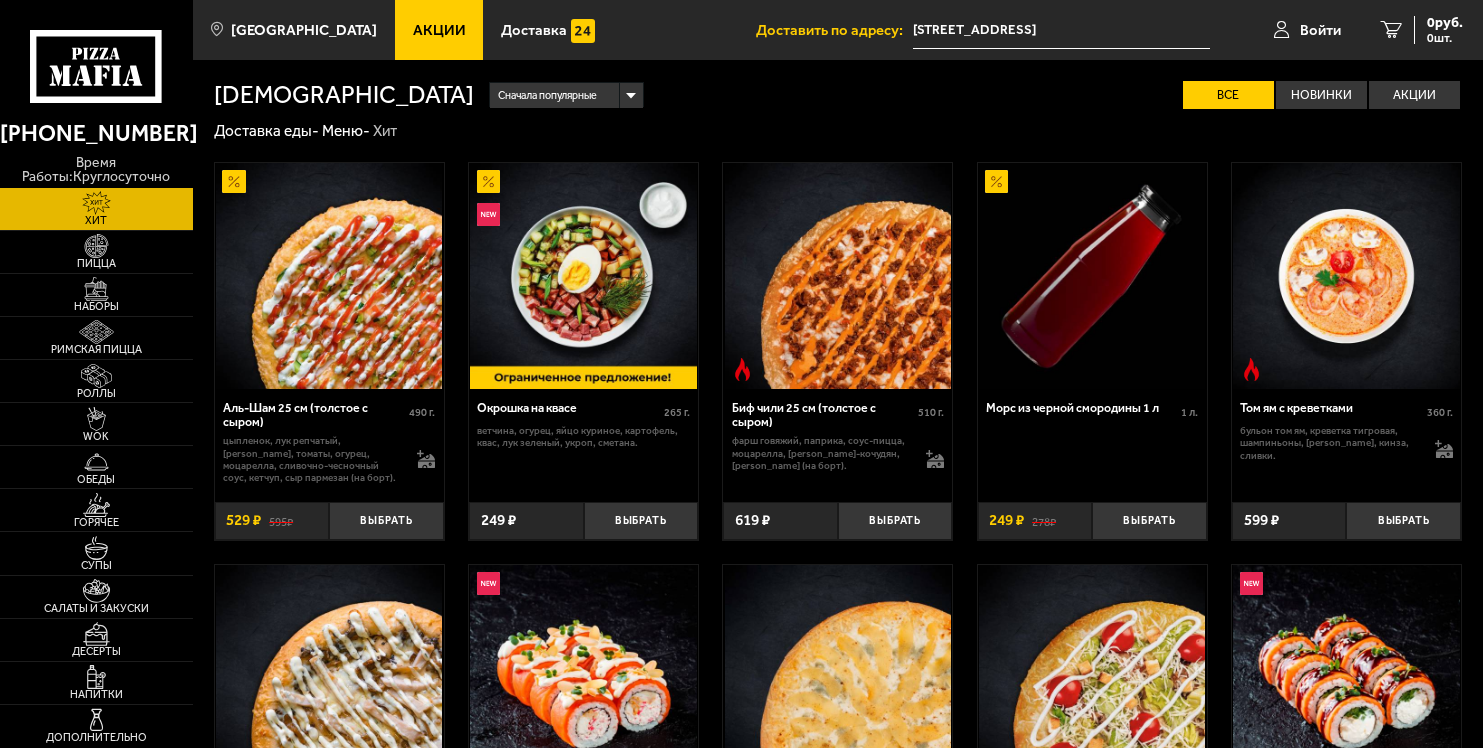 scroll, scrollTop: 0, scrollLeft: 0, axis: both 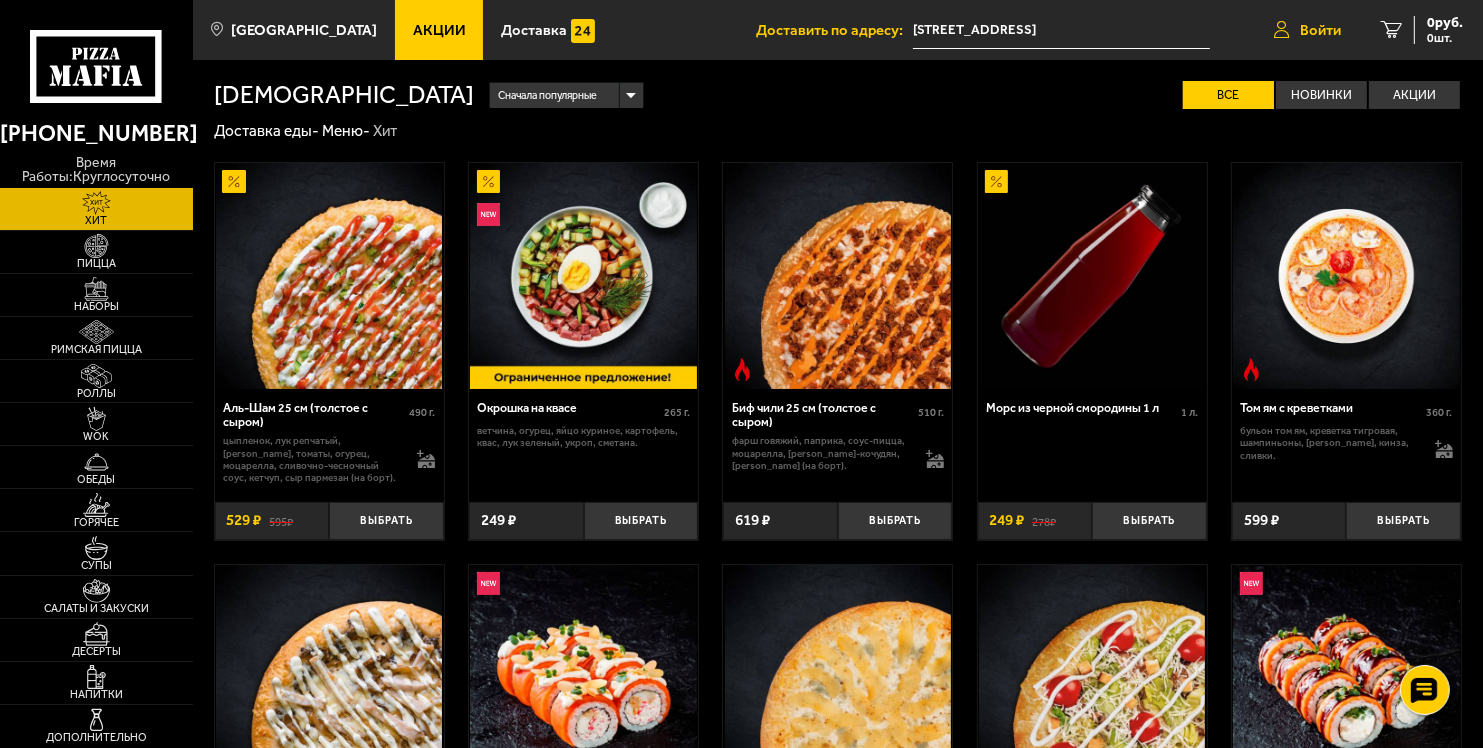 click on "Войти" at bounding box center (1320, 30) 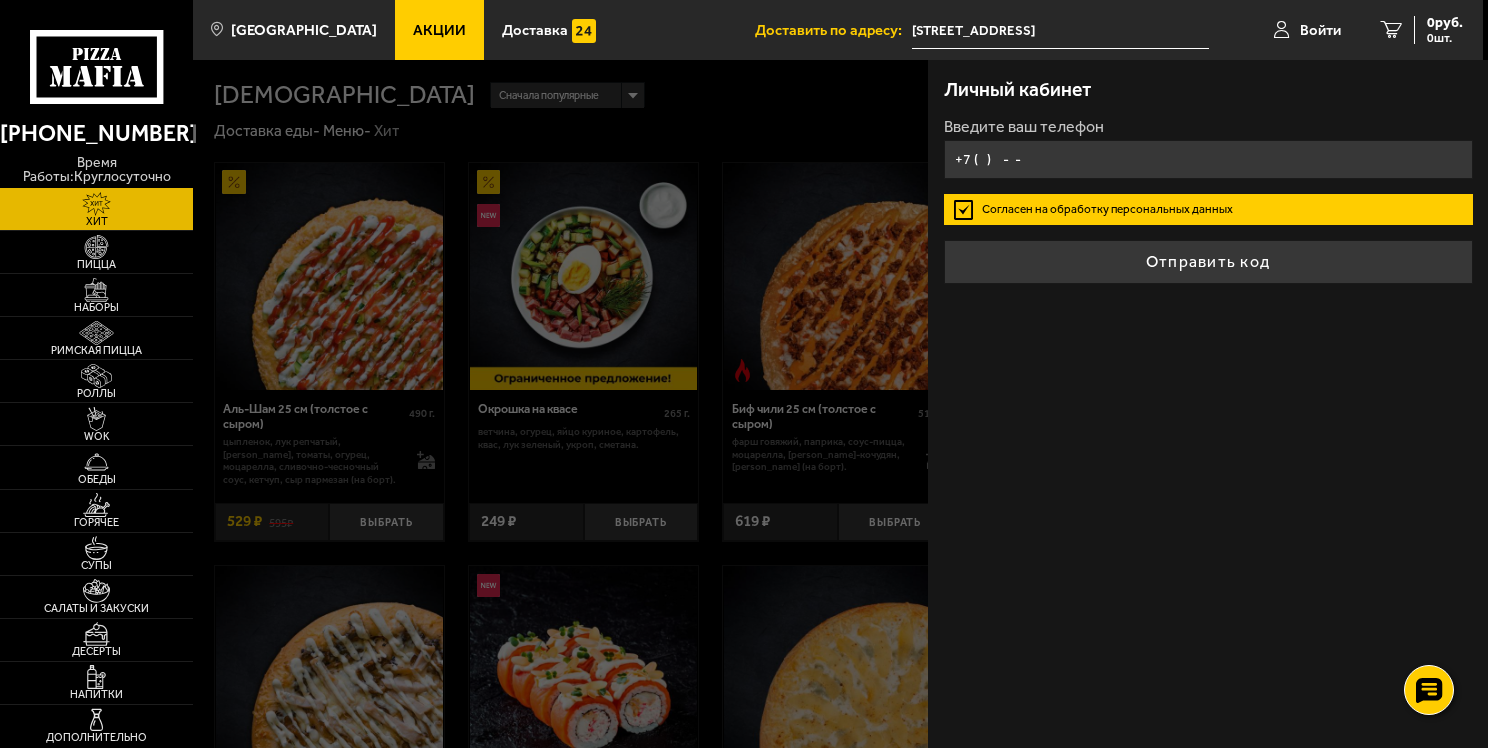 type on "+7 (950) 021-70-65" 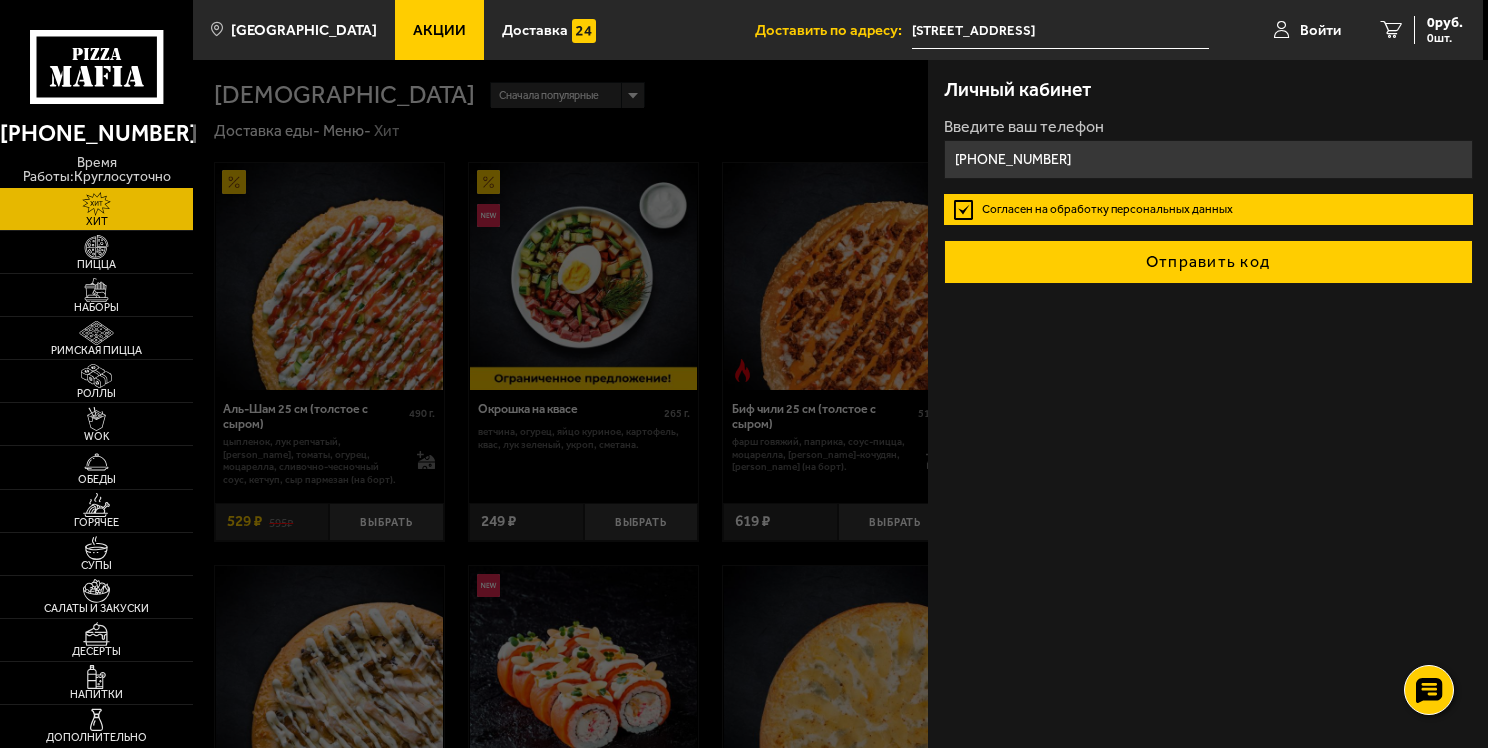 click on "Отправить код" at bounding box center (1208, 262) 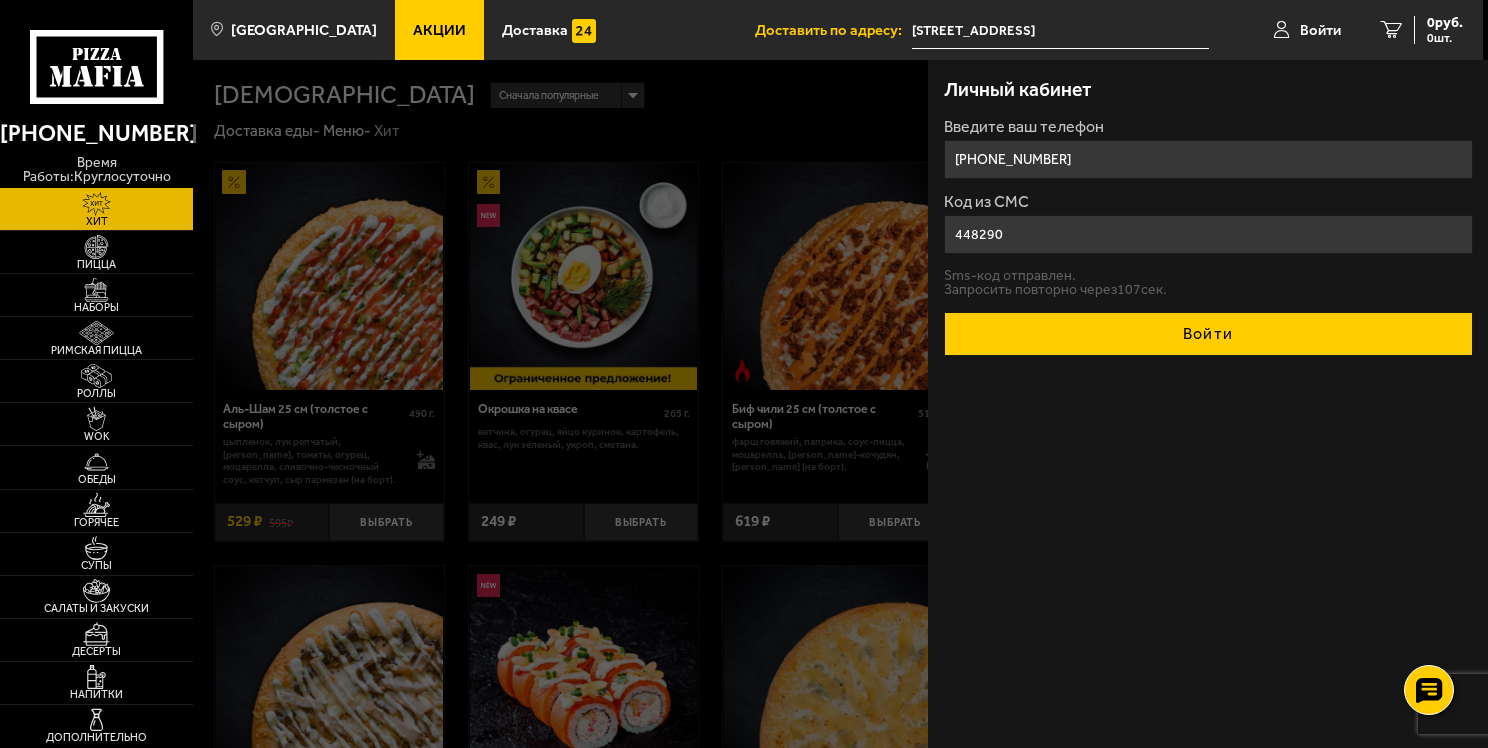 type on "448290" 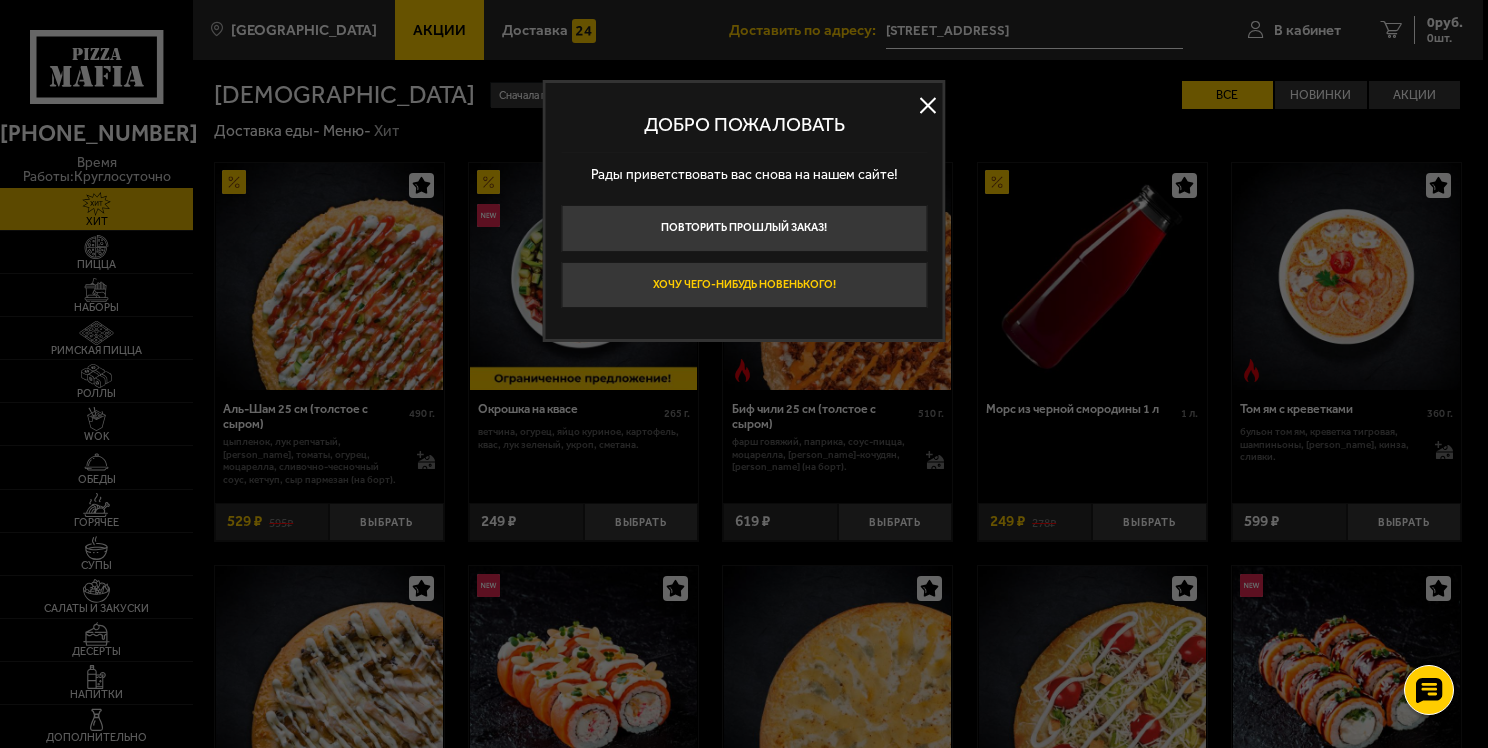 click on "Хочу чего-нибудь новенького!" at bounding box center [744, 285] 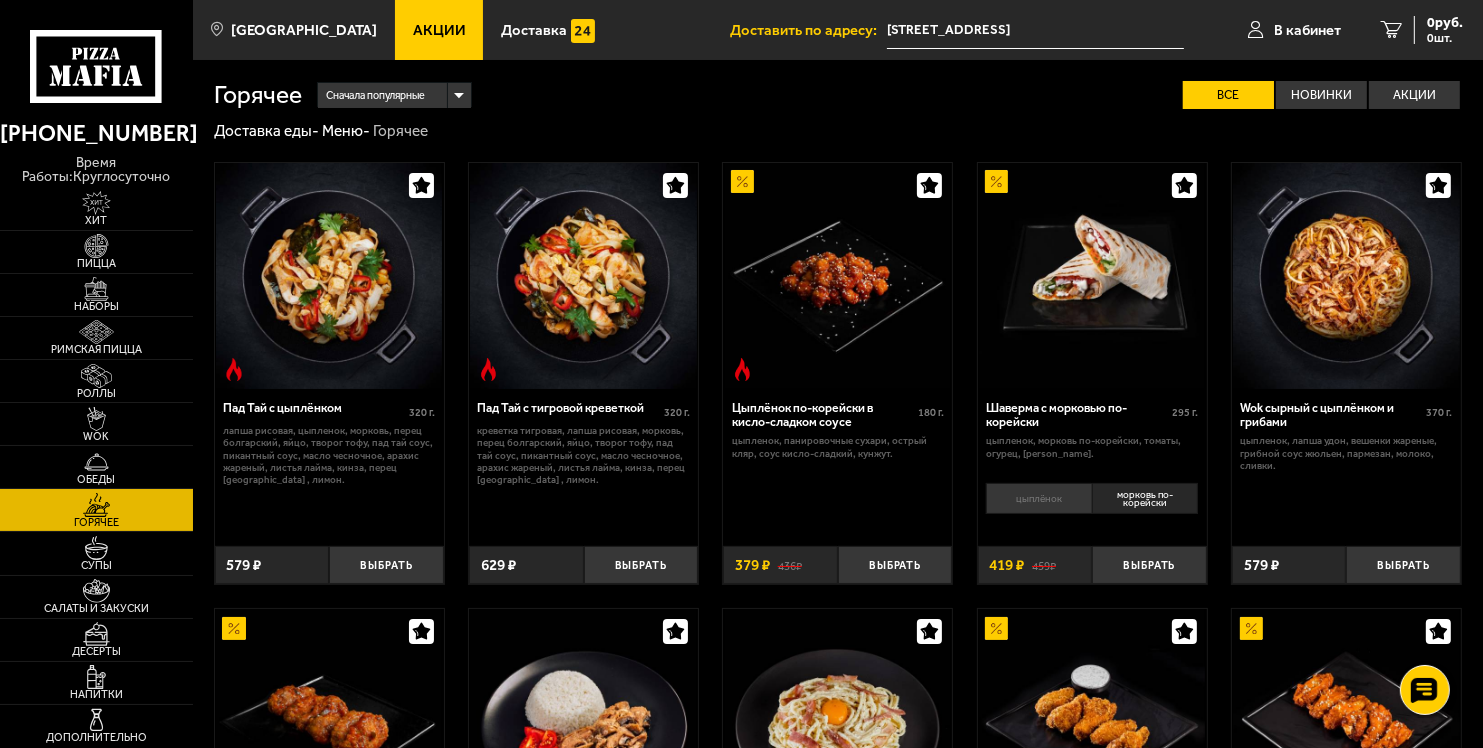 click on "[STREET_ADDRESS]" at bounding box center [1035, 30] 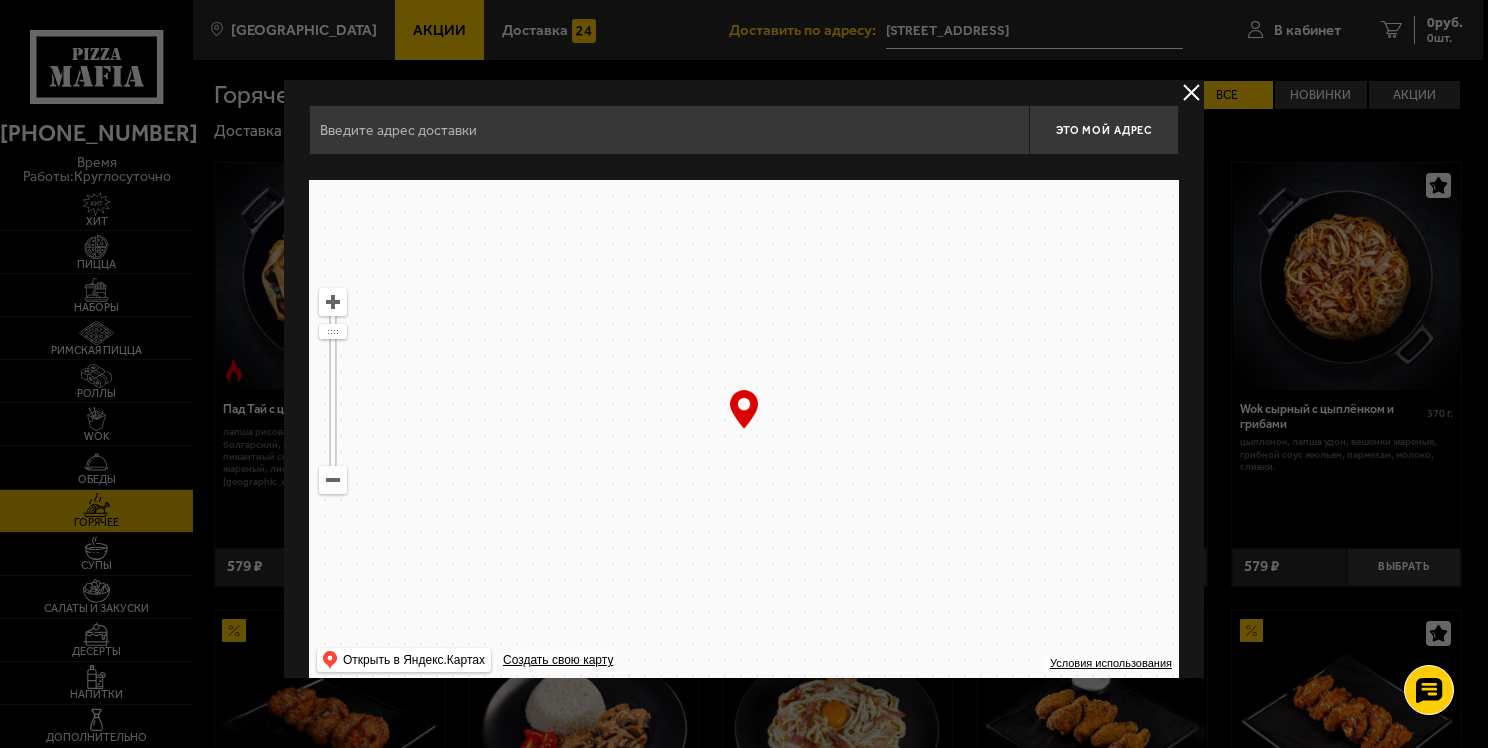 type on "дорога в Угольную Гавань, 2" 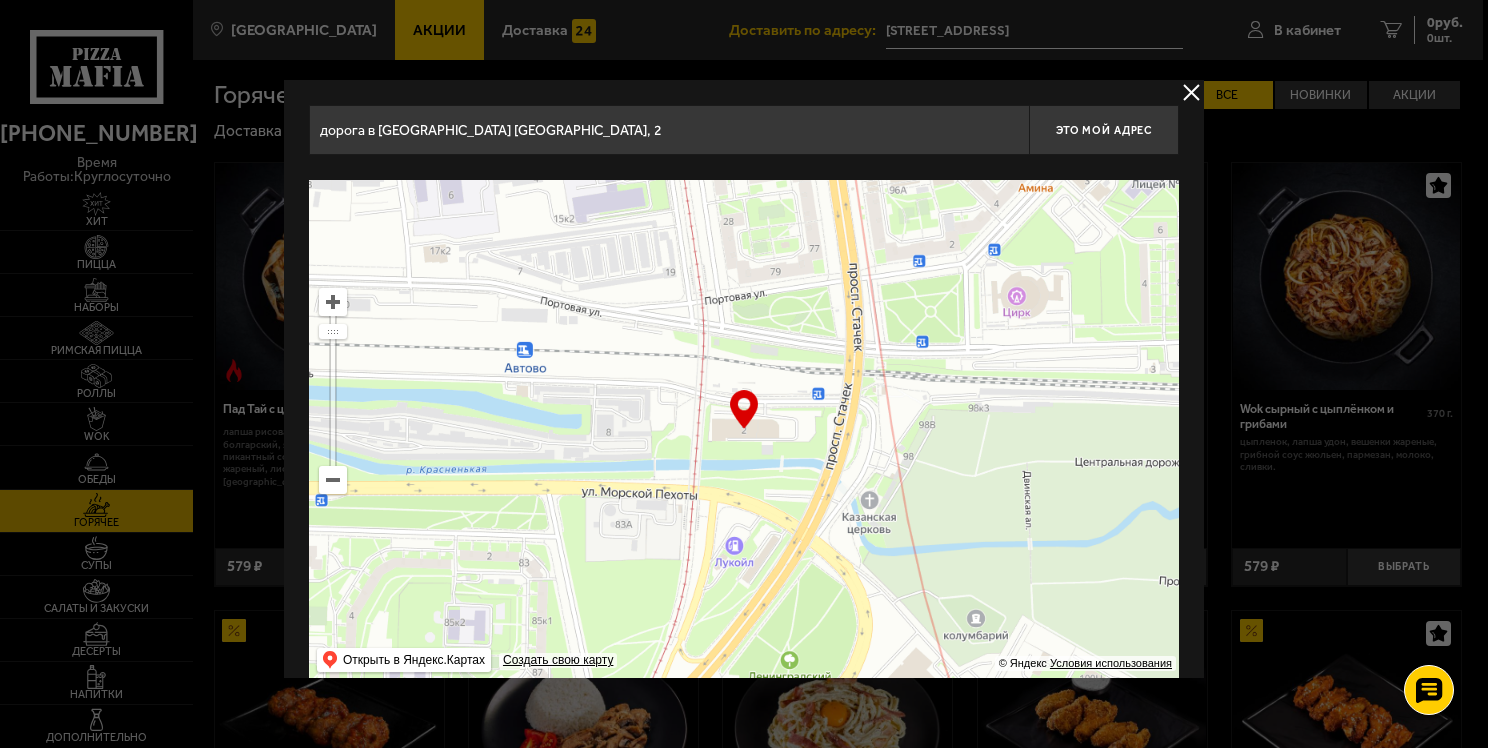 click on "дорога в Угольную Гавань, 2" at bounding box center (669, 130) 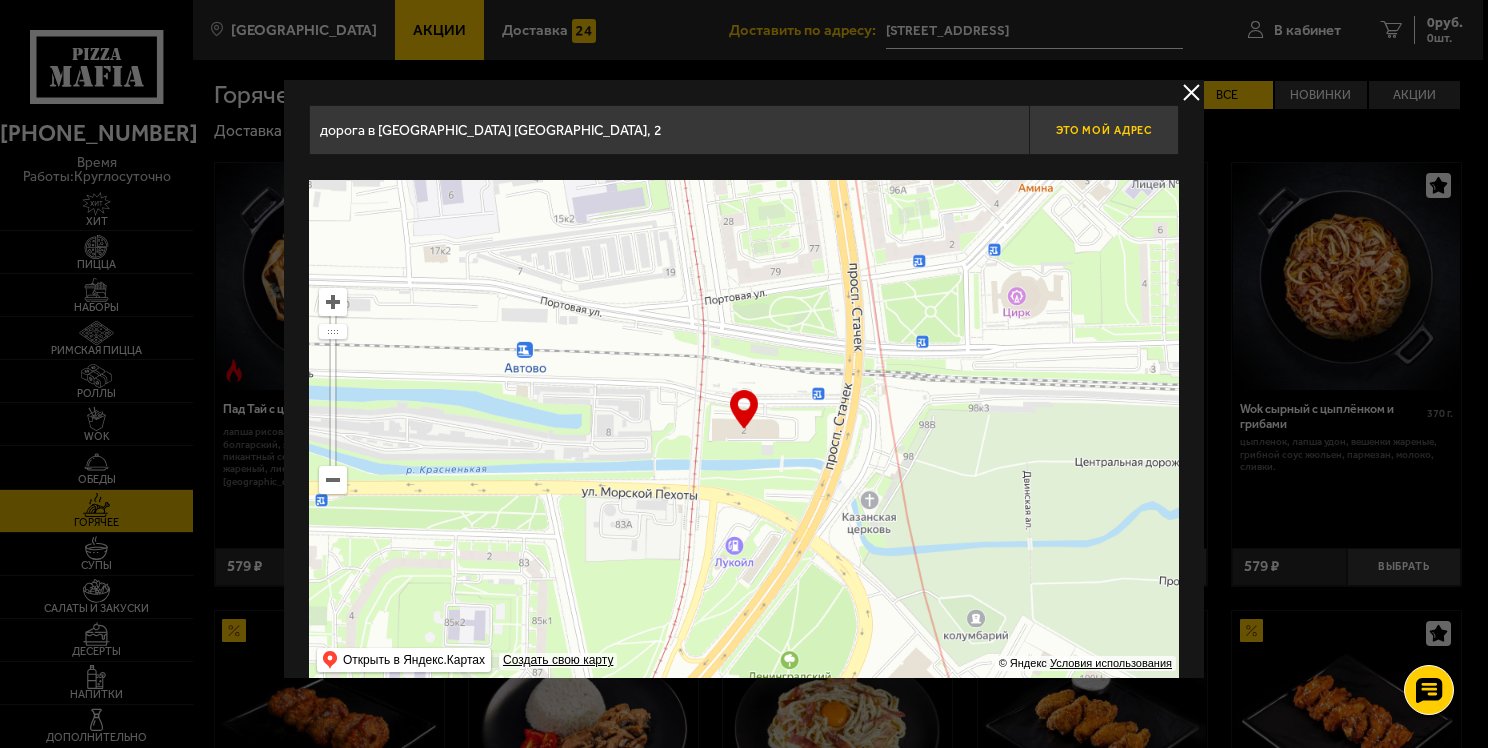 click on "Это мой адрес" at bounding box center [1104, 130] 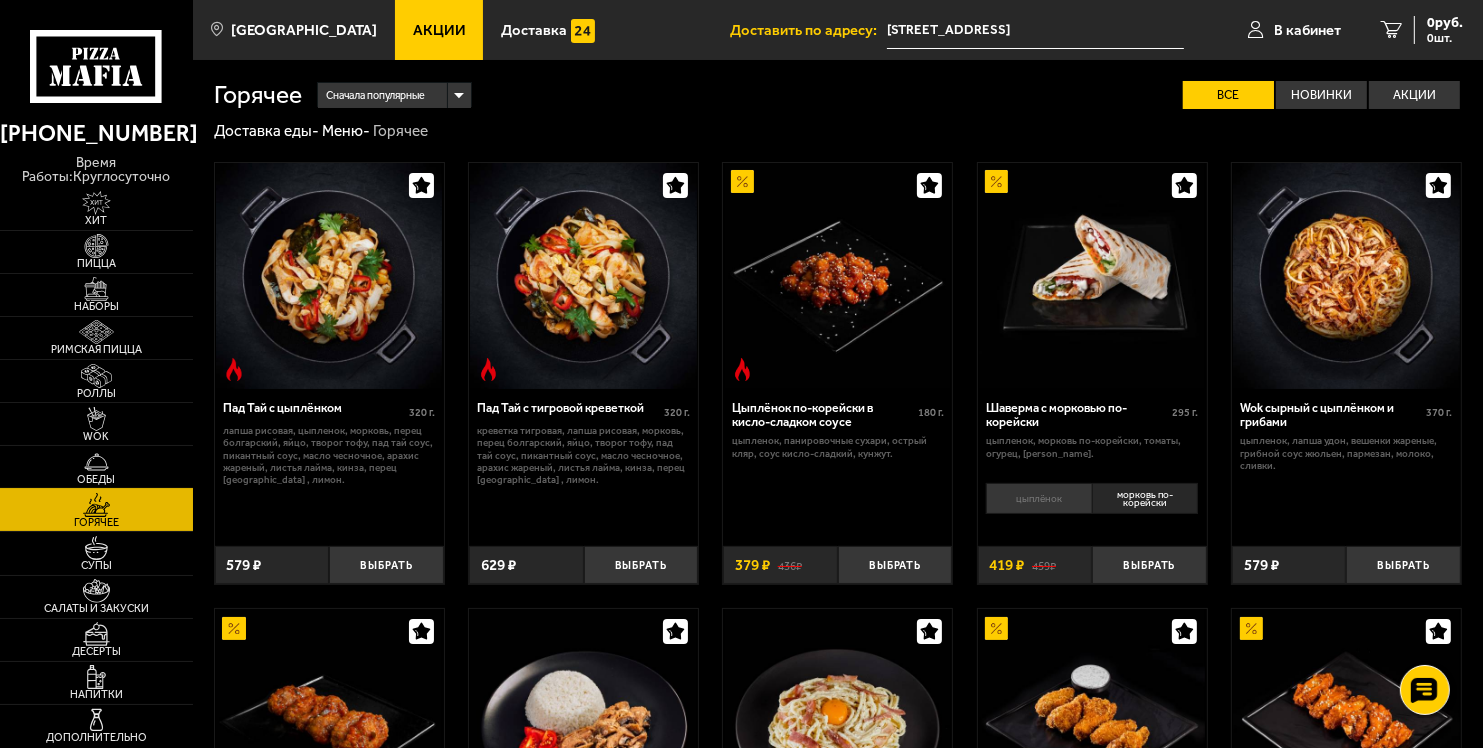 click at bounding box center [96, 462] 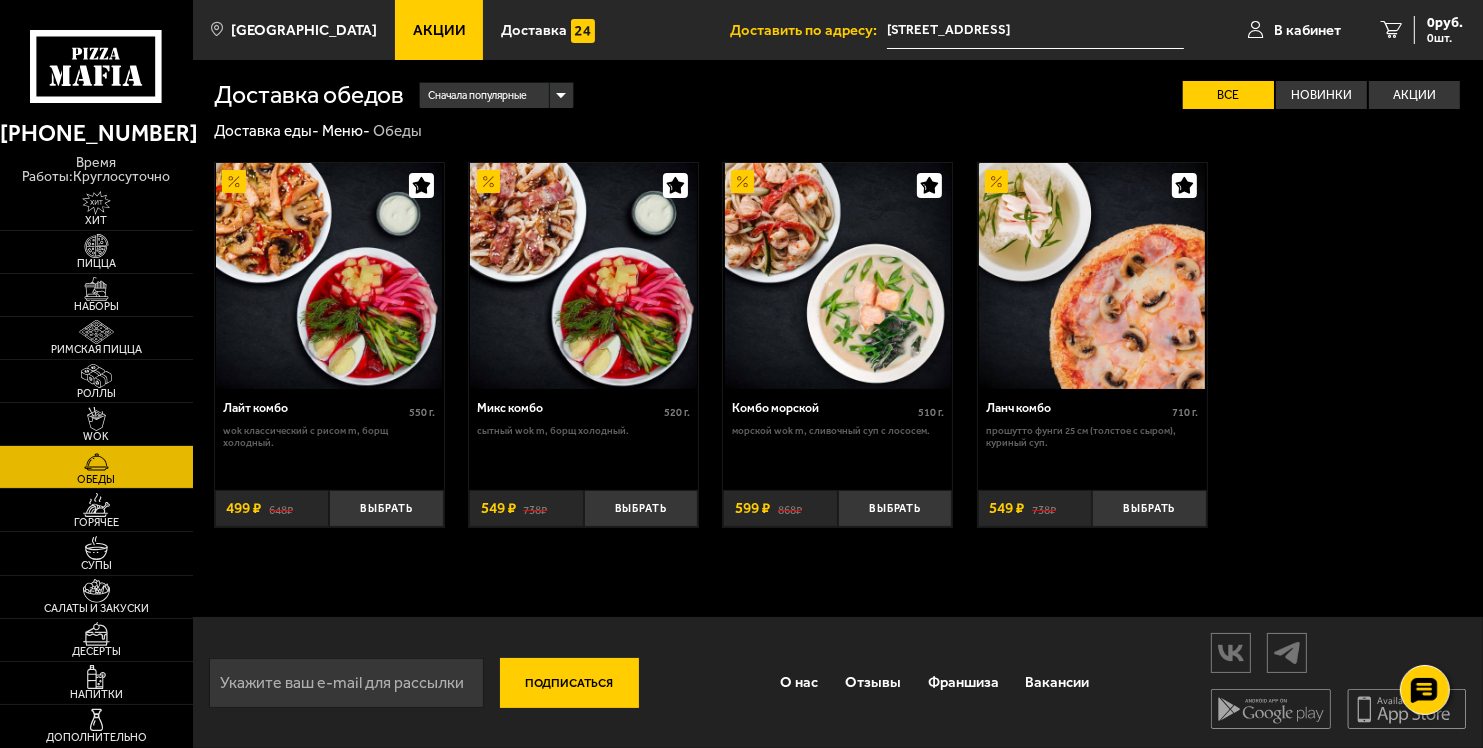click on "[STREET_ADDRESS]" at bounding box center [1035, 30] 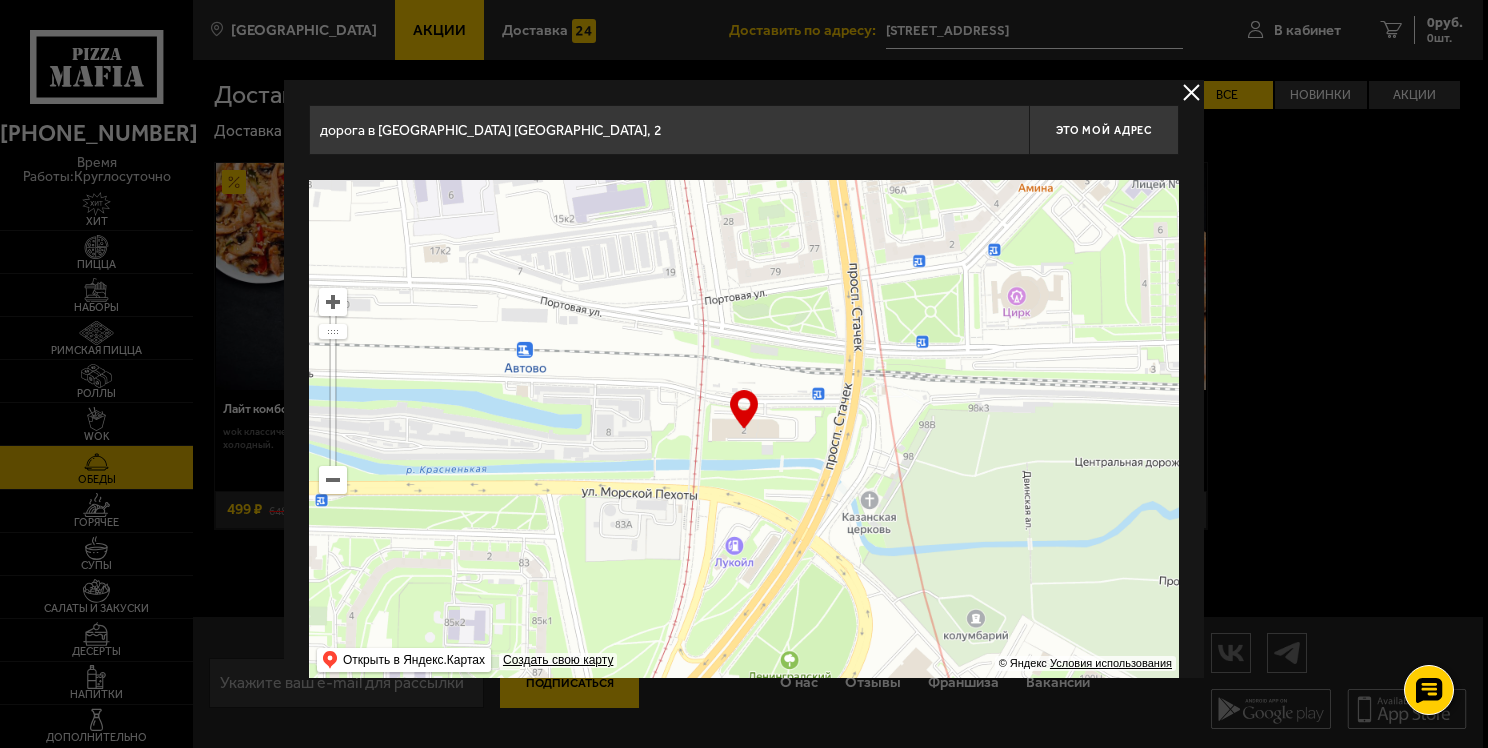 click on "… © Яндекс   Условия использования Открыть в Яндекс.Картах Создать свою карту" at bounding box center [744, 430] 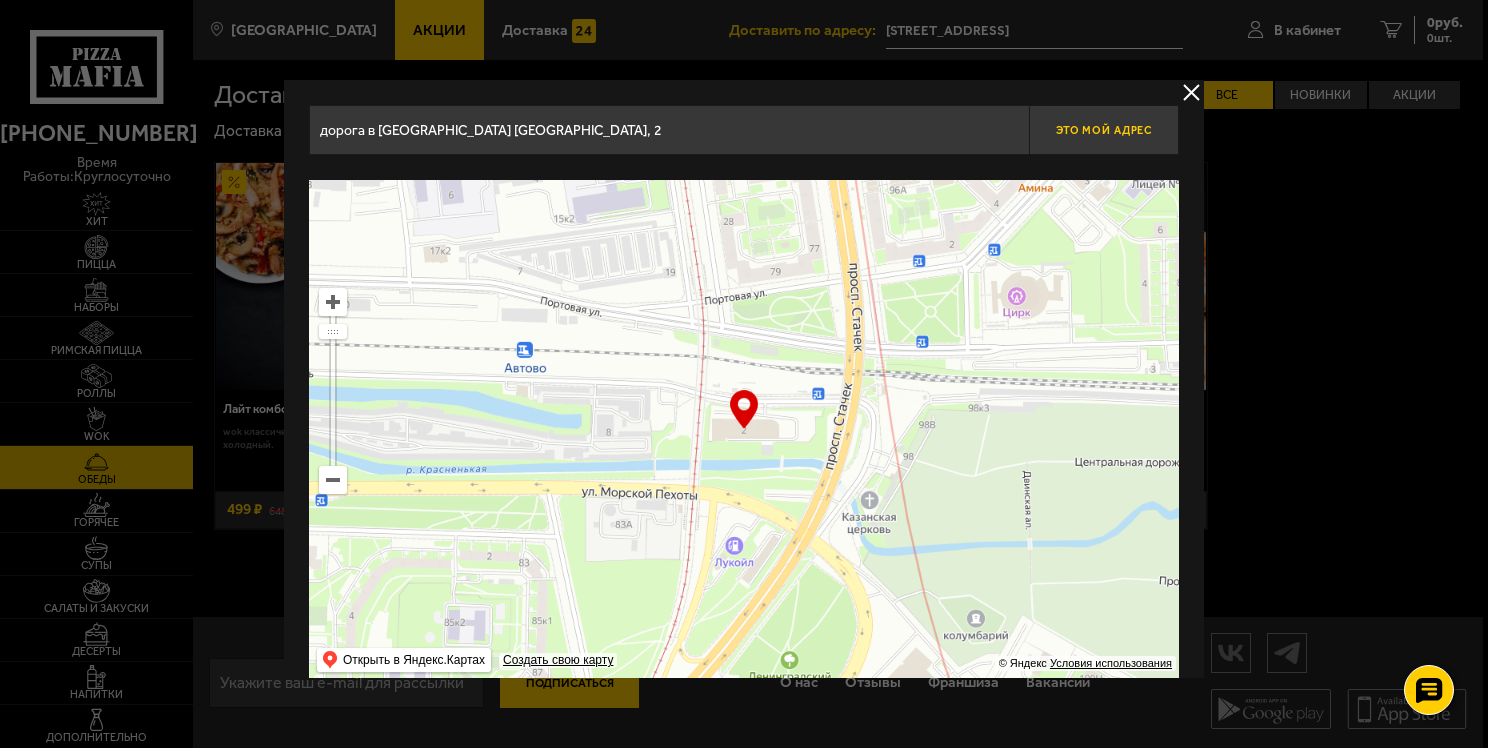 click on "Это мой адрес" at bounding box center (1104, 130) 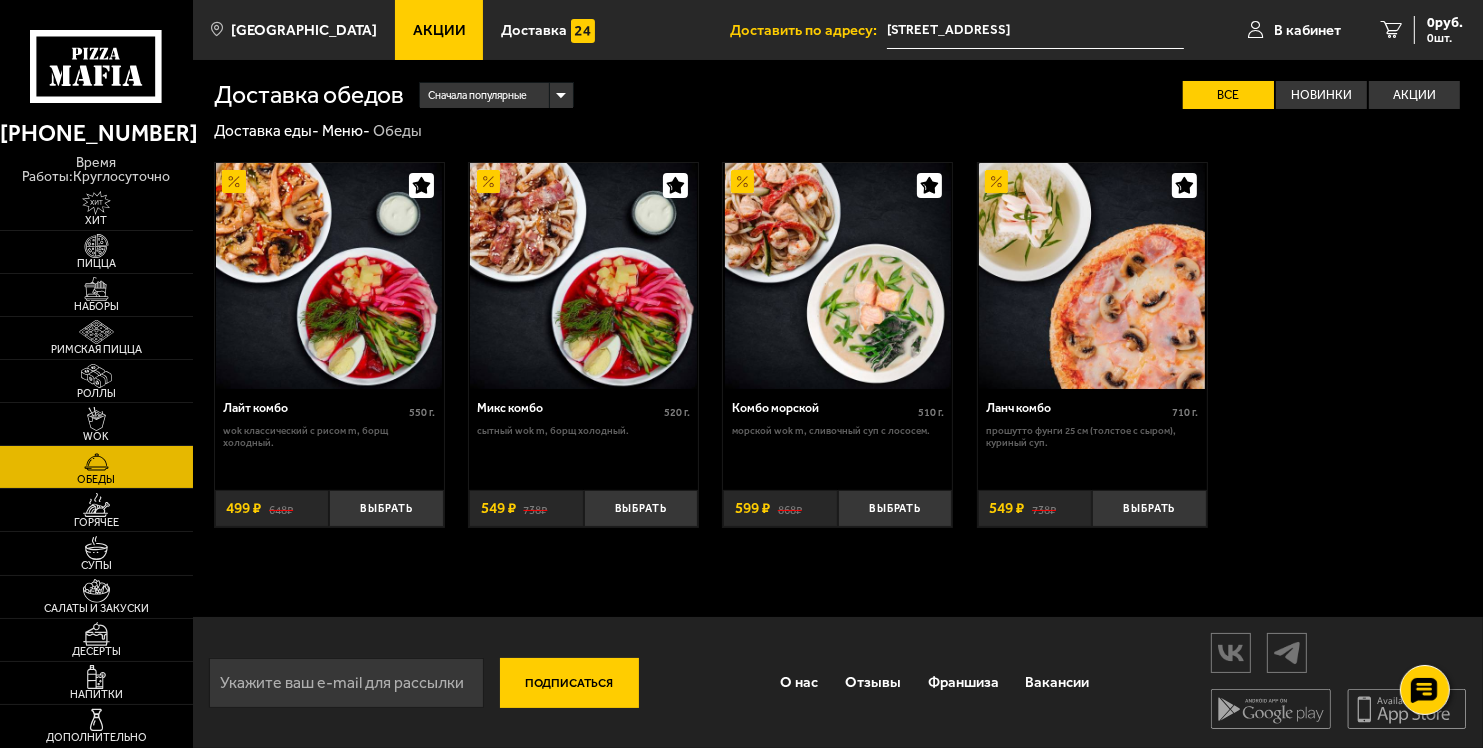 click on "Доставить по адресу: Бухарестская улица, 14" at bounding box center (957, 30) 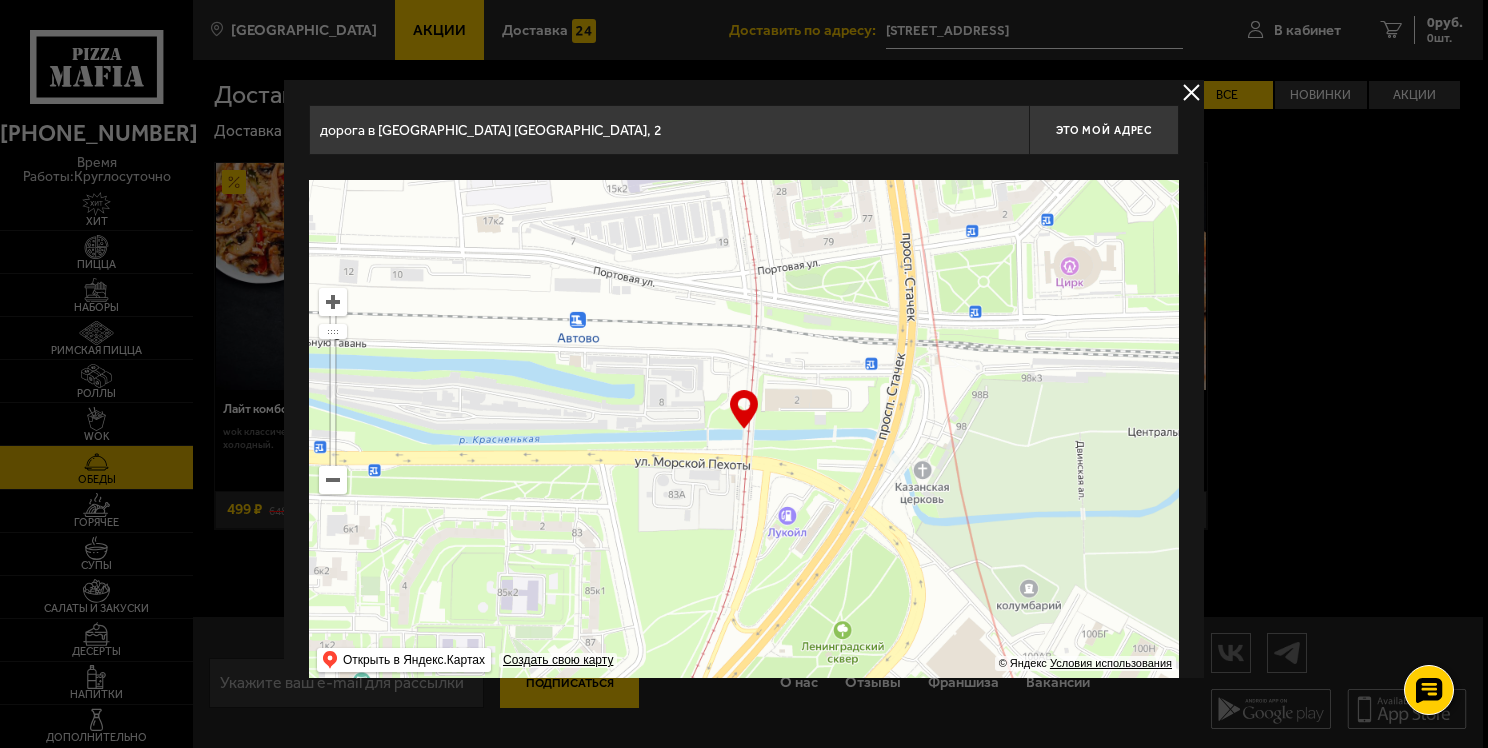 drag, startPoint x: 762, startPoint y: 433, endPoint x: 812, endPoint y: 404, distance: 57.801384 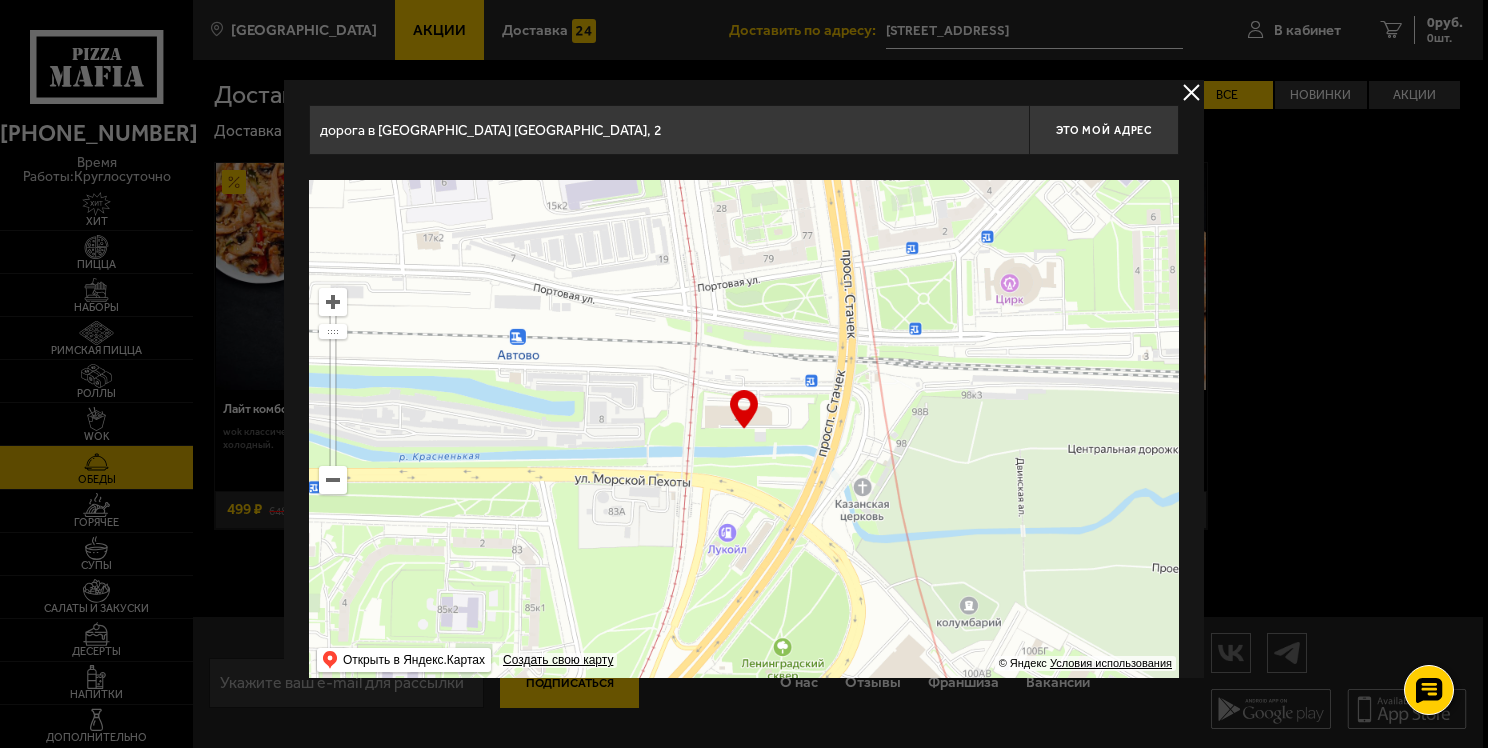 drag, startPoint x: 812, startPoint y: 404, endPoint x: 743, endPoint y: 421, distance: 71.063354 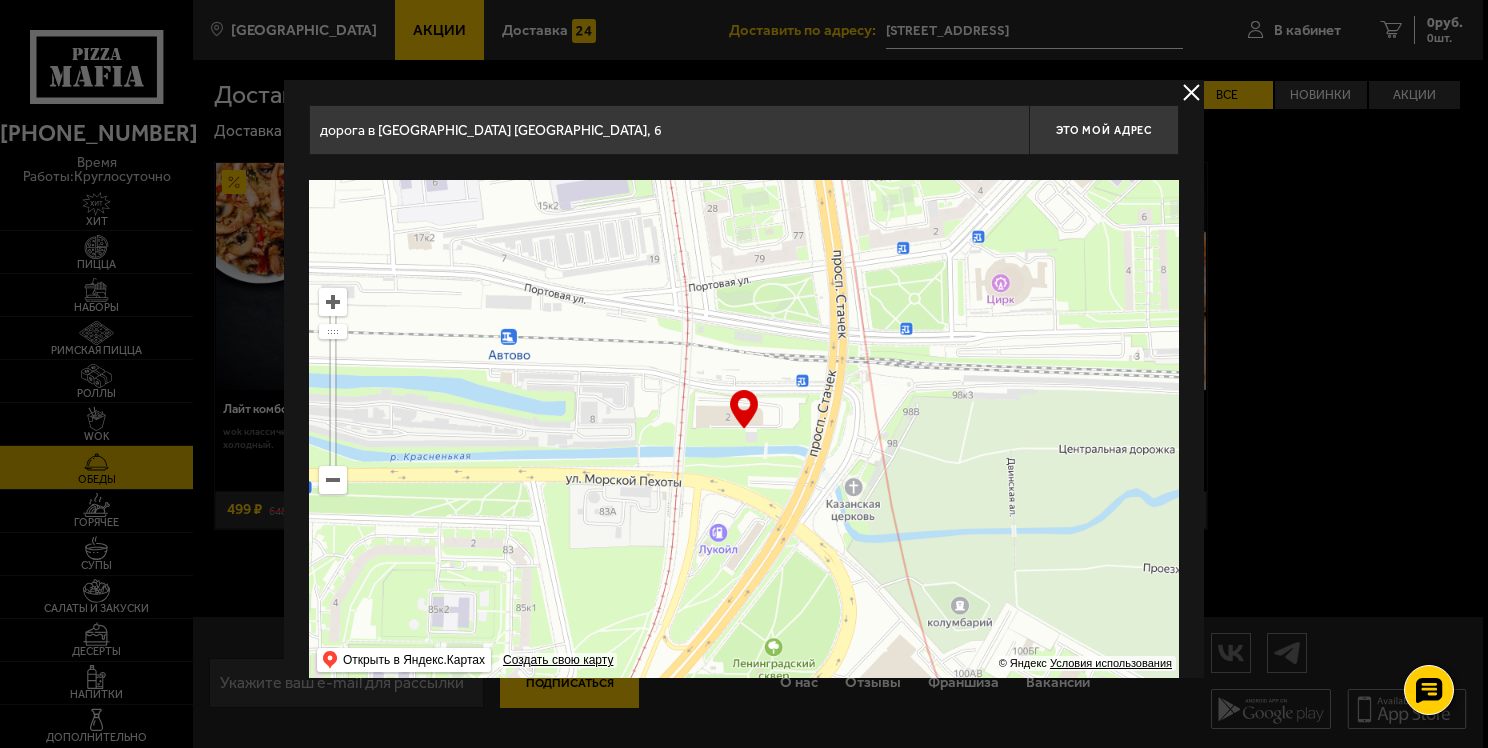 click at bounding box center [333, 302] 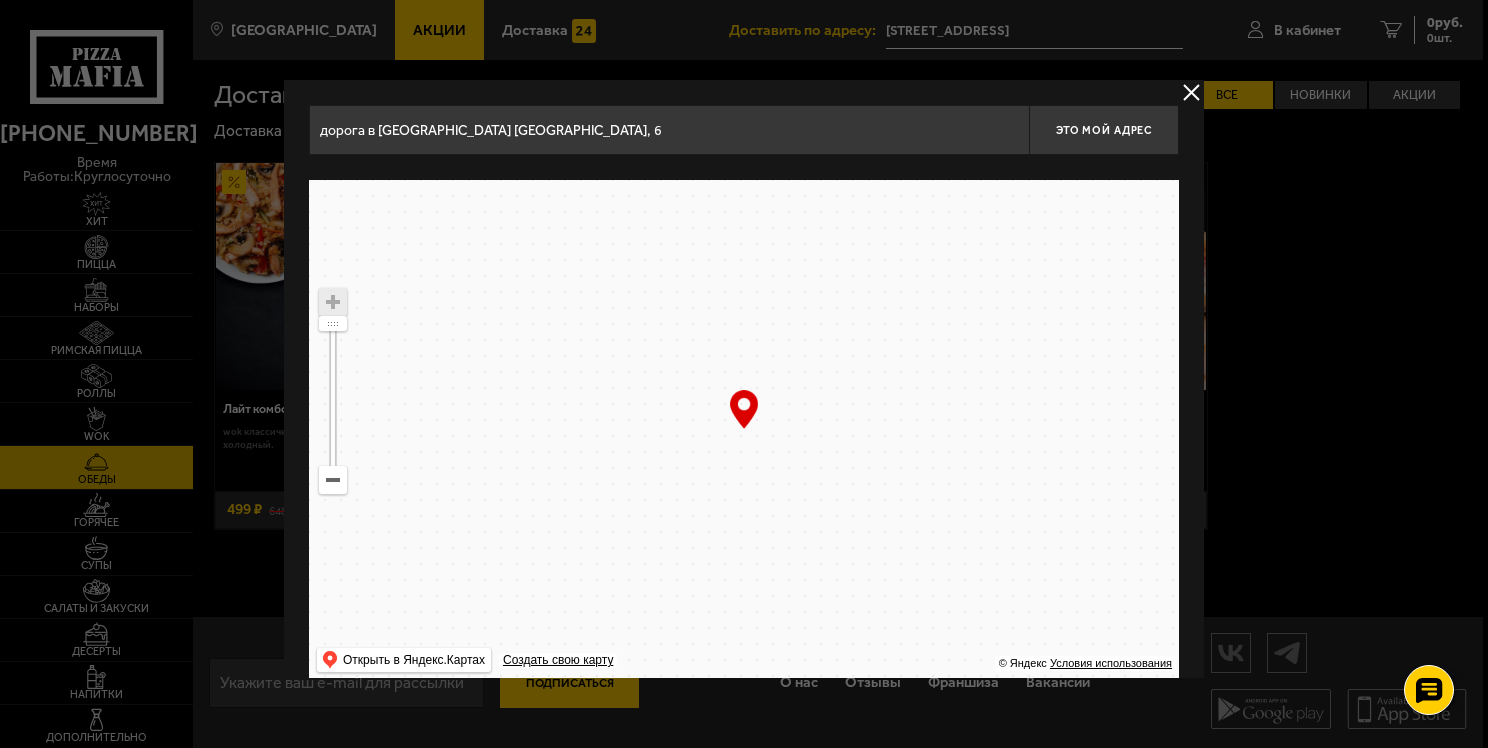 drag, startPoint x: 760, startPoint y: 452, endPoint x: 744, endPoint y: 489, distance: 40.311287 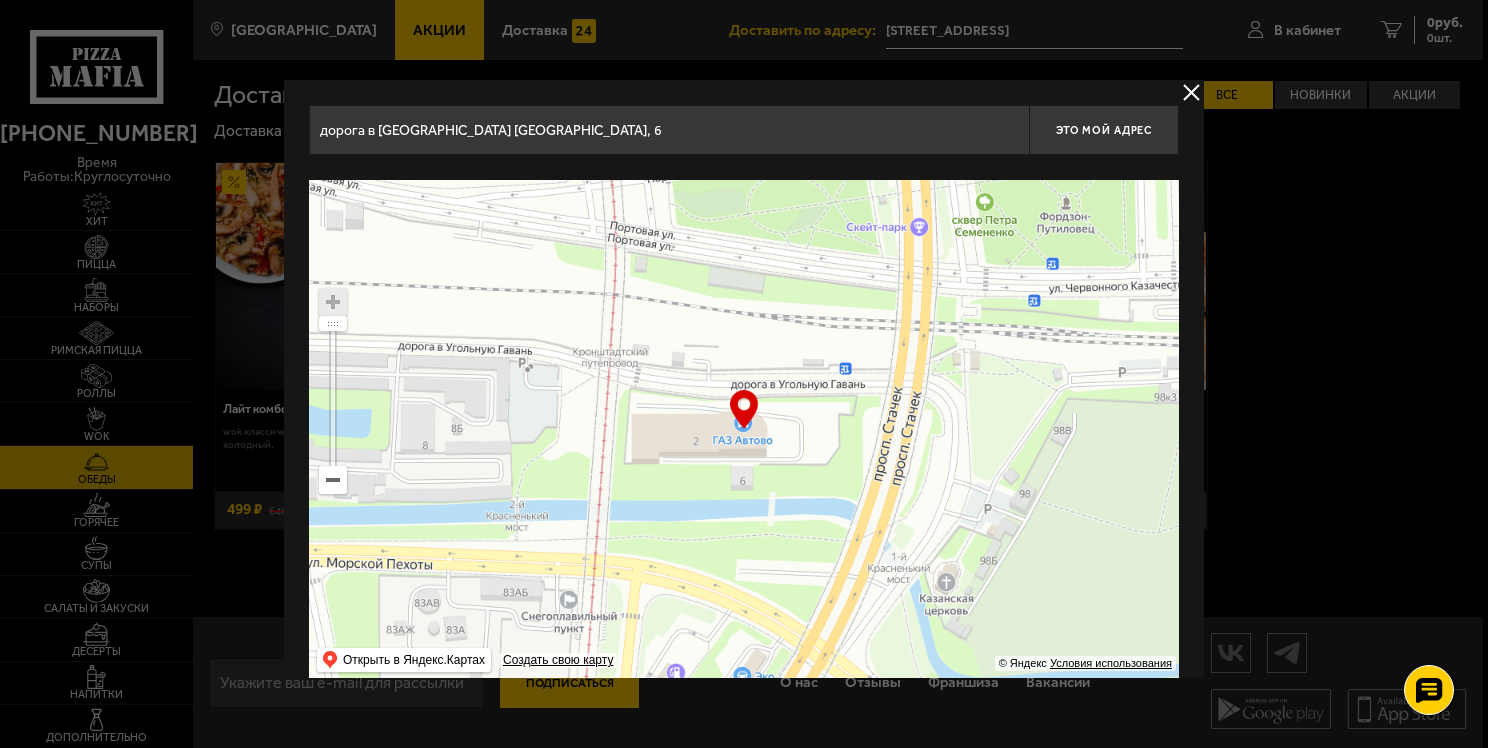 click at bounding box center [744, 430] 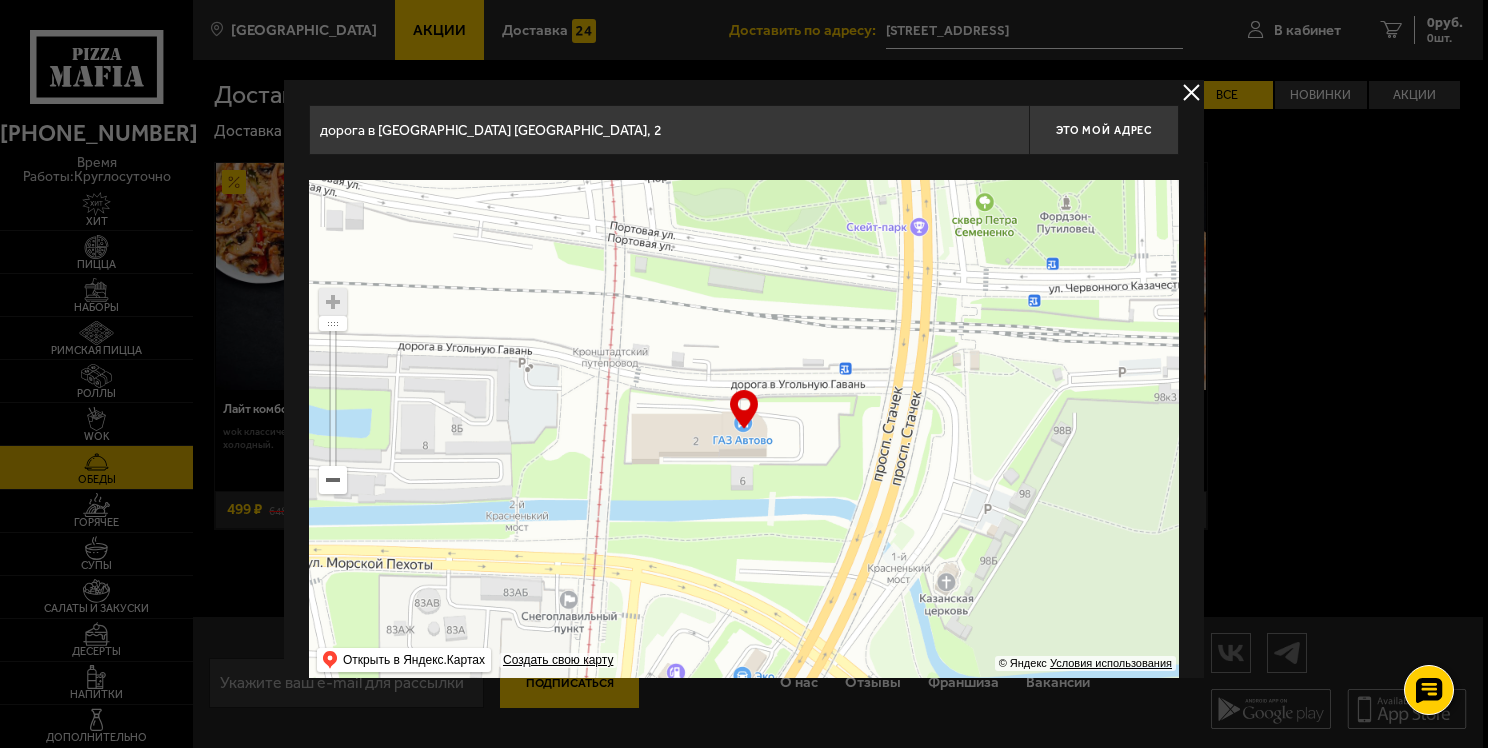 click on "… © Яндекс   Условия использования Открыть в Яндекс.Картах Создать свою карту" at bounding box center [744, 430] 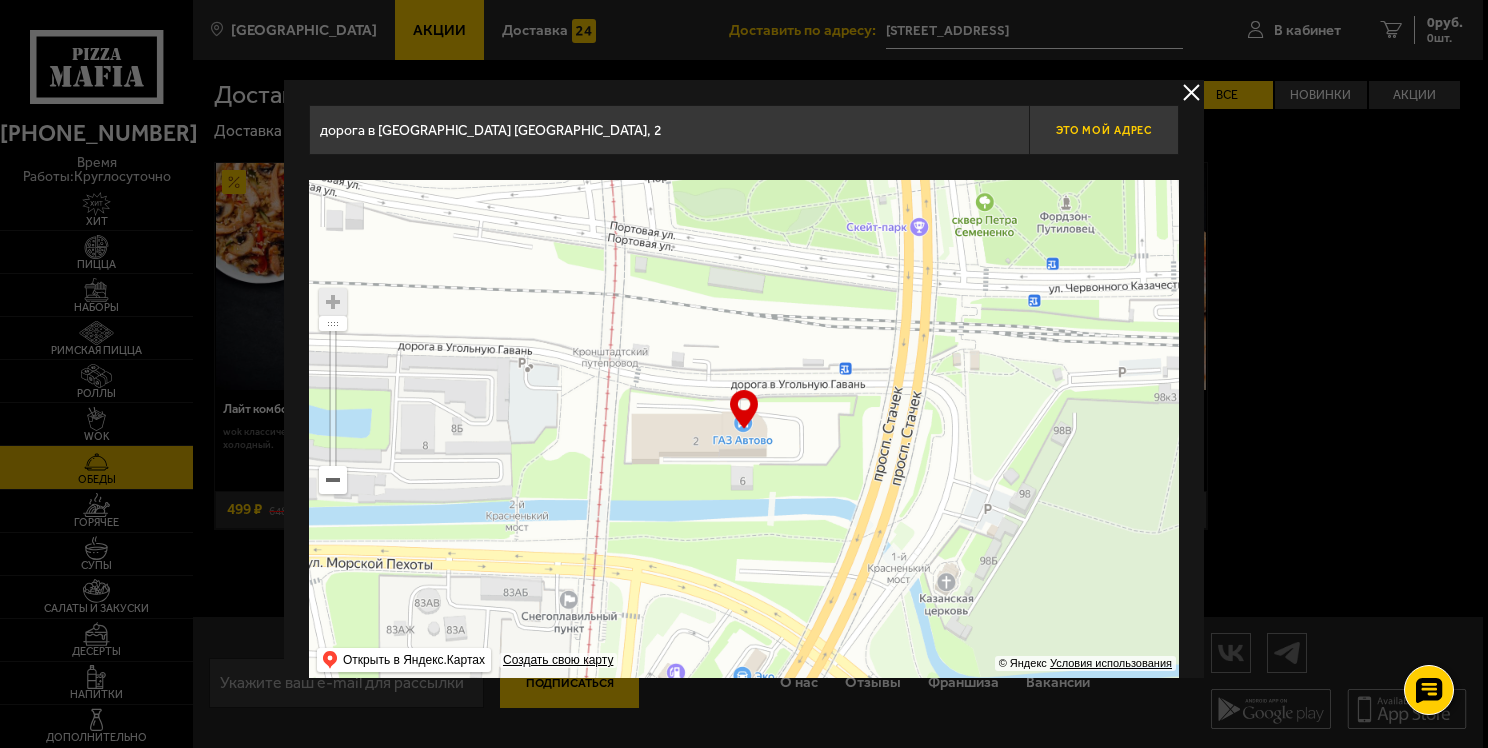 click on "Это мой адрес" at bounding box center (1104, 130) 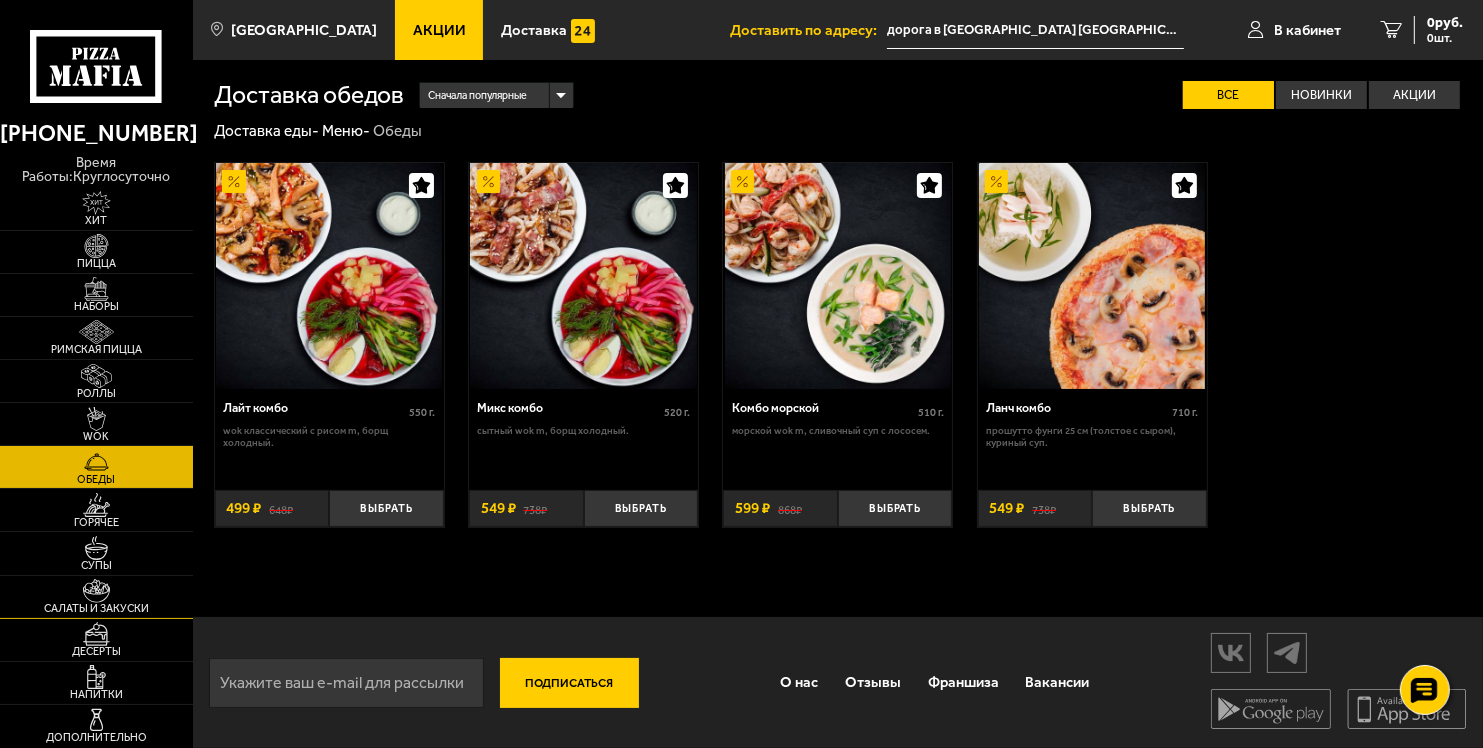 scroll, scrollTop: 16, scrollLeft: 0, axis: vertical 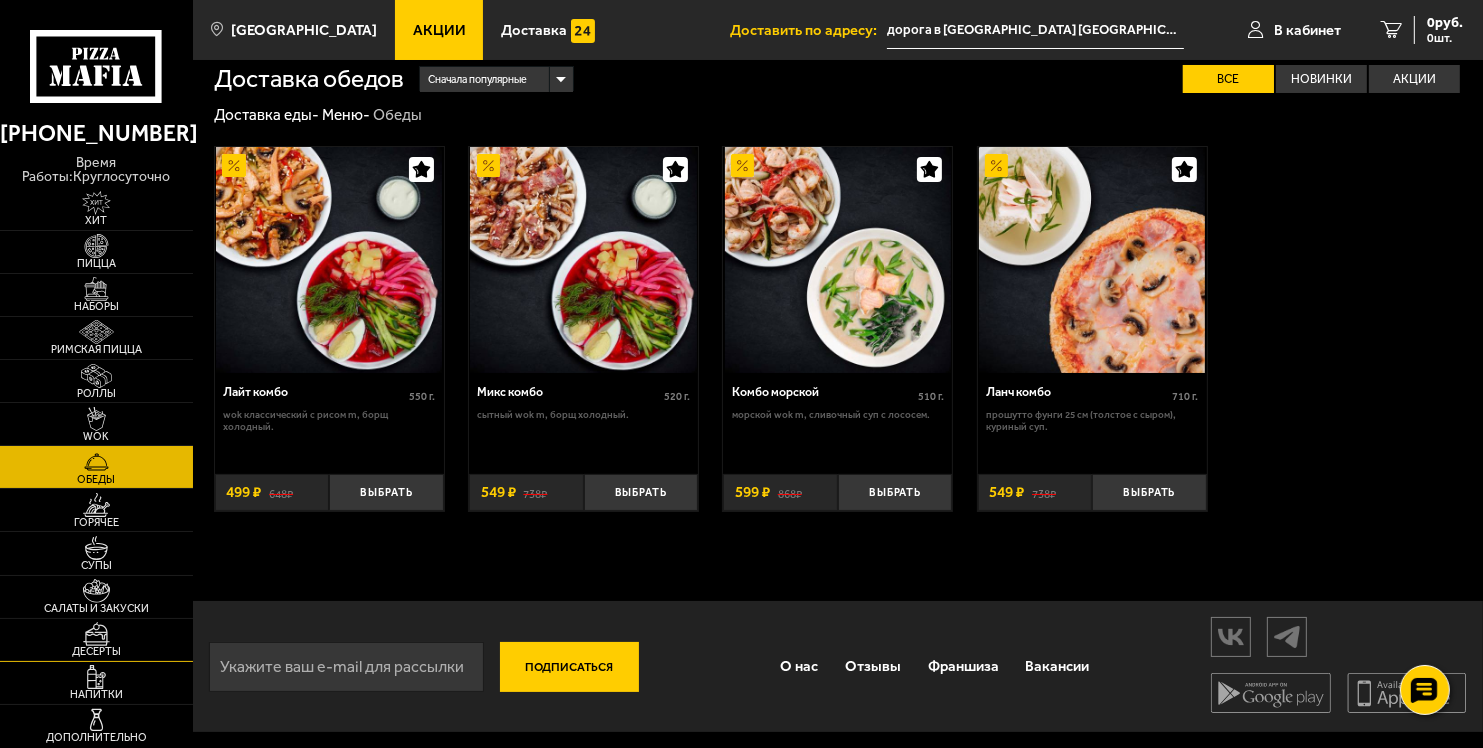 click on "Десерты" at bounding box center [96, 651] 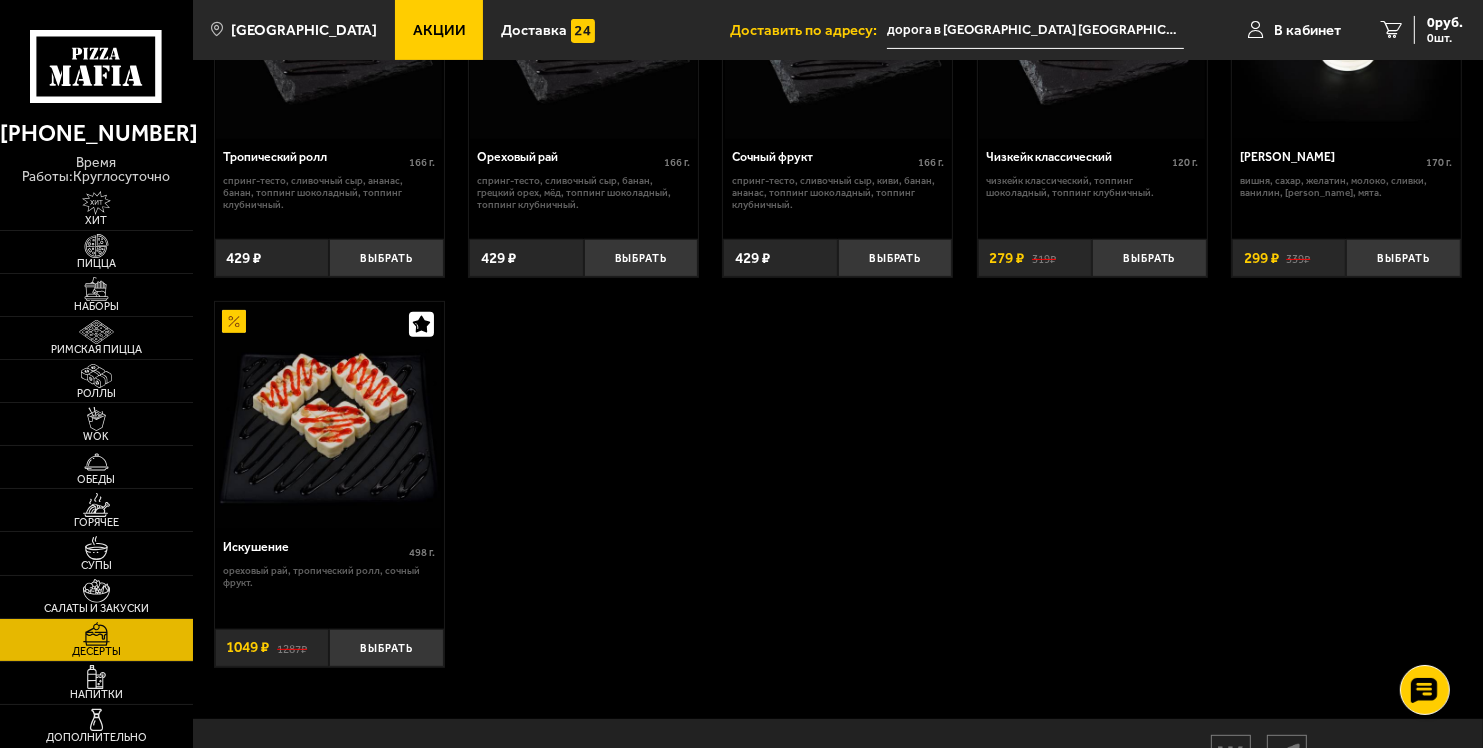 scroll, scrollTop: 760, scrollLeft: 0, axis: vertical 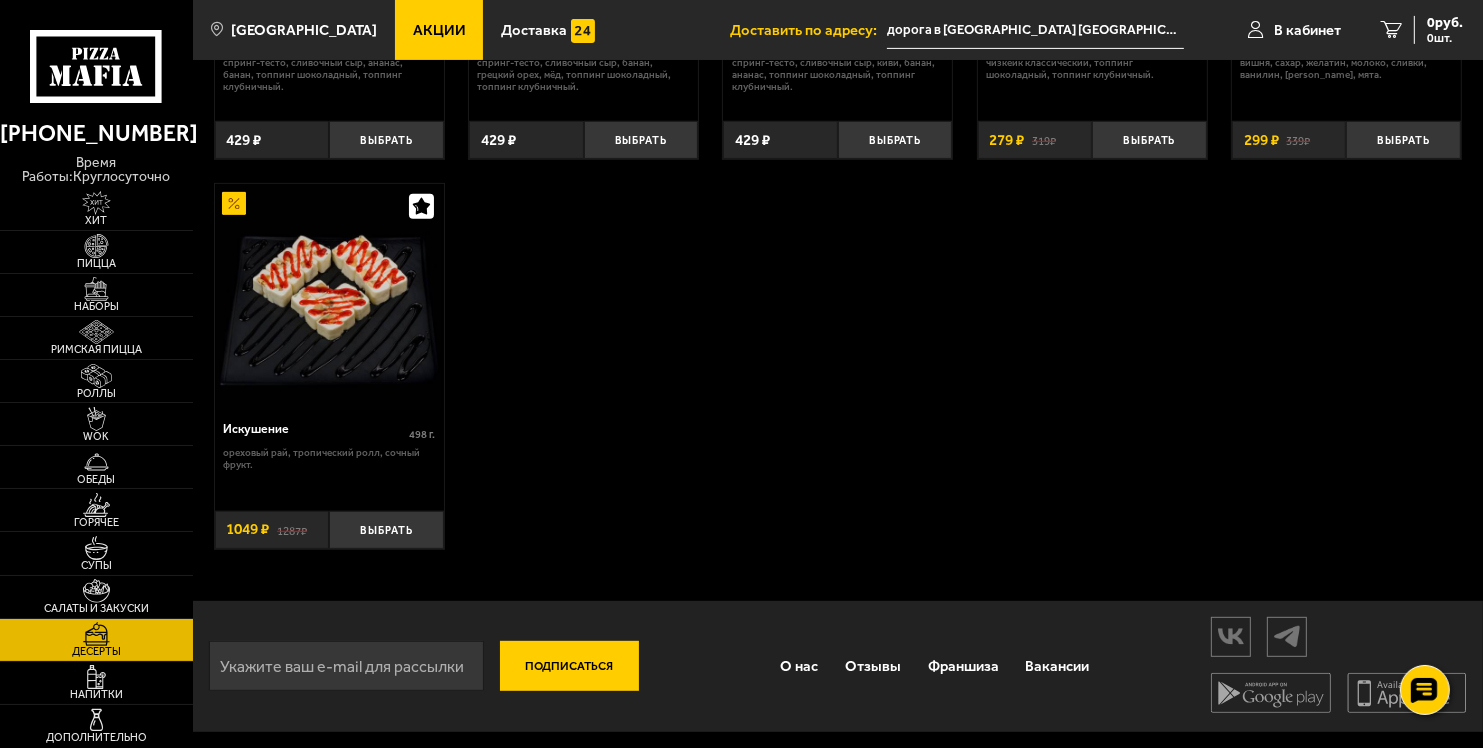click at bounding box center (329, 297) 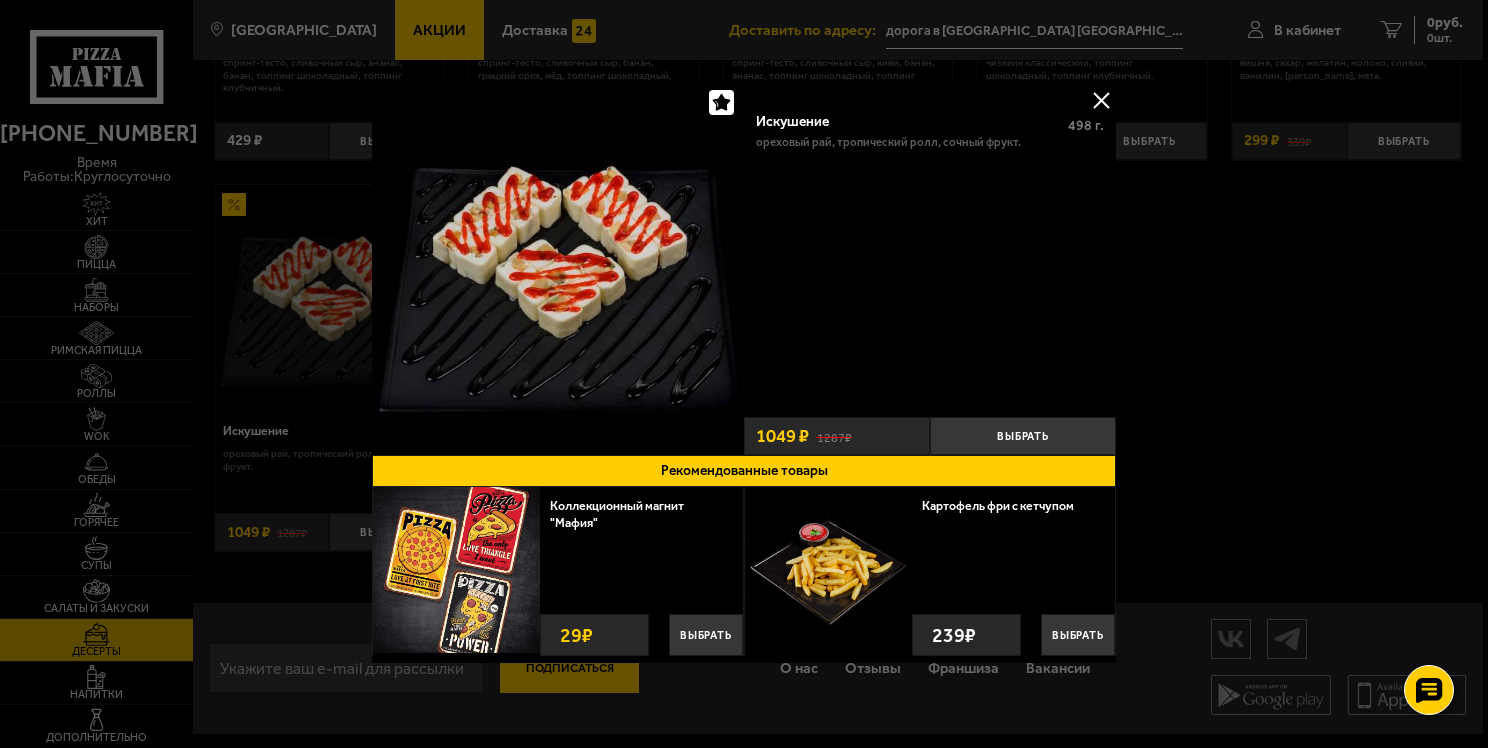 click at bounding box center (1101, 100) 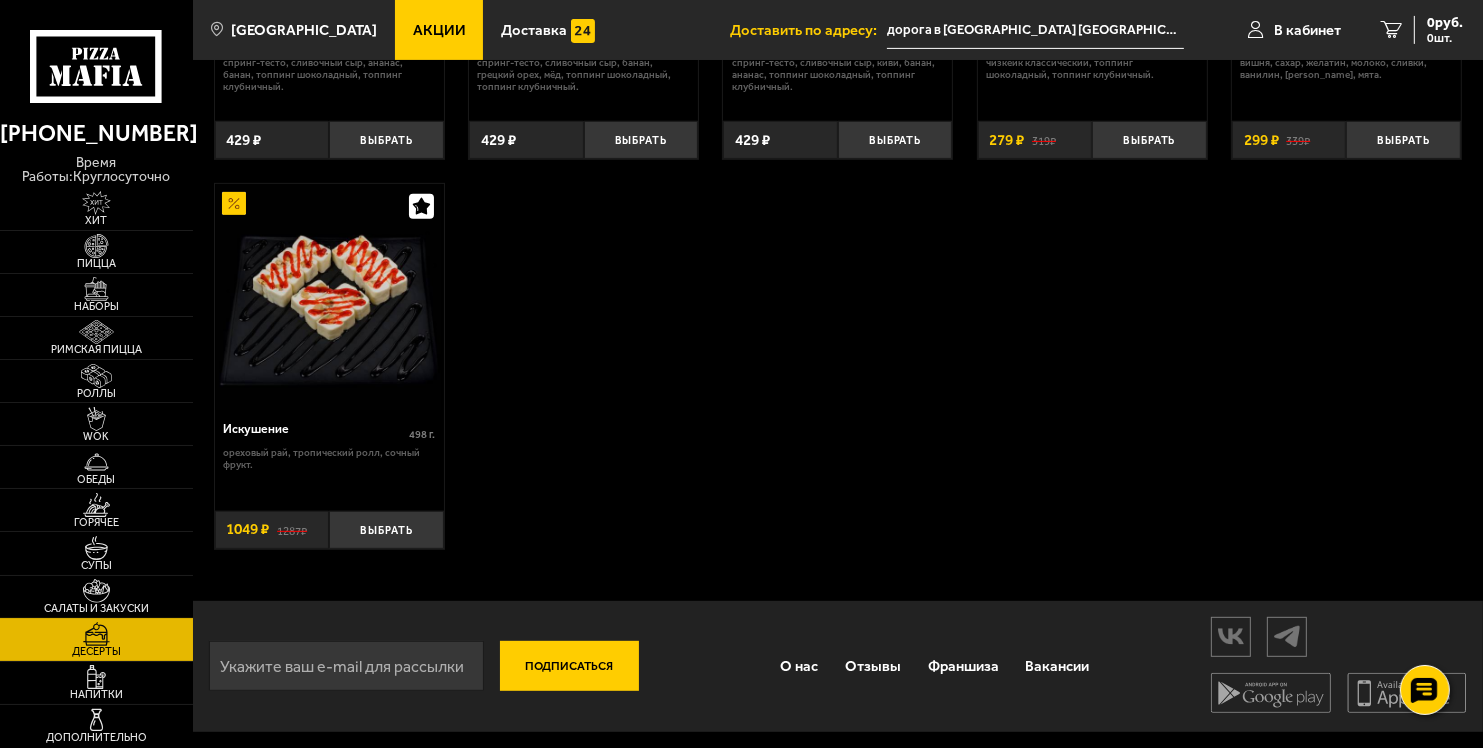 click at bounding box center [96, 591] 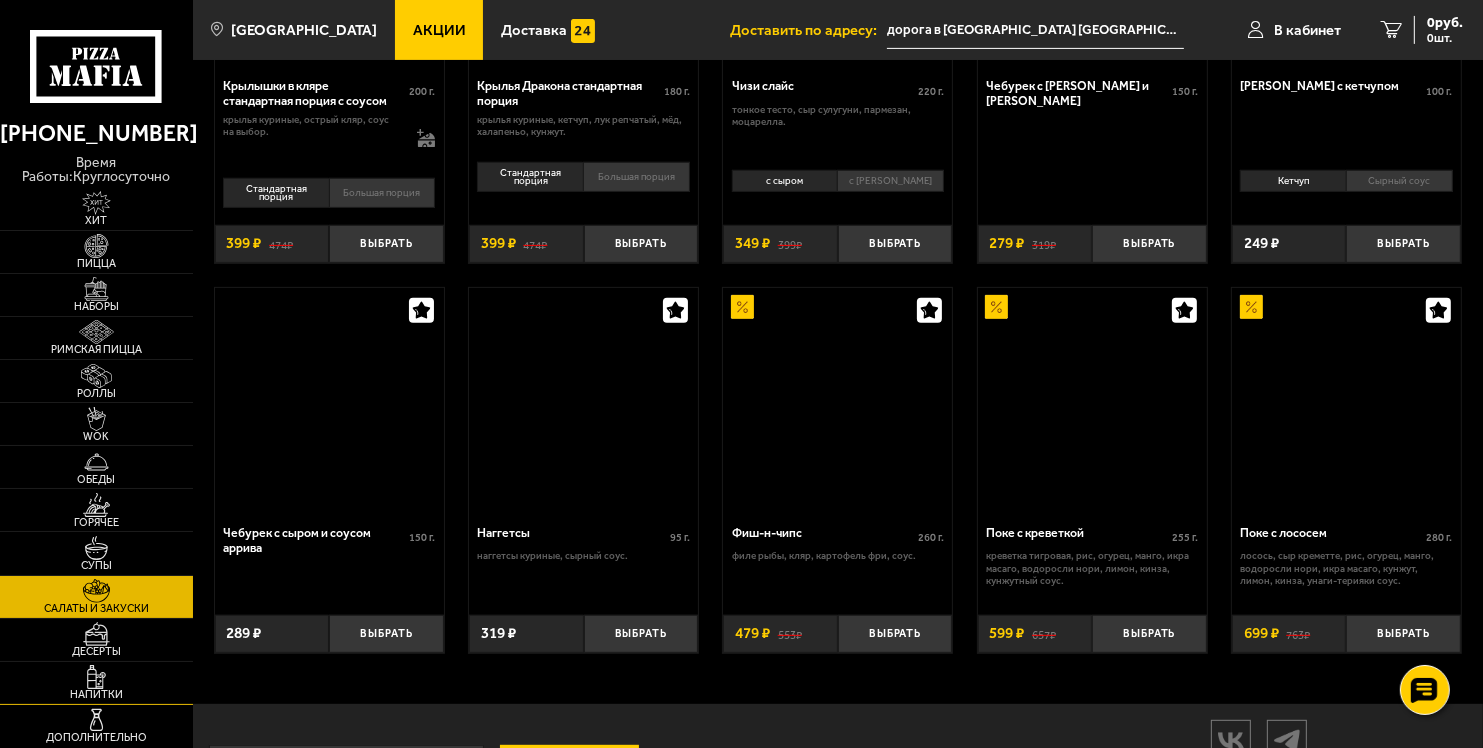 scroll, scrollTop: 0, scrollLeft: 0, axis: both 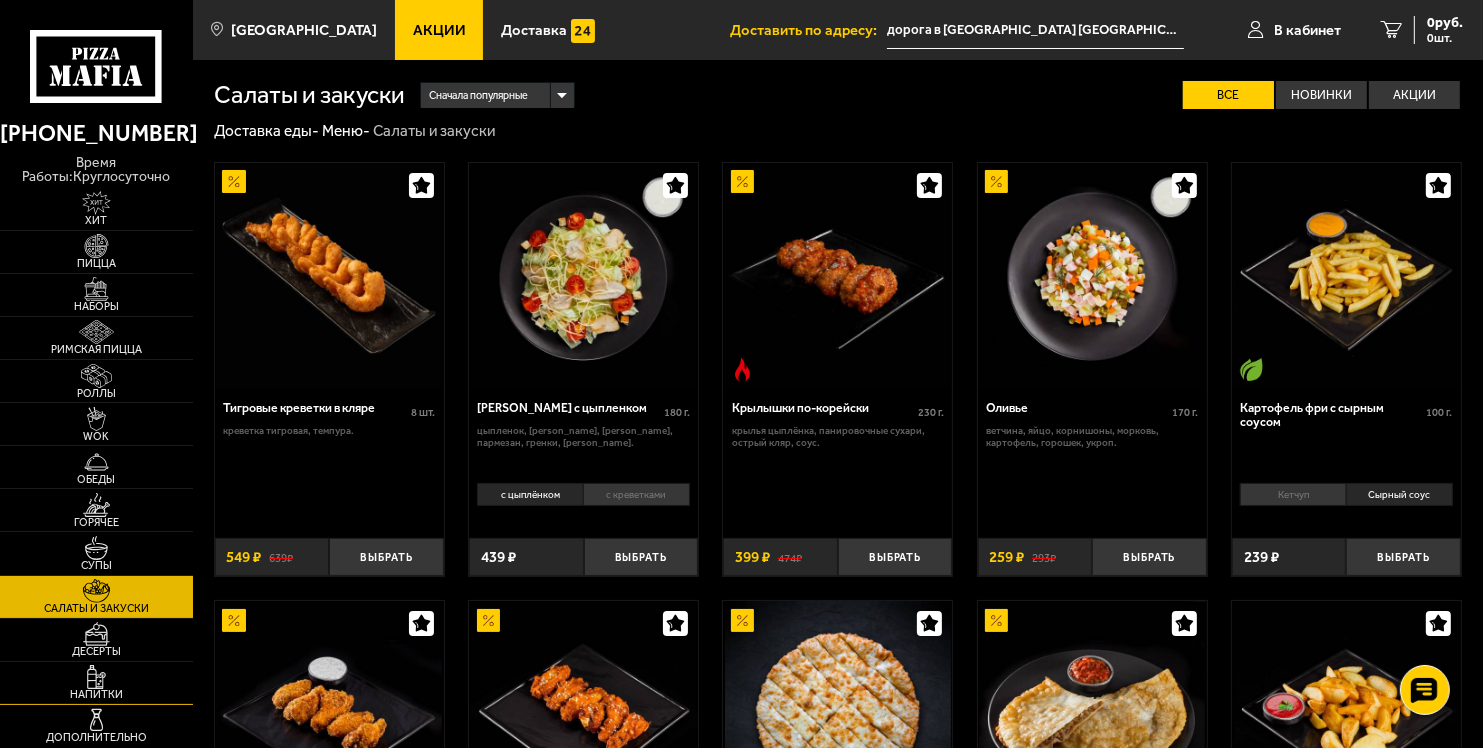 click on "Напитки" at bounding box center [96, 694] 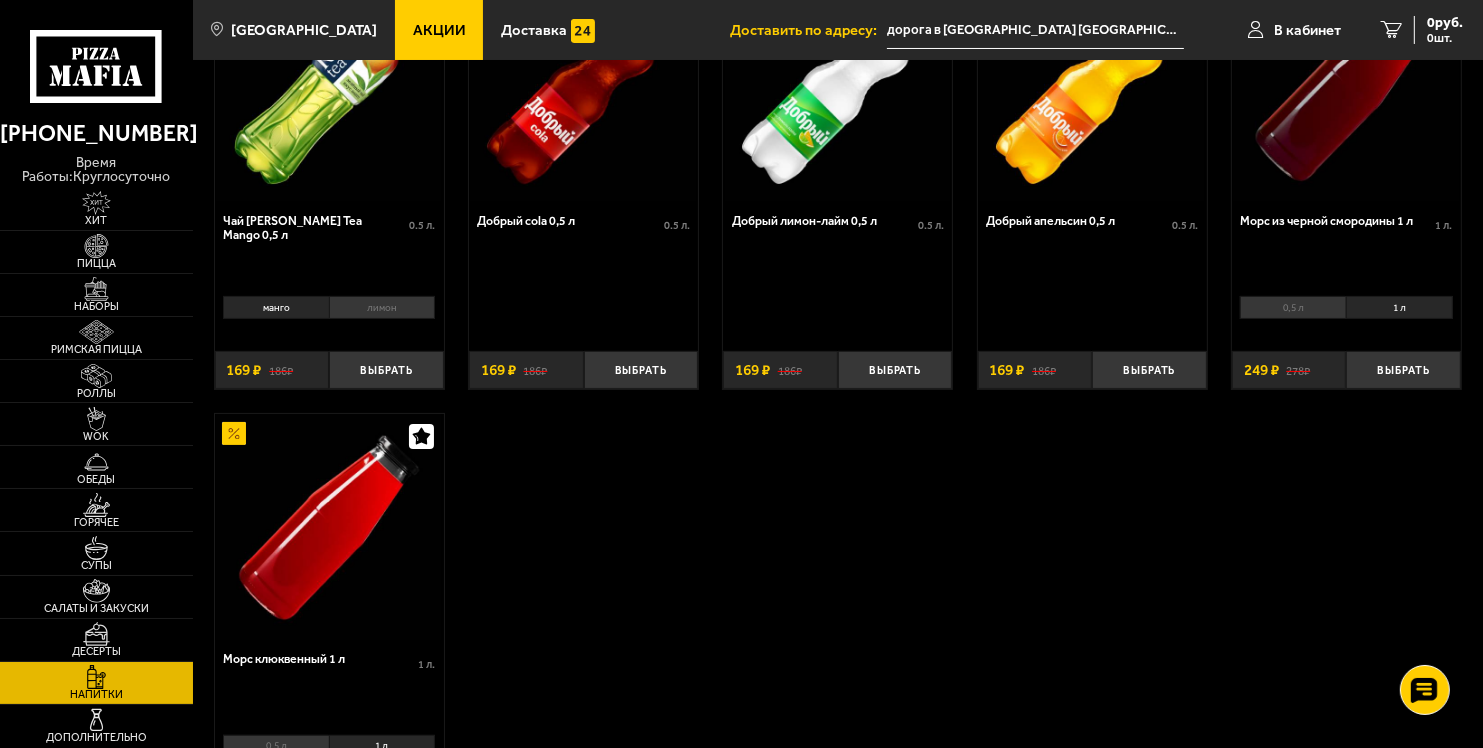 scroll, scrollTop: 300, scrollLeft: 0, axis: vertical 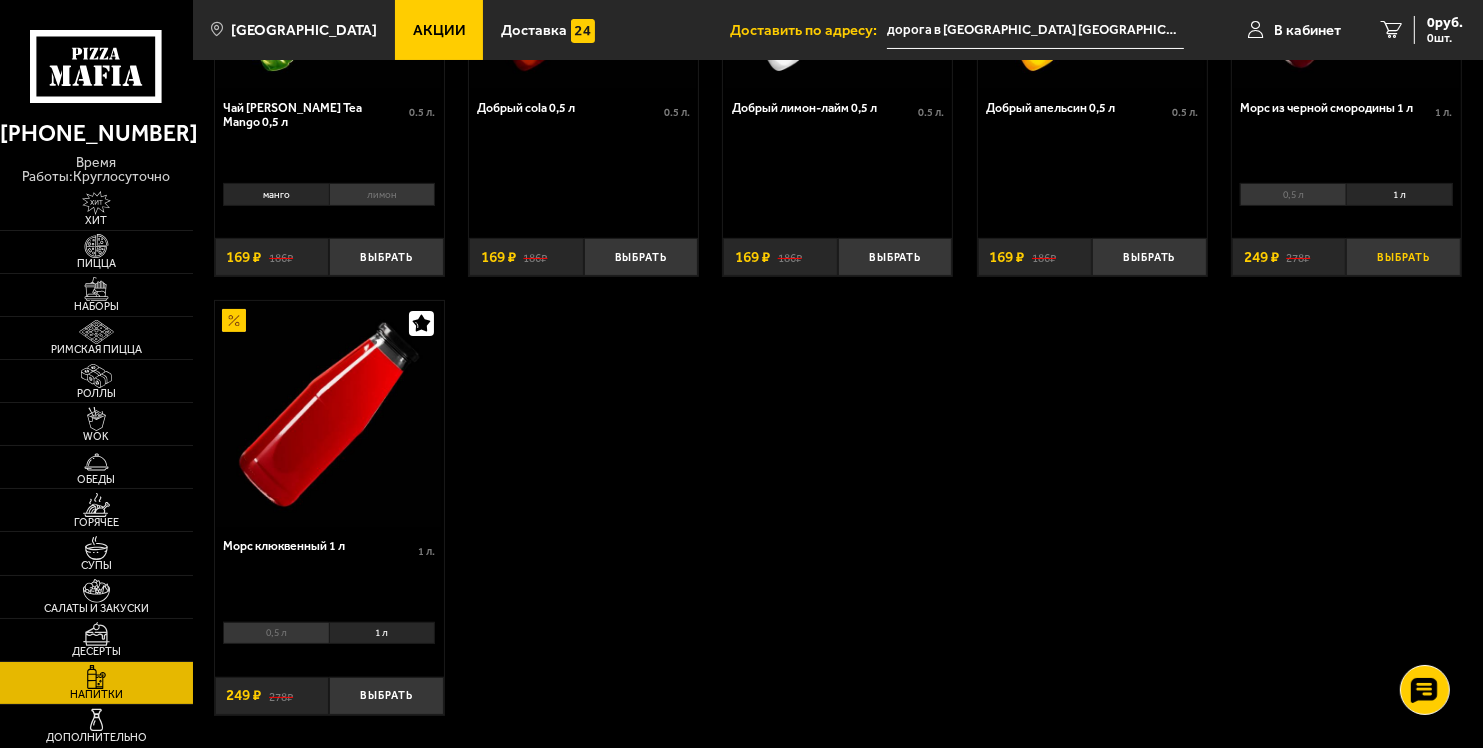click on "Выбрать" at bounding box center (1403, 257) 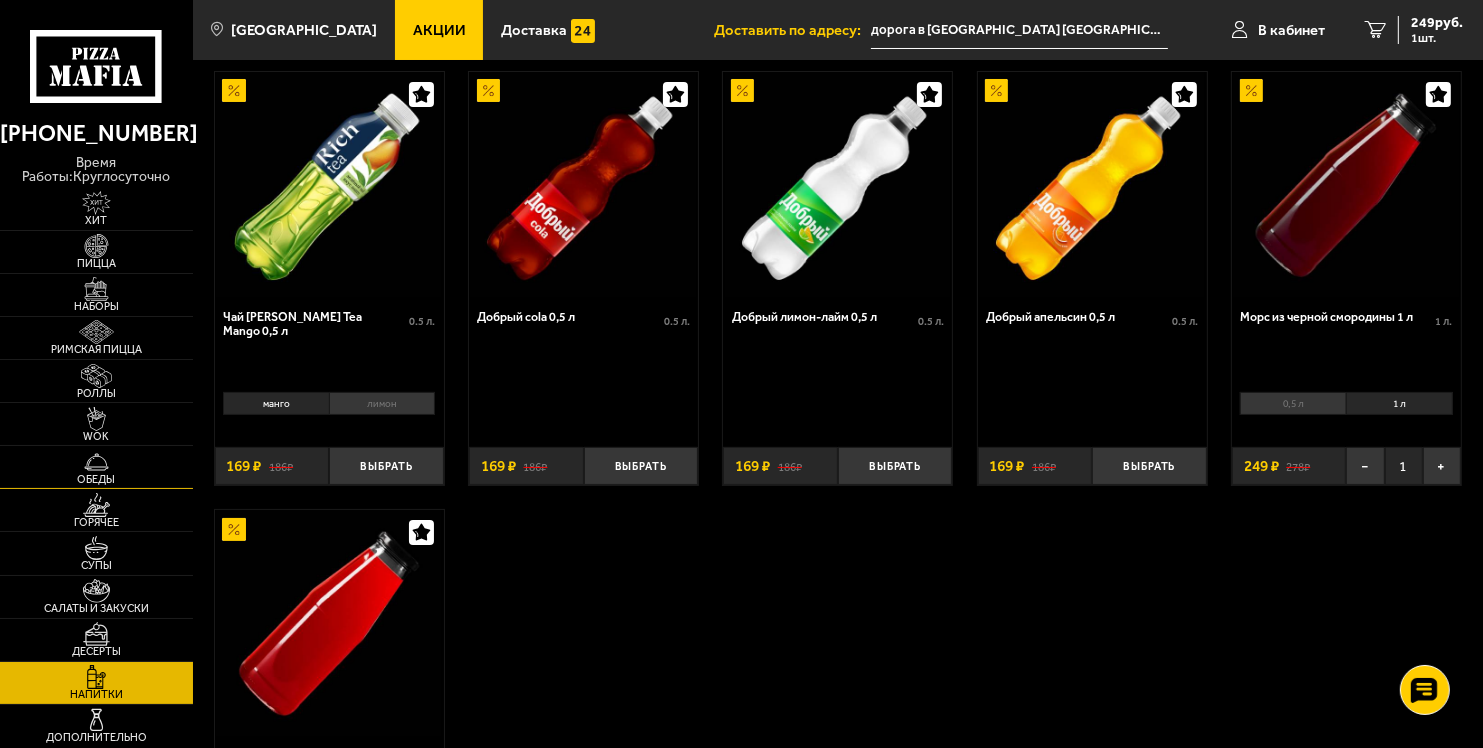 scroll, scrollTop: 0, scrollLeft: 0, axis: both 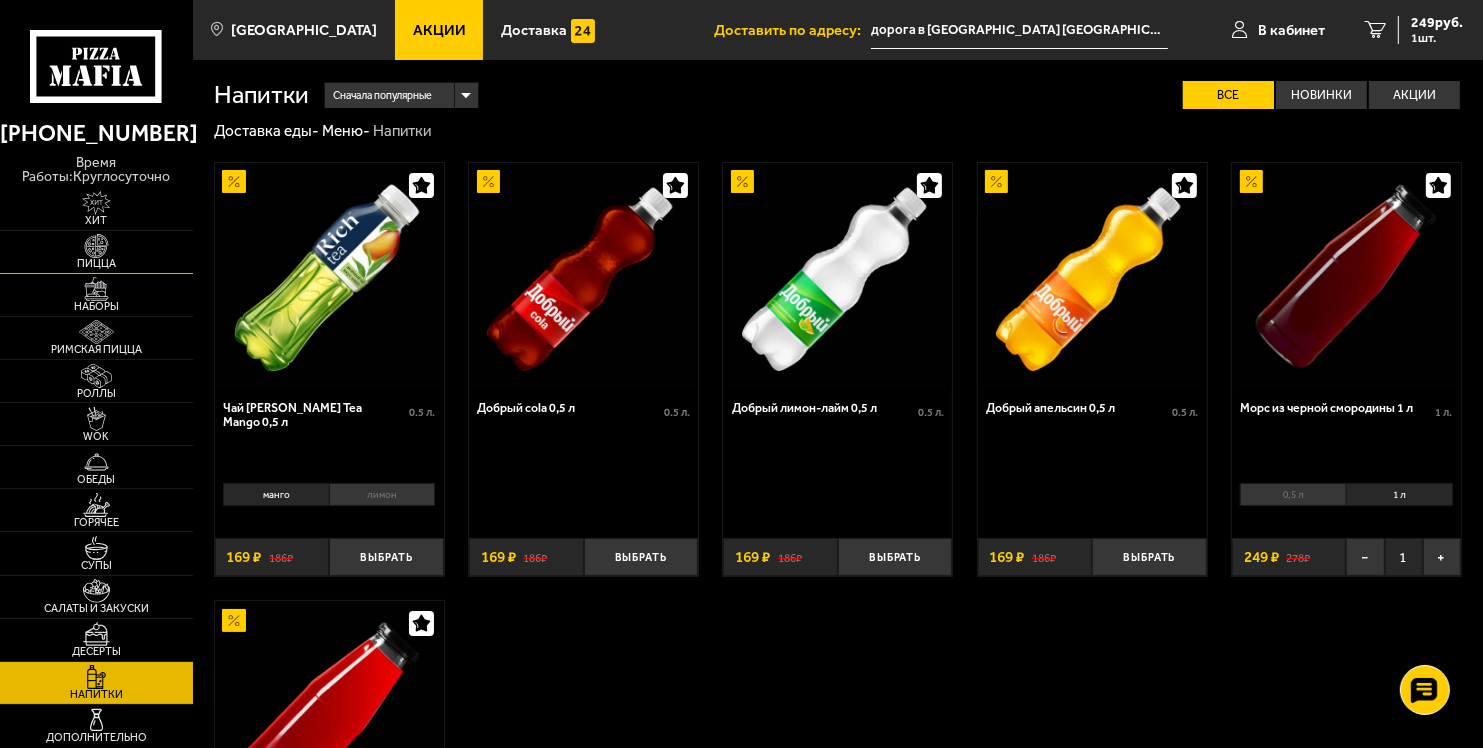 click at bounding box center (96, 246) 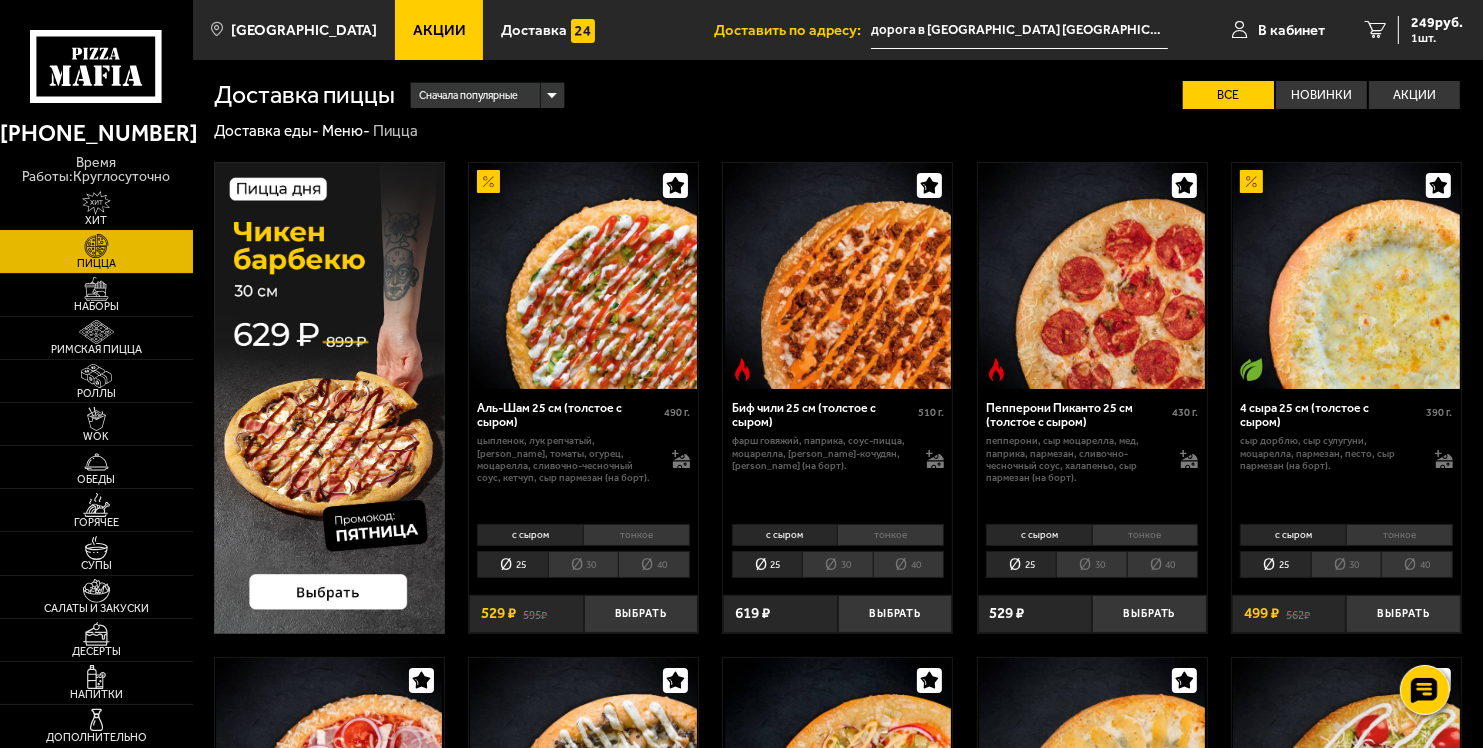 click at bounding box center [96, 203] 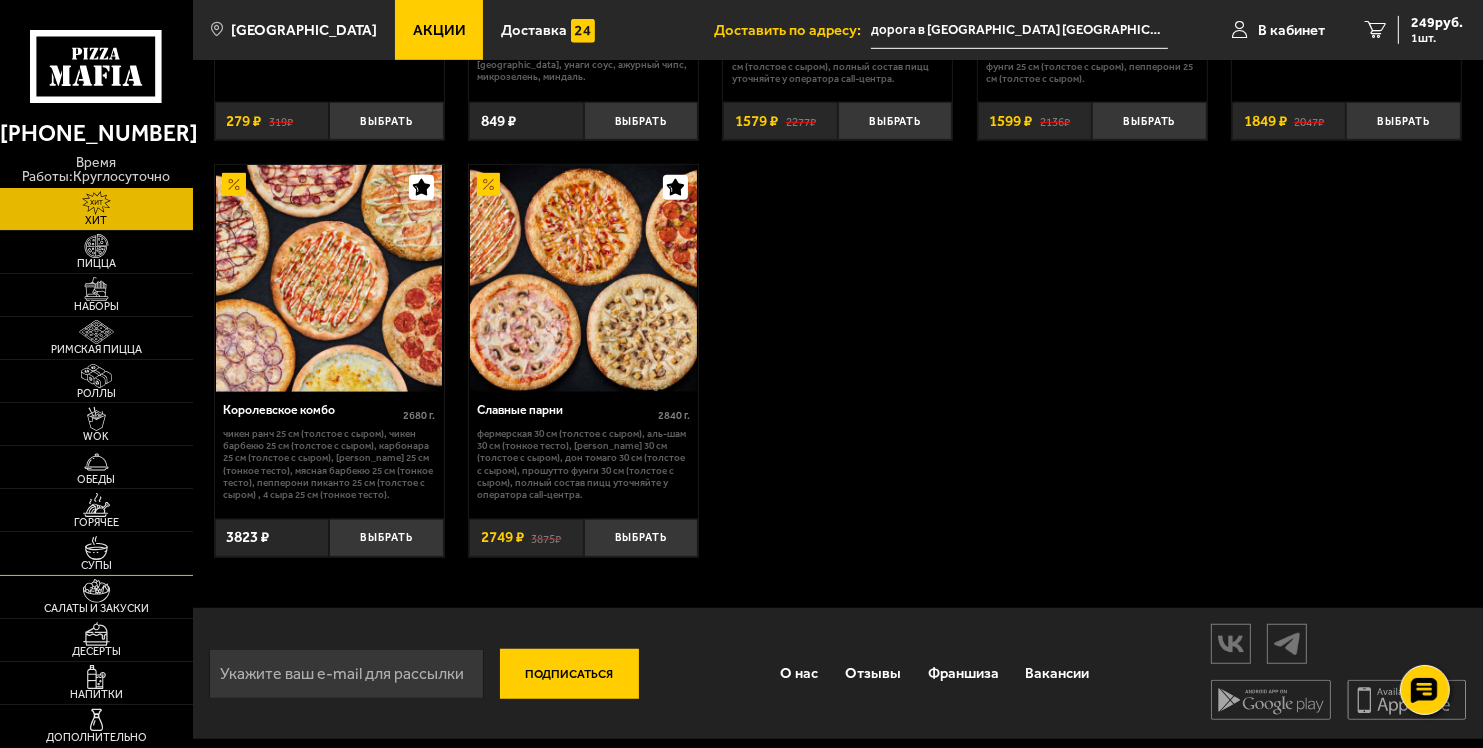 scroll, scrollTop: 1230, scrollLeft: 0, axis: vertical 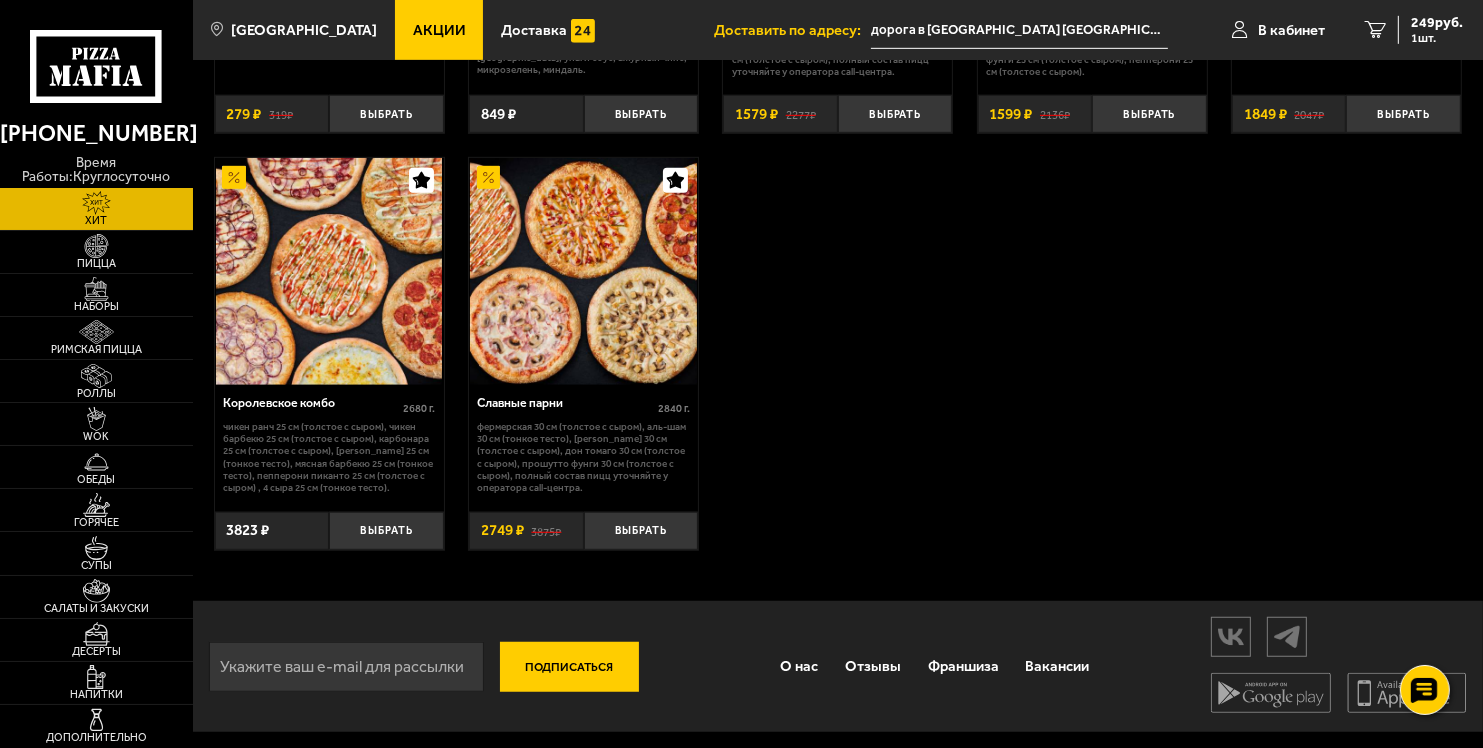 drag, startPoint x: 124, startPoint y: 599, endPoint x: 1487, endPoint y: 573, distance: 1363.2479 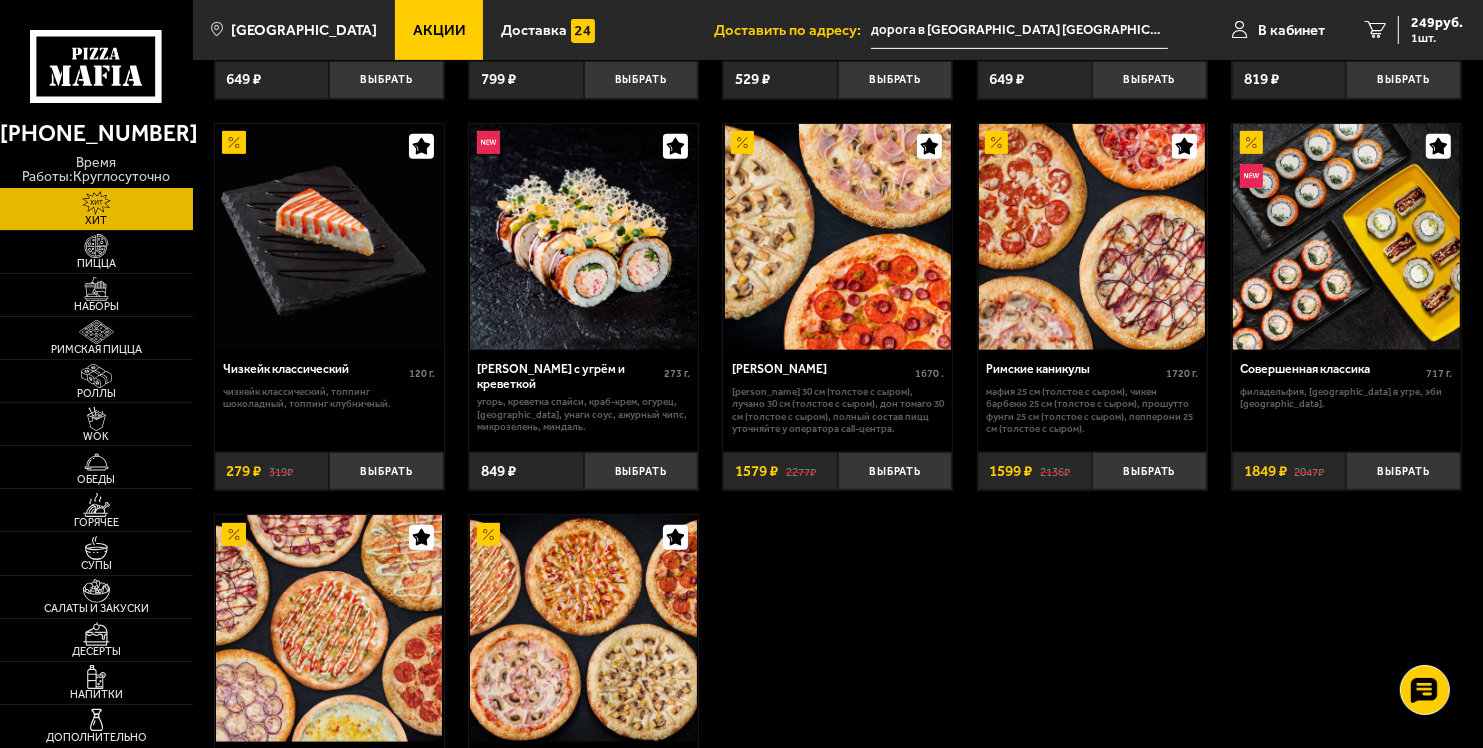 scroll, scrollTop: 1230, scrollLeft: 0, axis: vertical 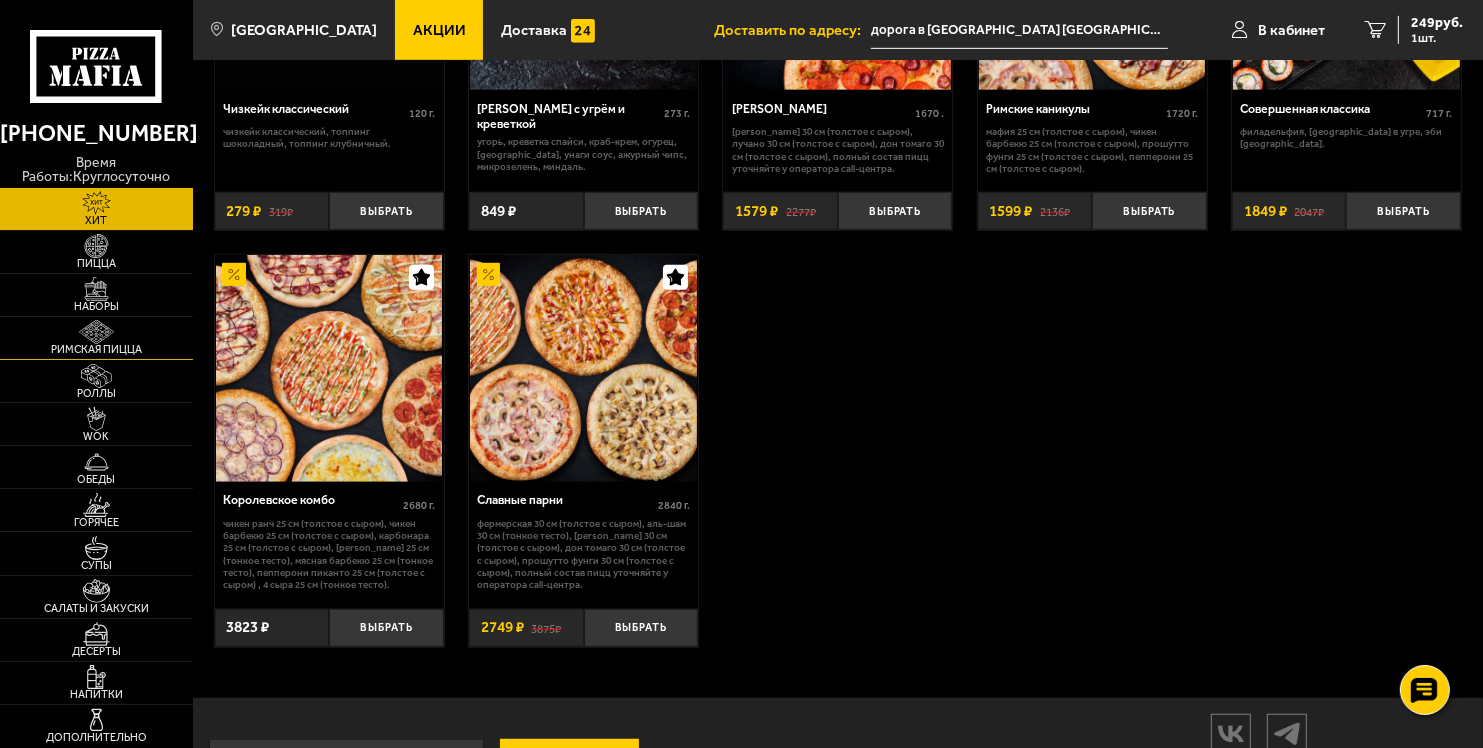 click on "Римская пицца" at bounding box center (96, 338) 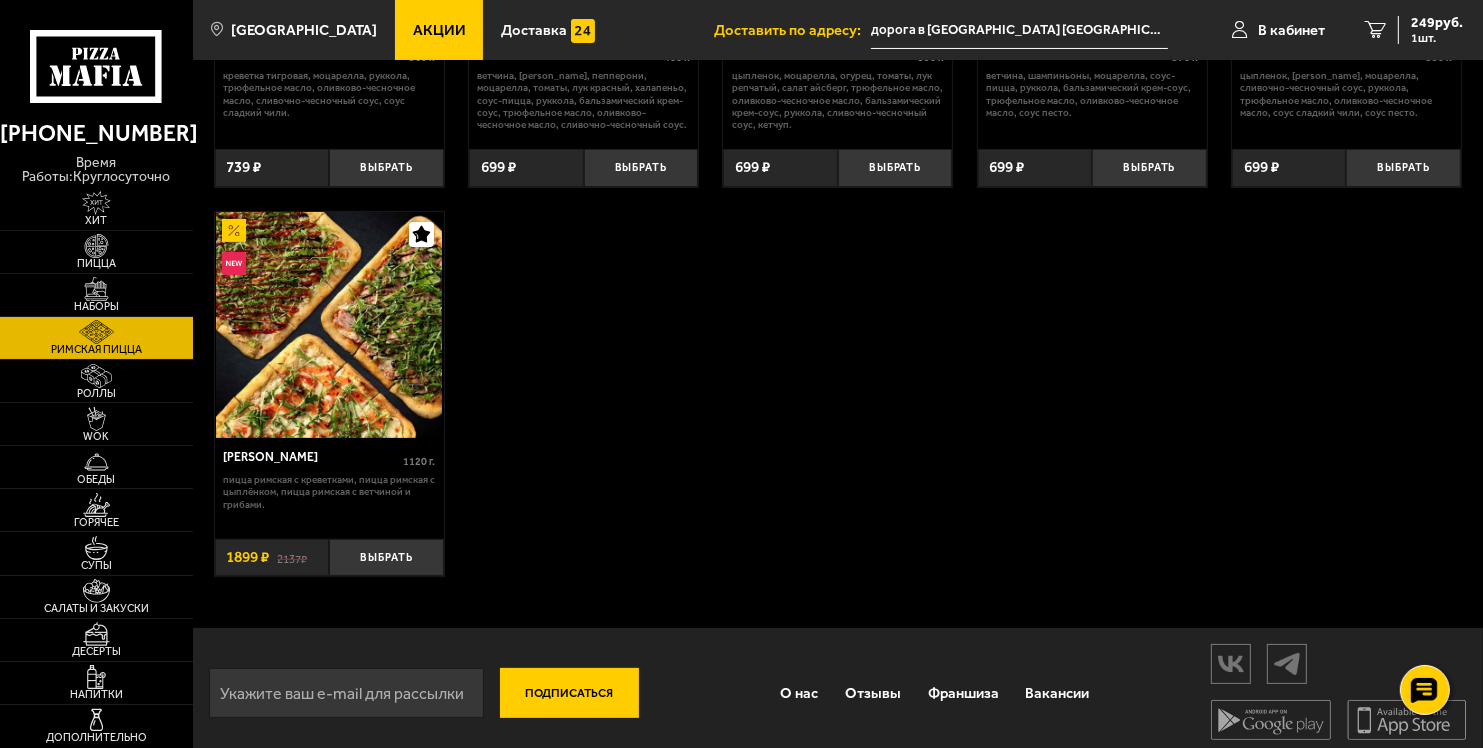 scroll, scrollTop: 383, scrollLeft: 0, axis: vertical 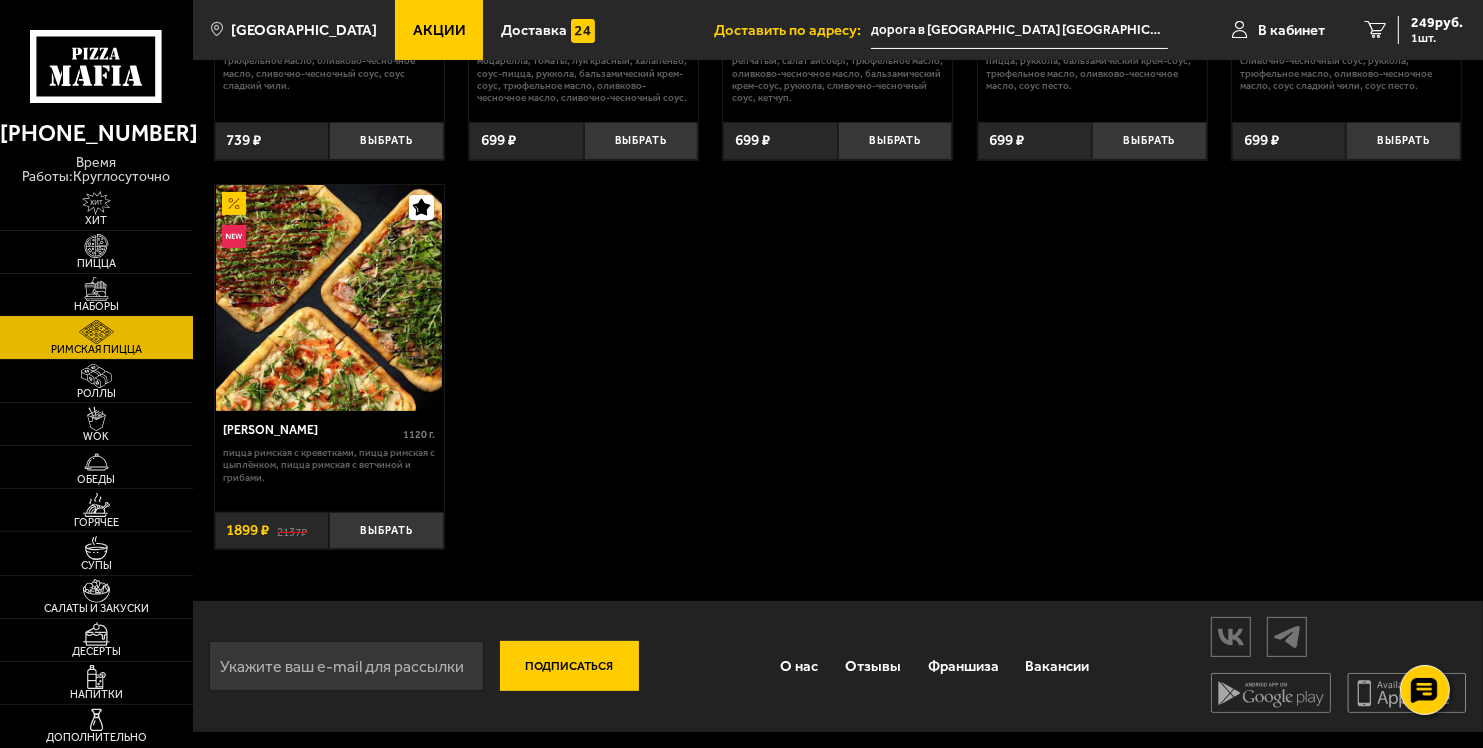 click at bounding box center [96, 289] 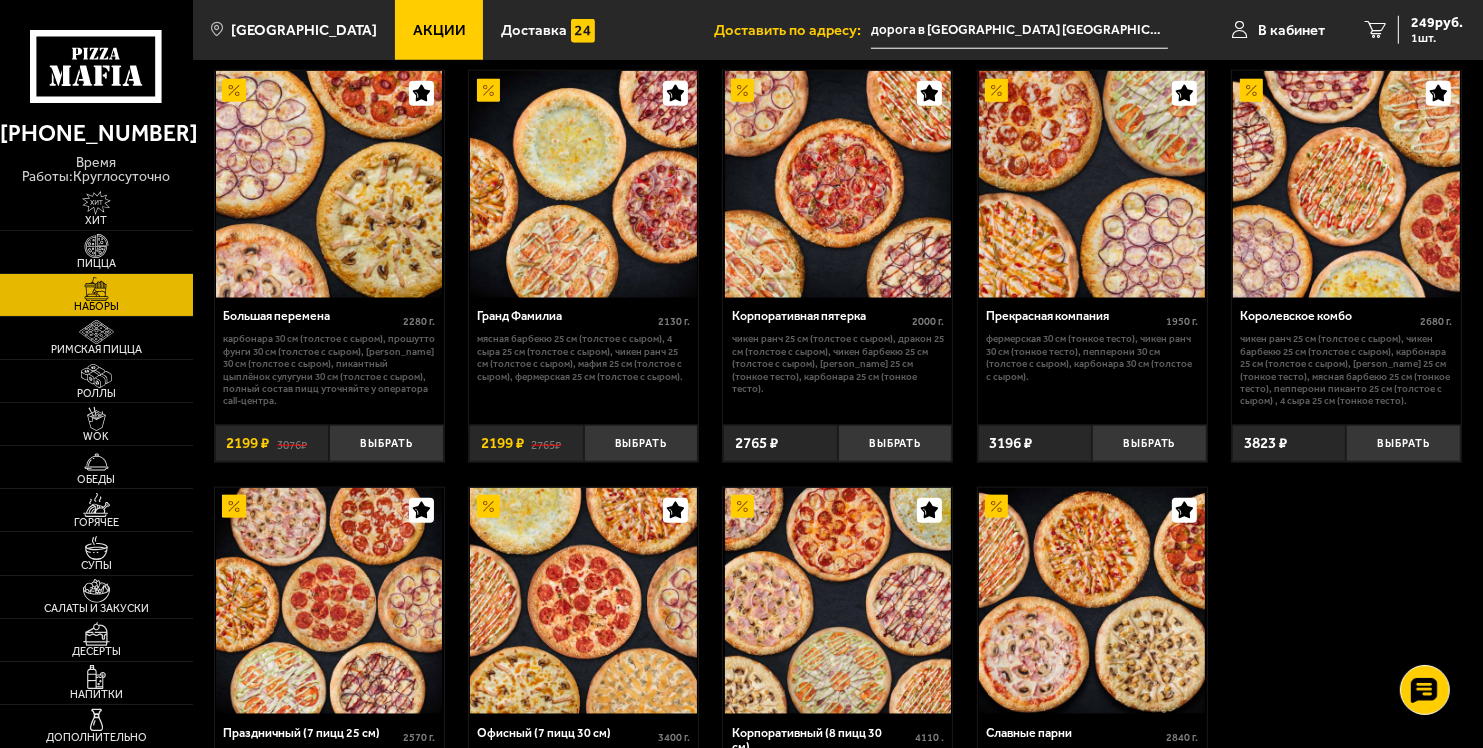 scroll, scrollTop: 1800, scrollLeft: 0, axis: vertical 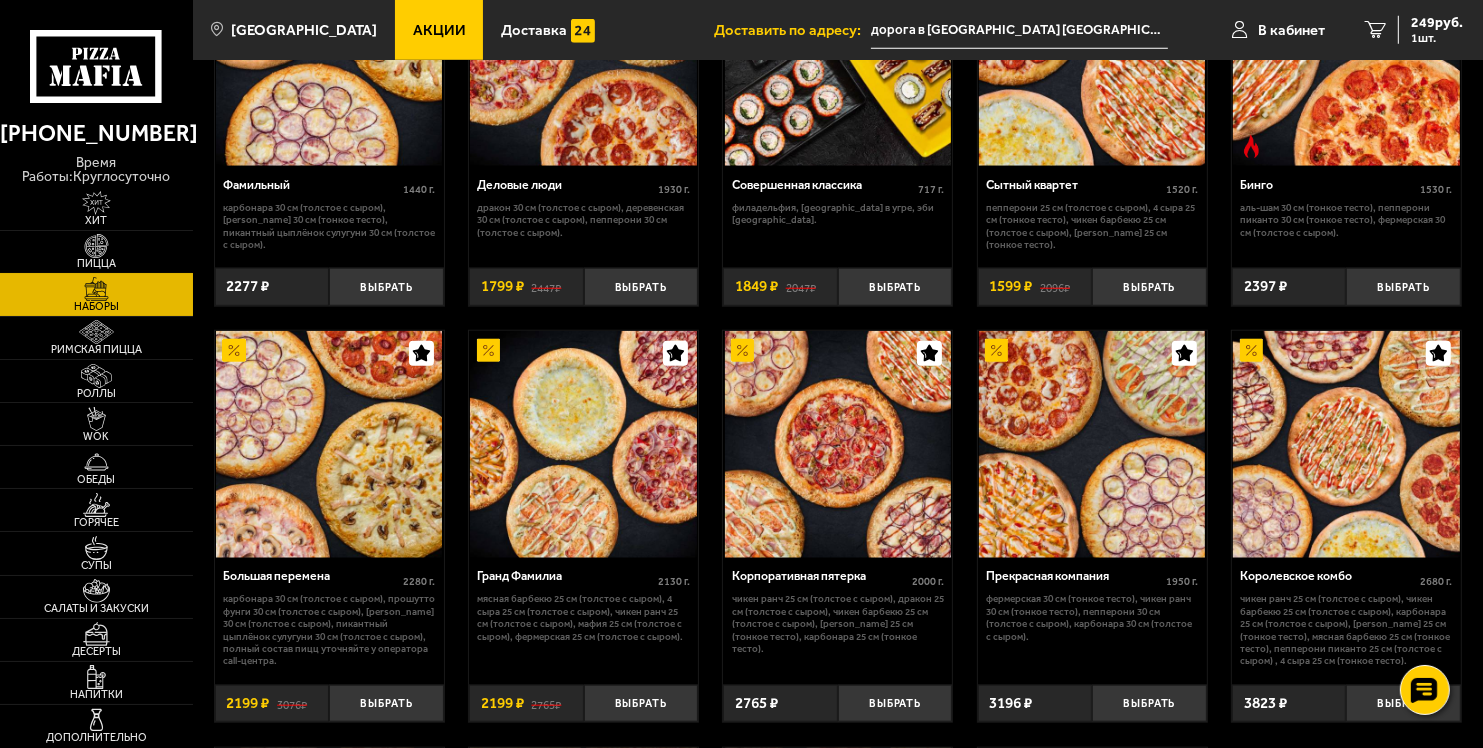 click at bounding box center [96, 246] 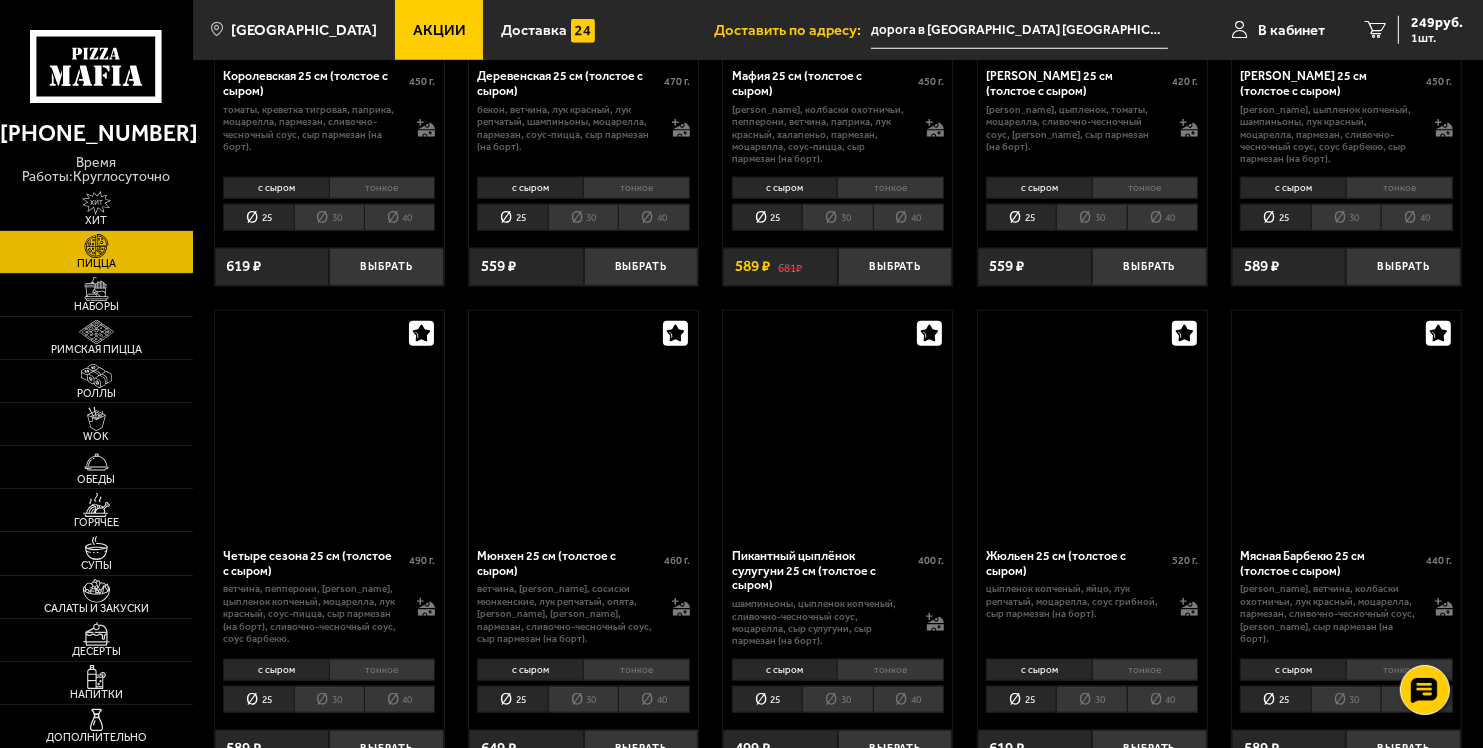 scroll, scrollTop: 0, scrollLeft: 0, axis: both 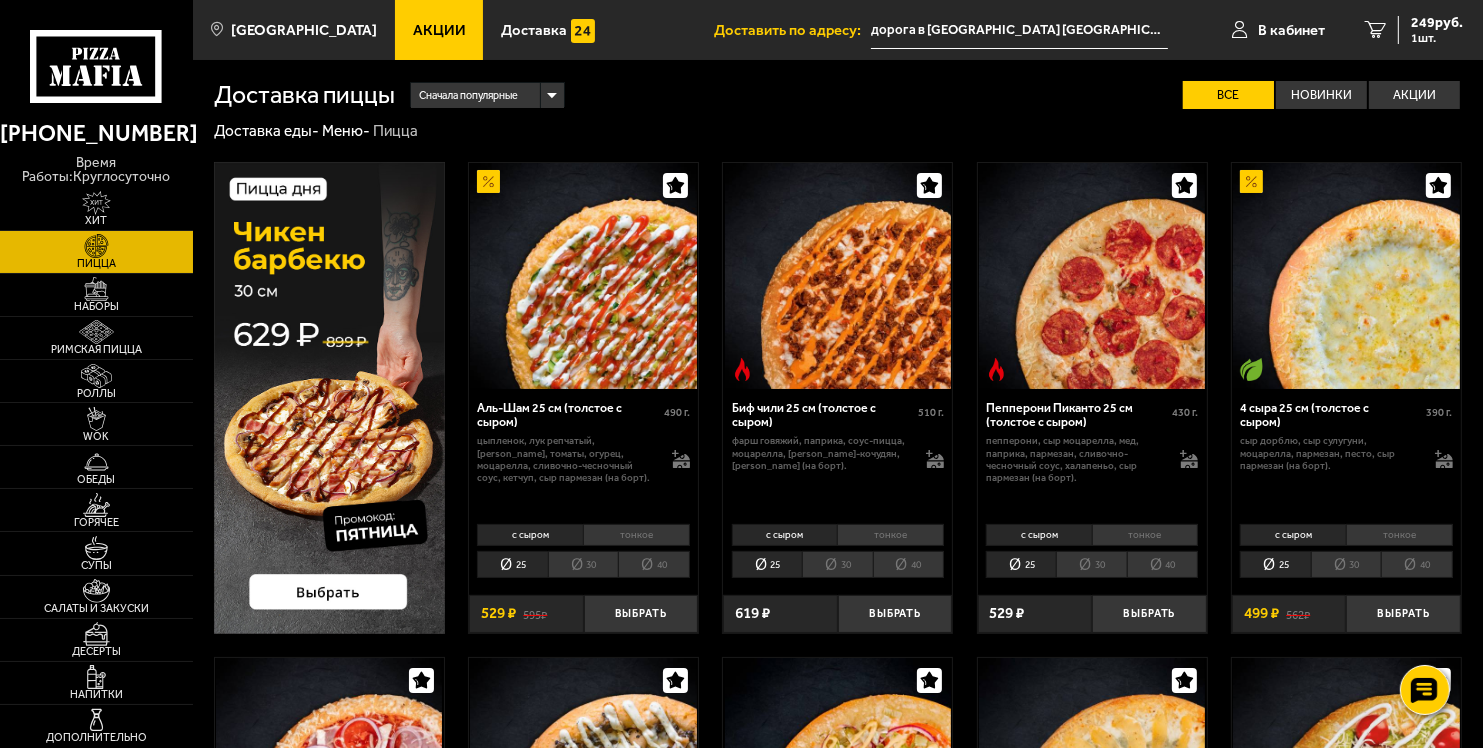 click at bounding box center (329, 398) 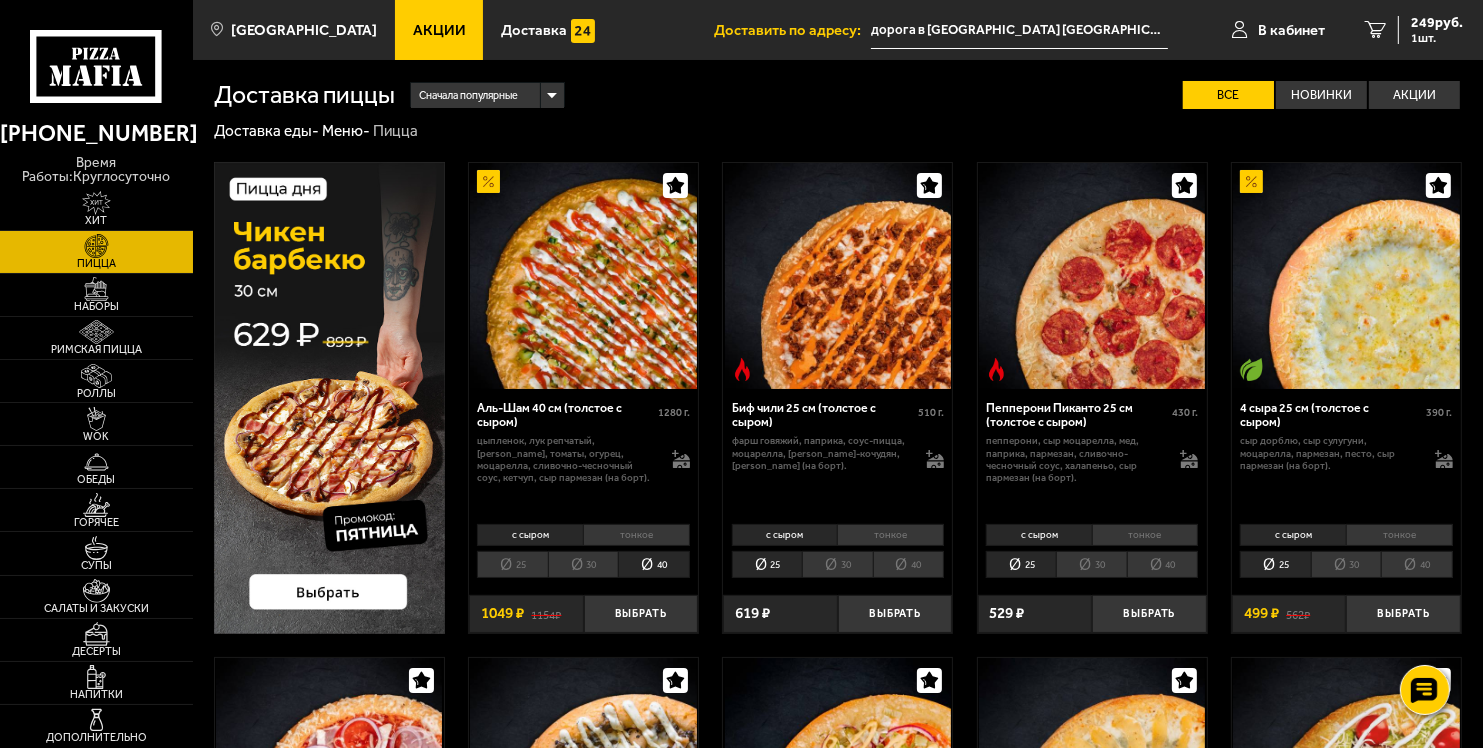 click on "30" at bounding box center [583, 564] 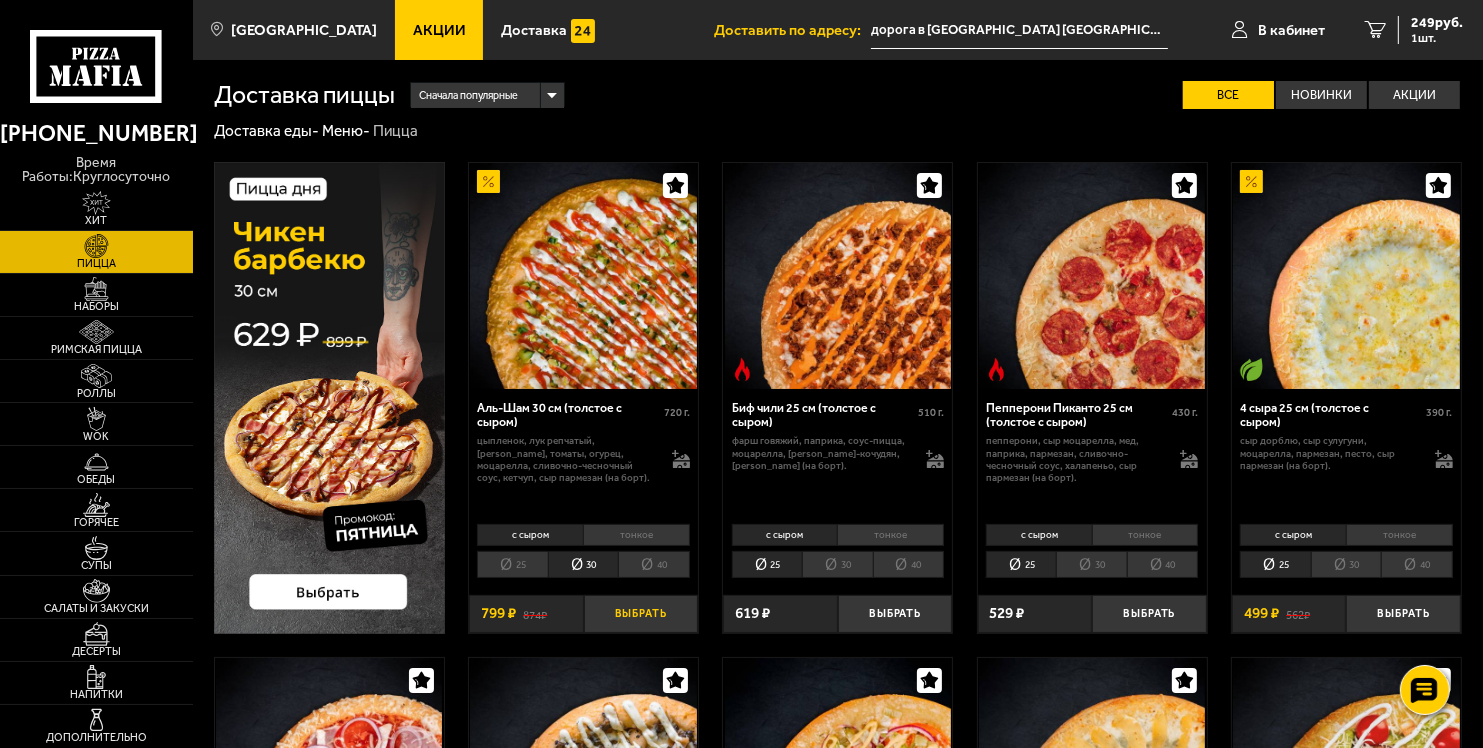 click on "Выбрать" at bounding box center [641, 614] 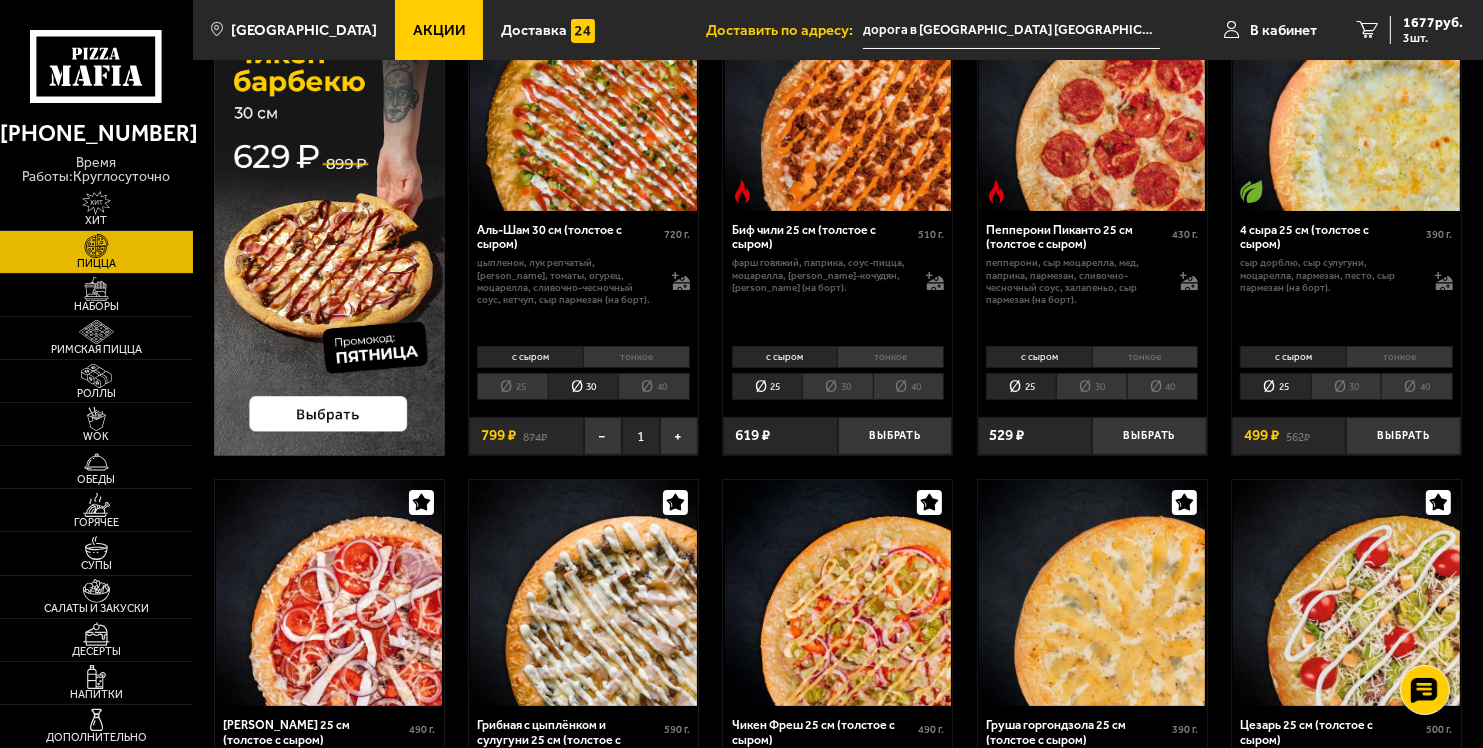scroll, scrollTop: 400, scrollLeft: 0, axis: vertical 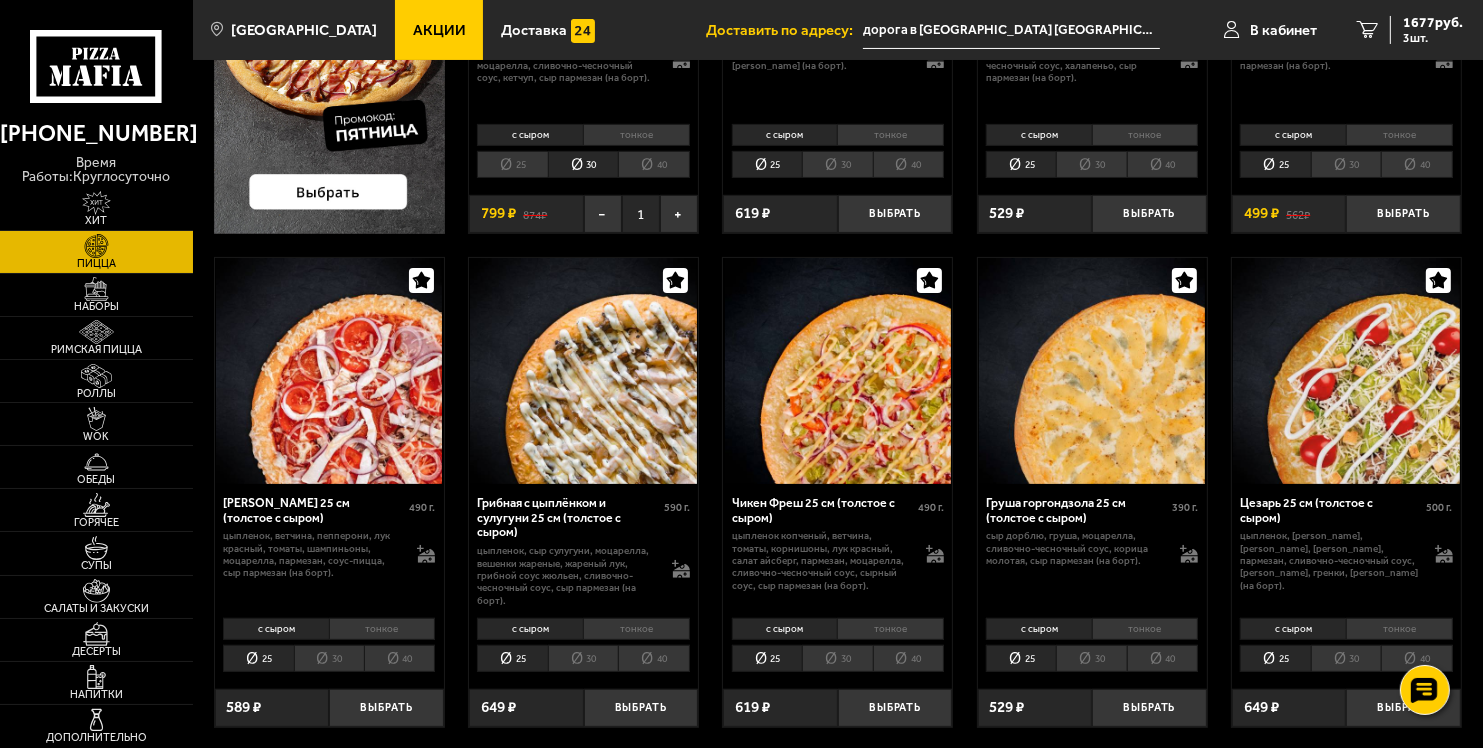 click on "30" at bounding box center (583, 658) 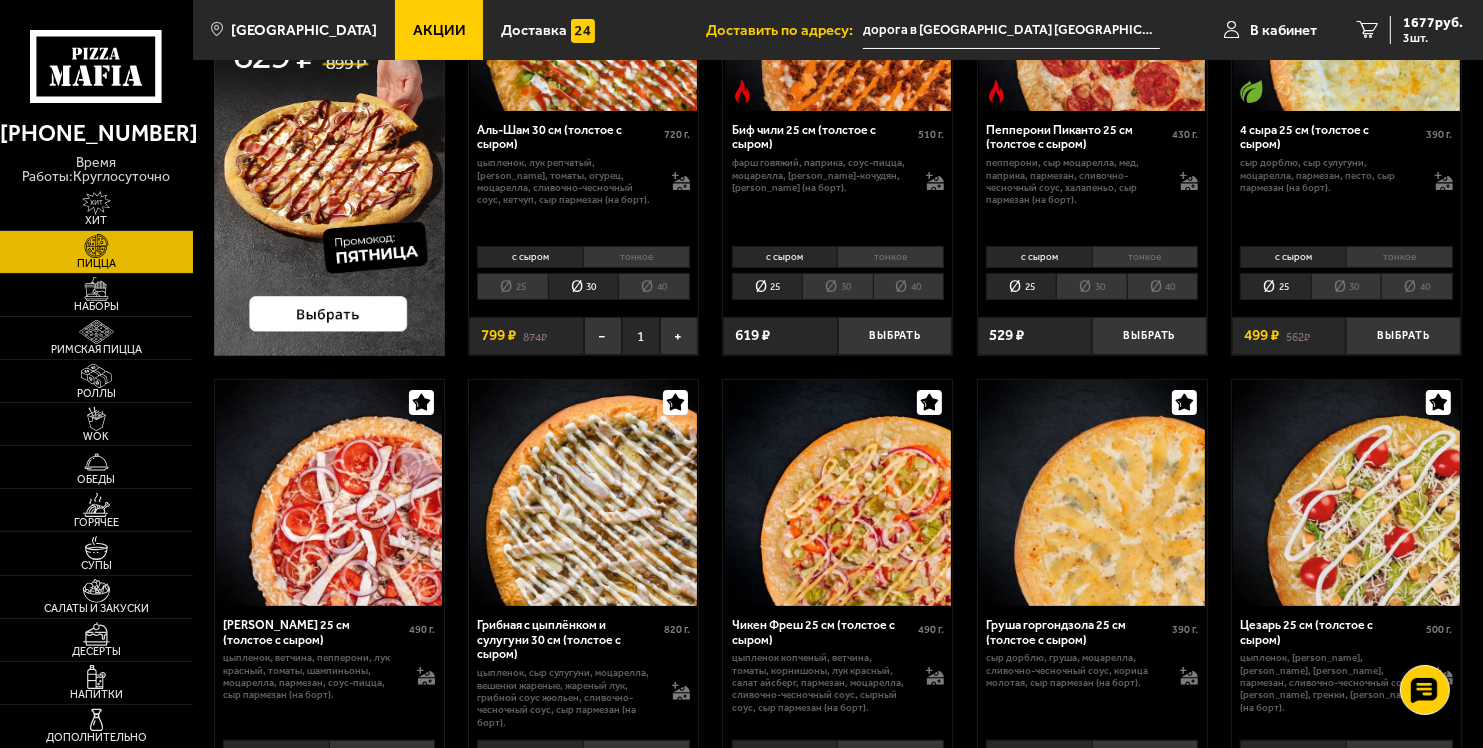 scroll, scrollTop: 400, scrollLeft: 0, axis: vertical 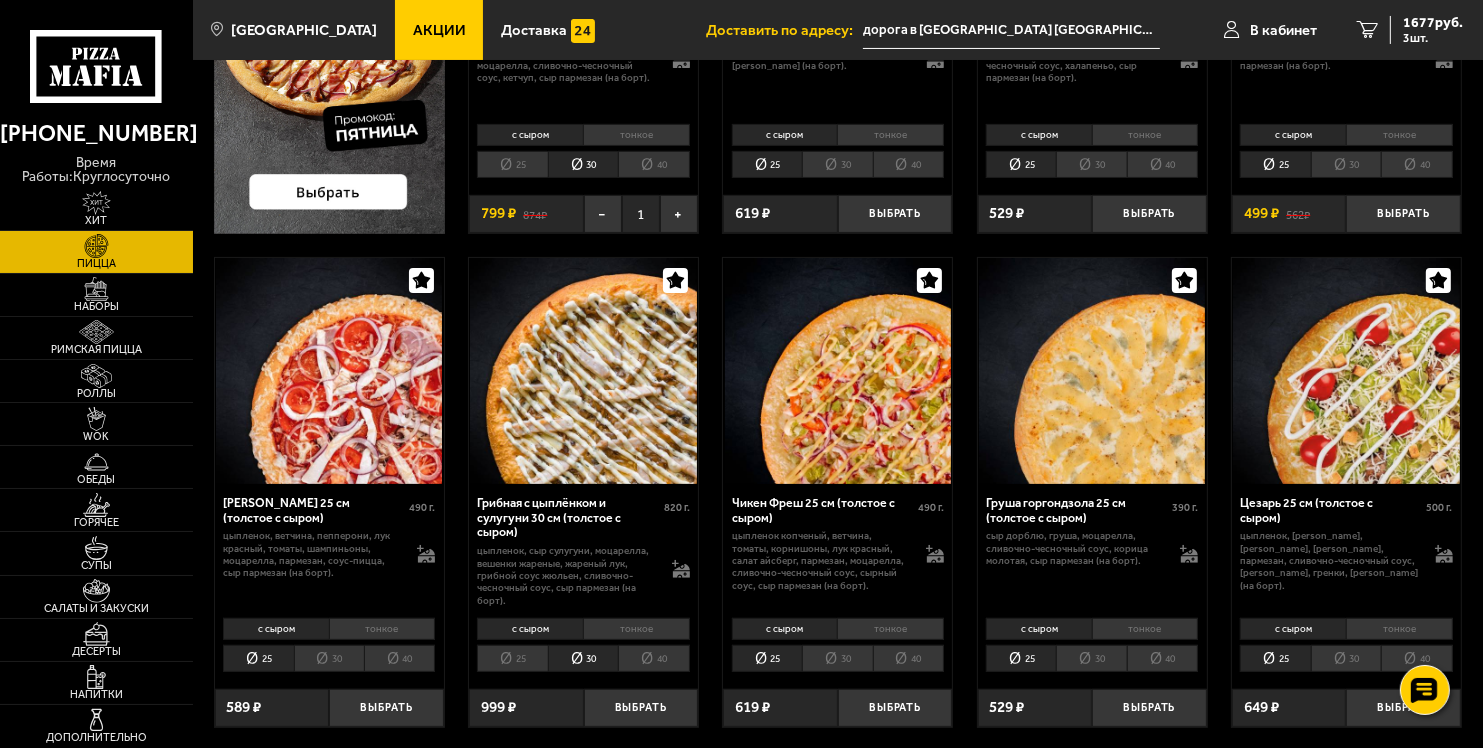 click on "40" at bounding box center (653, 658) 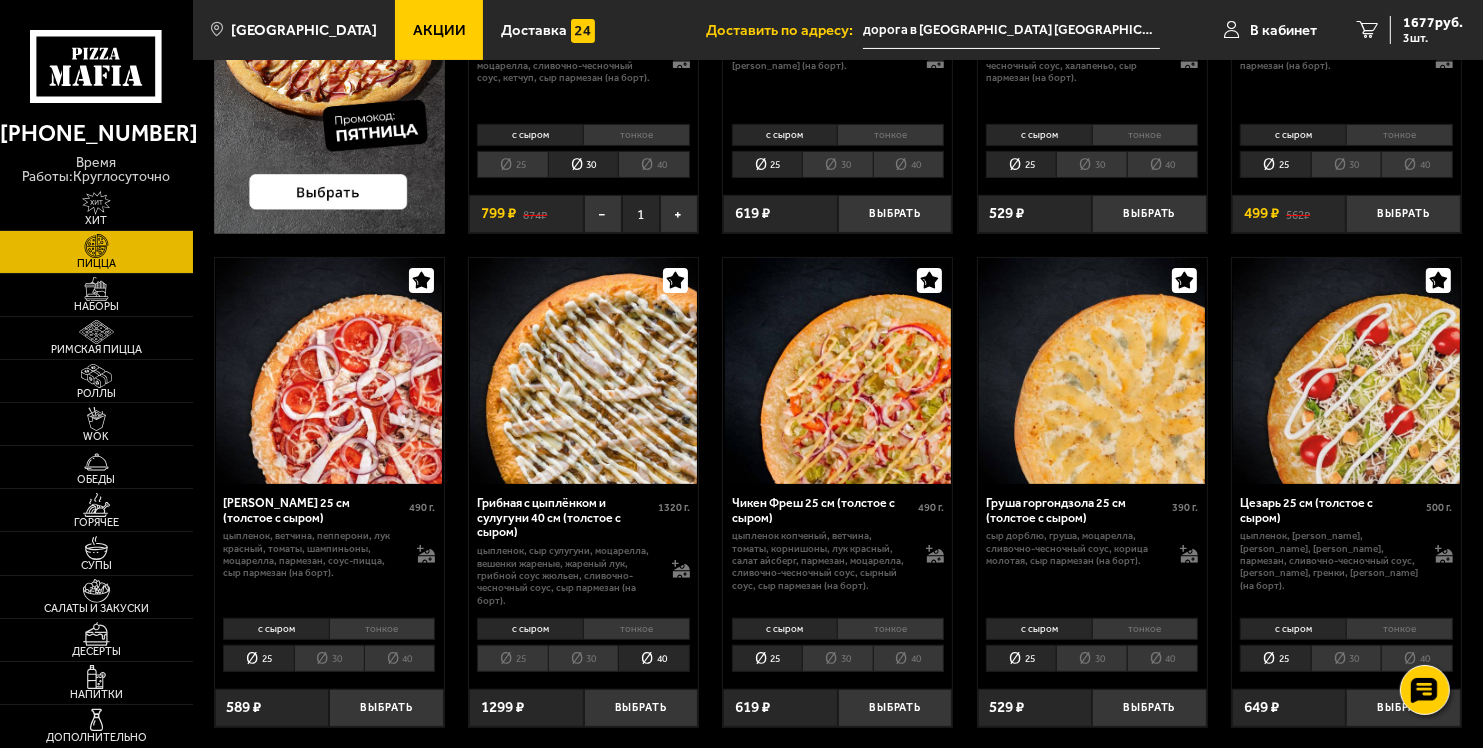 click on "30" at bounding box center (583, 658) 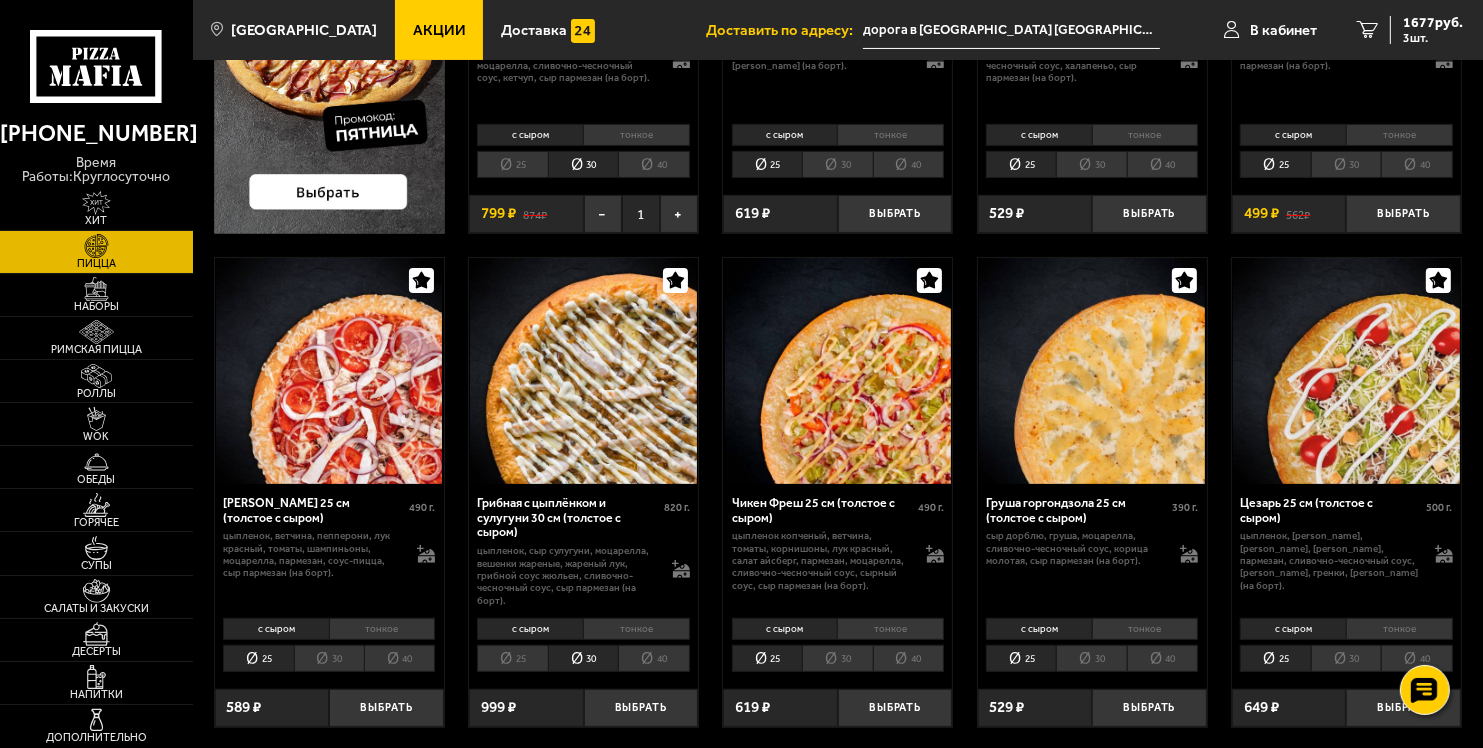click on "тонкое" at bounding box center (636, 629) 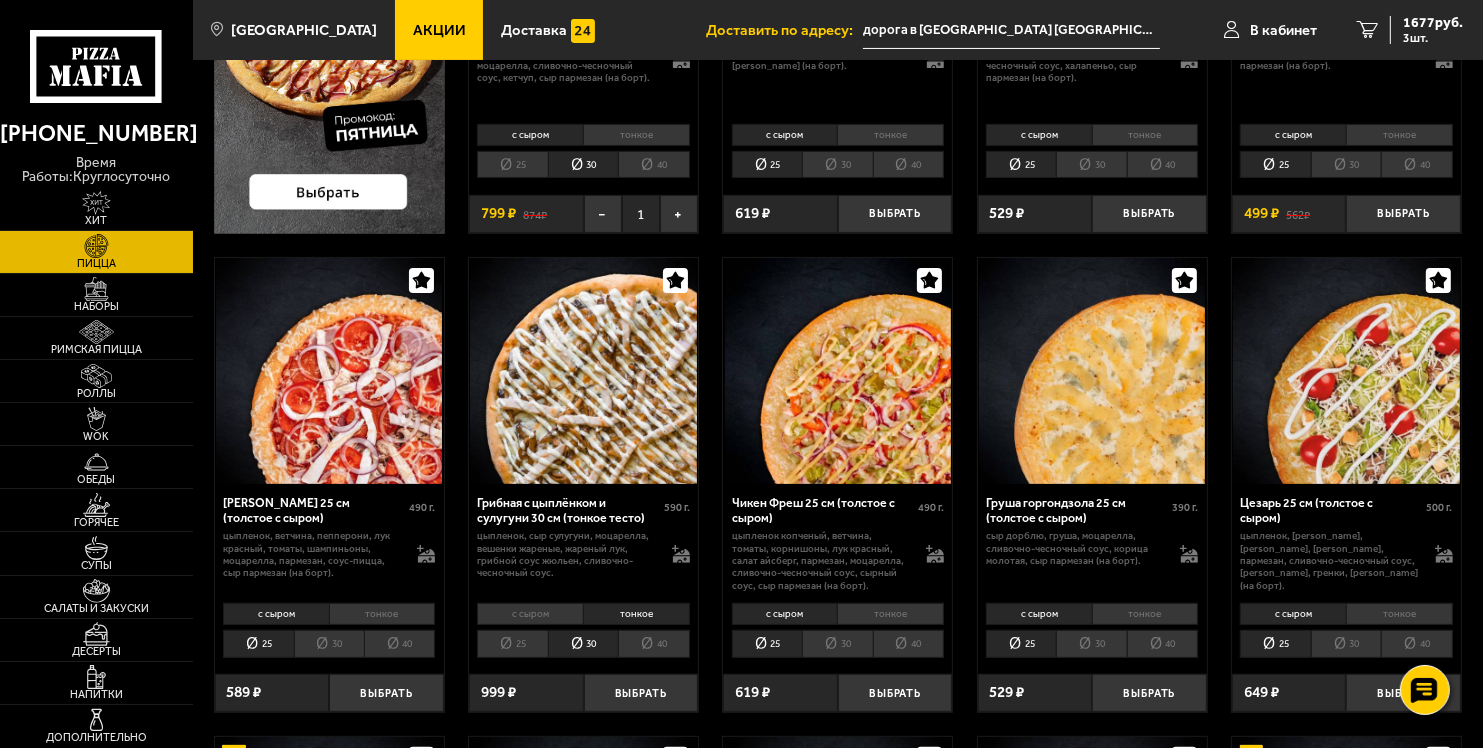 click on "с сыром" at bounding box center (530, 614) 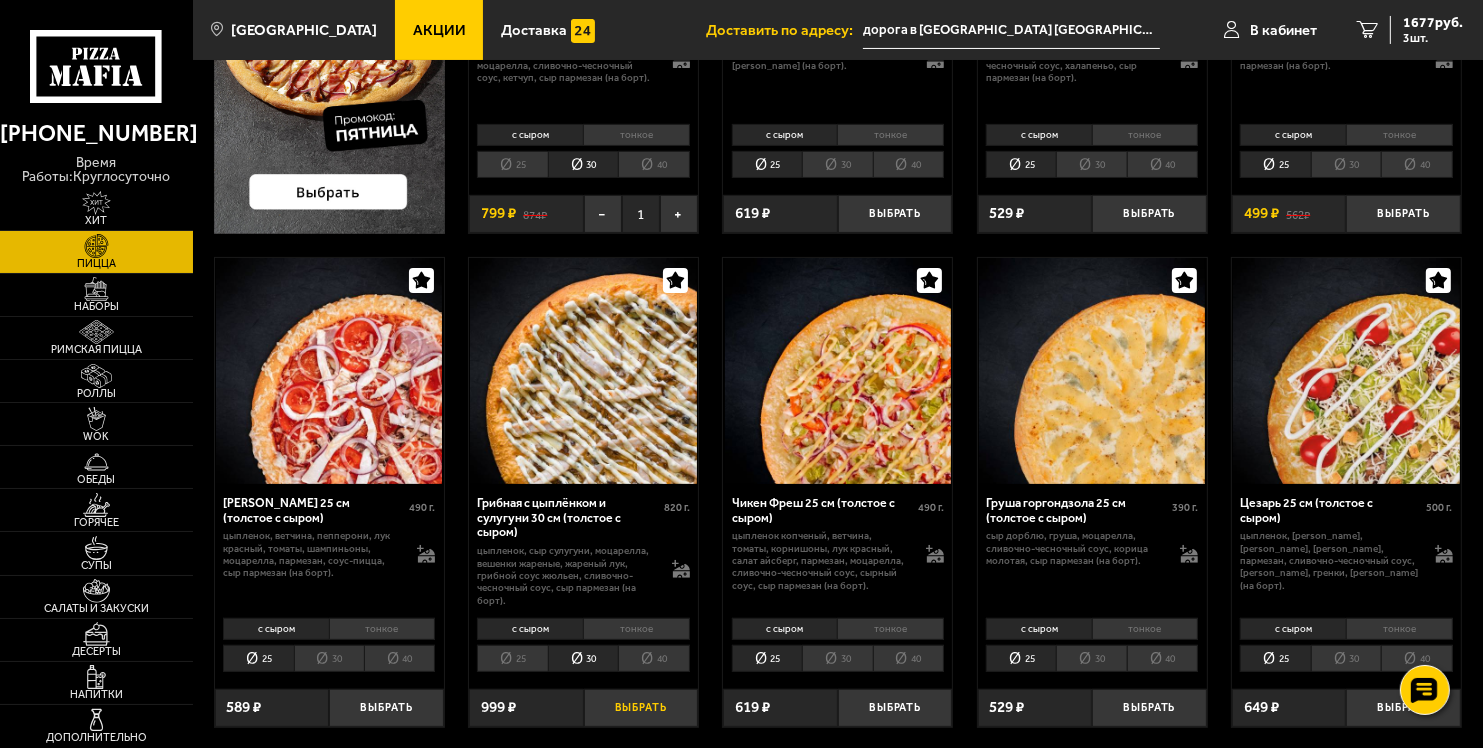click on "Выбрать" at bounding box center (641, 708) 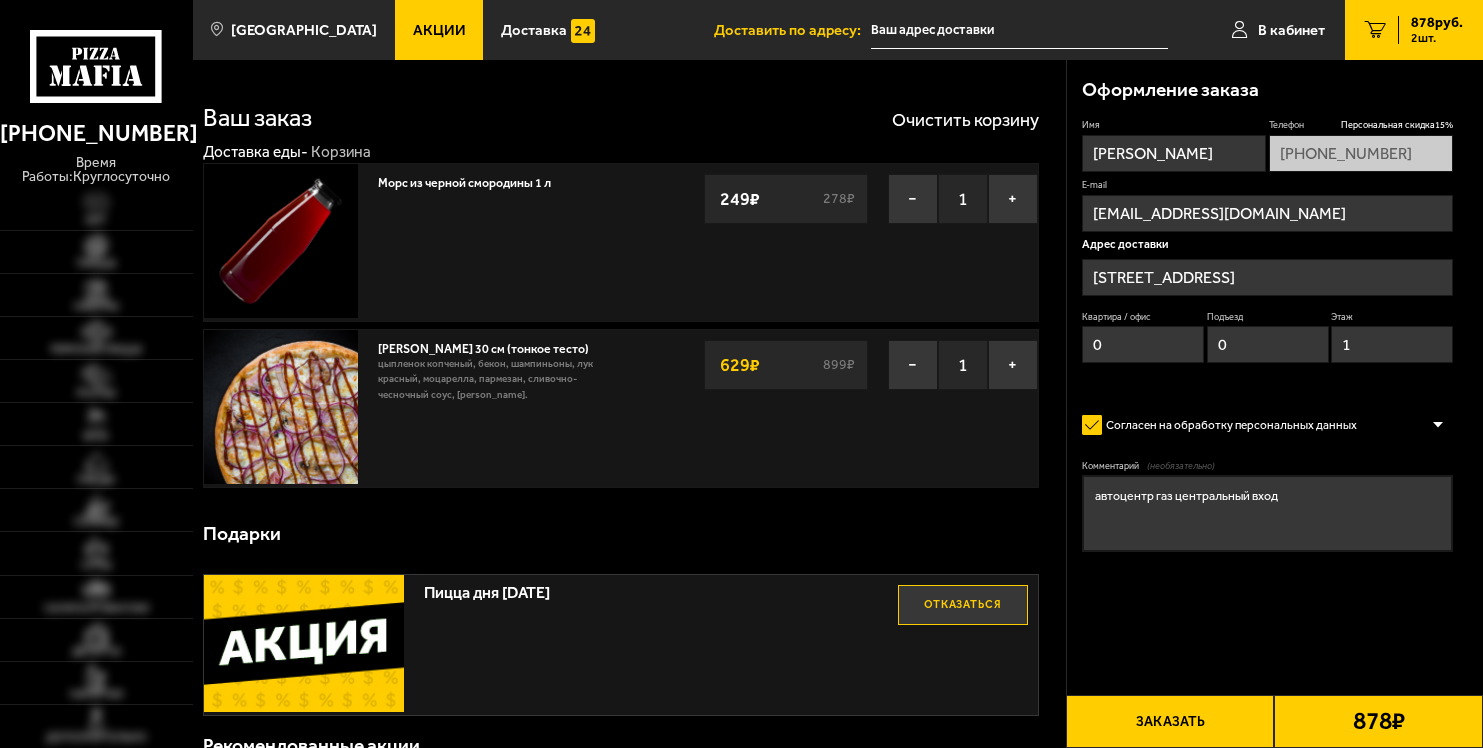 type on "[STREET_ADDRESS]" 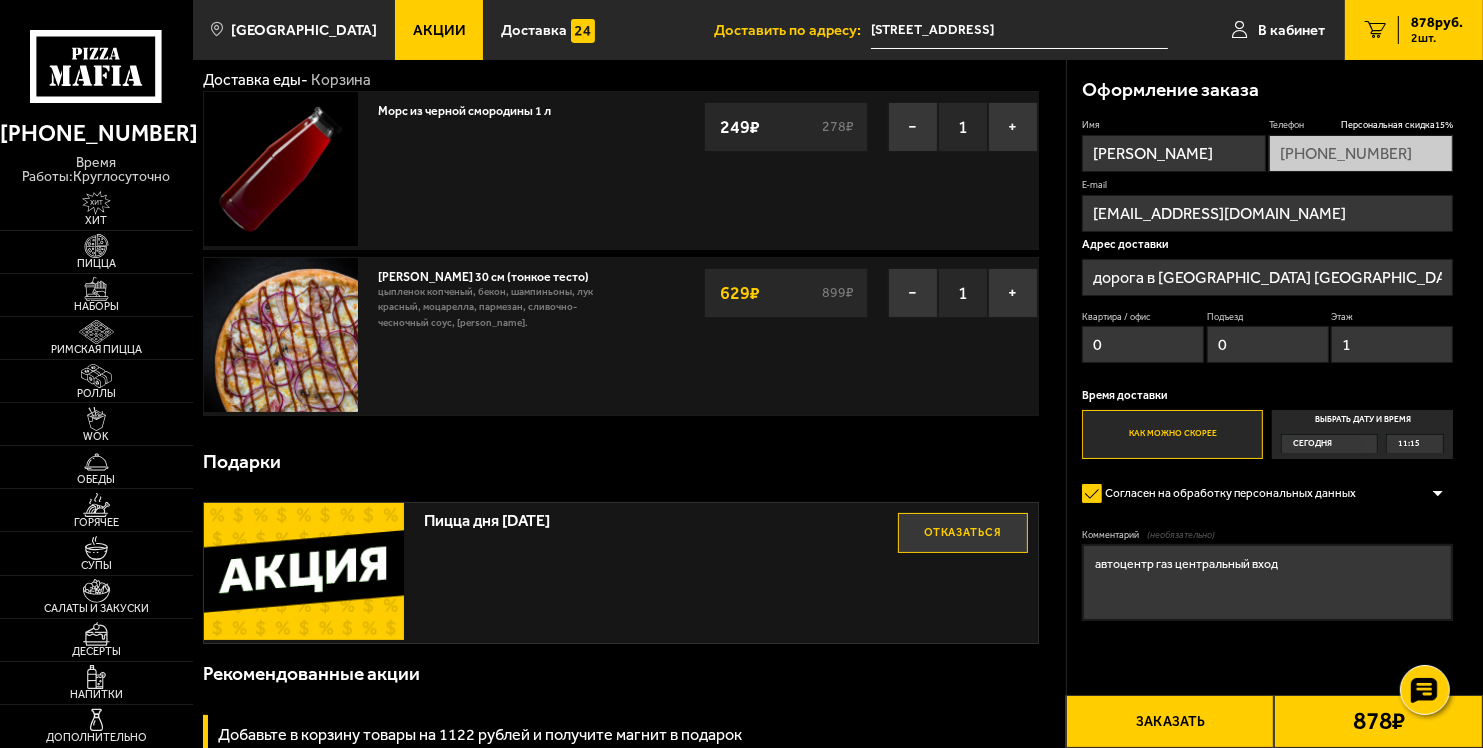scroll, scrollTop: 0, scrollLeft: 0, axis: both 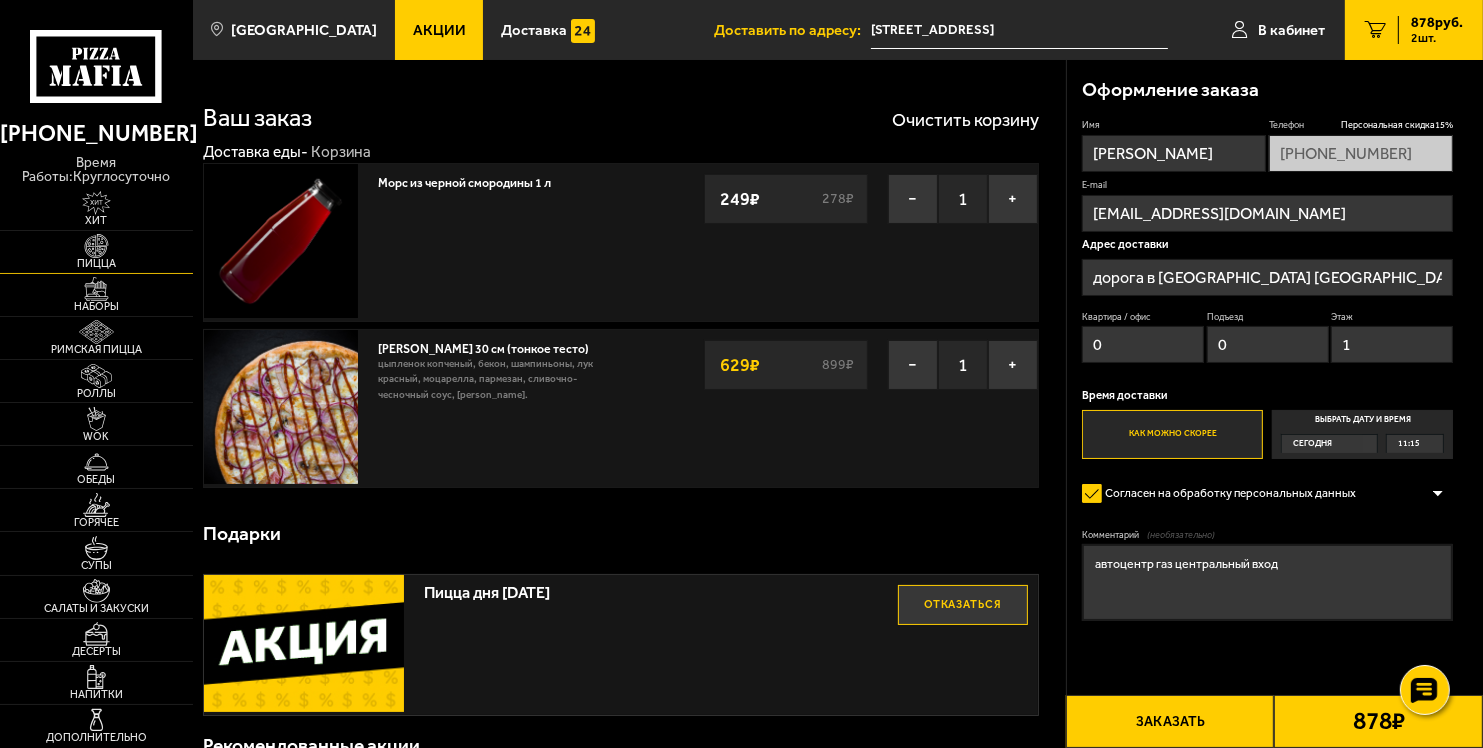 click at bounding box center (96, 246) 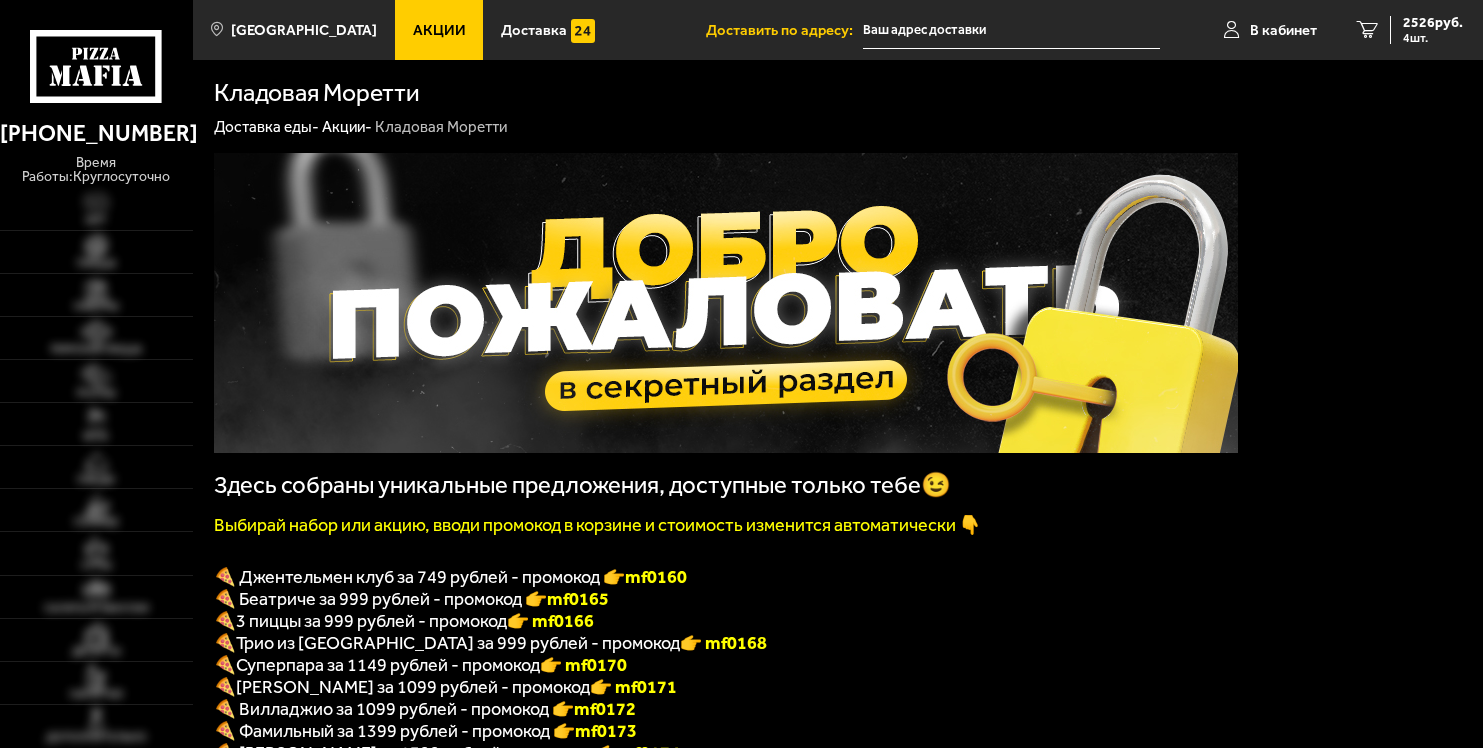 scroll, scrollTop: 0, scrollLeft: 0, axis: both 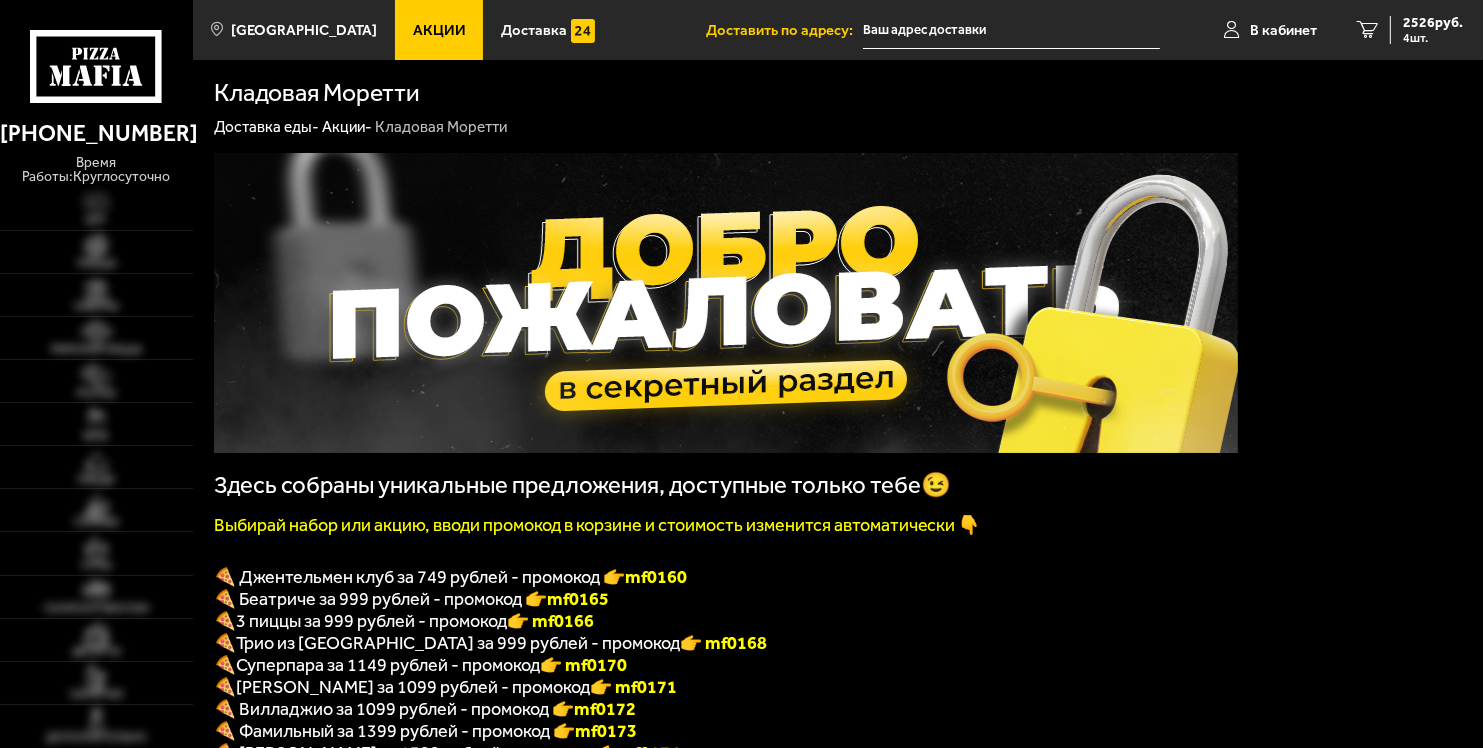 type on "[STREET_ADDRESS]" 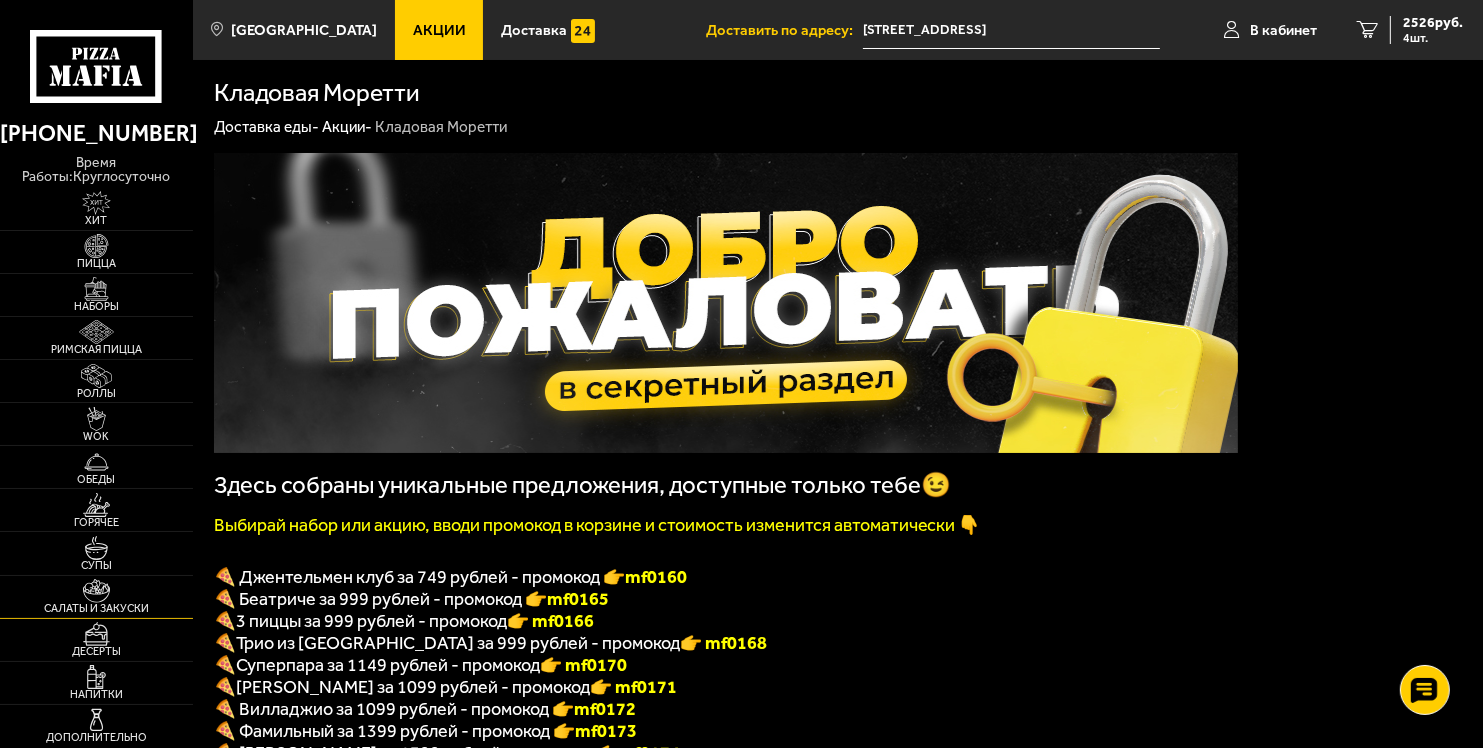 scroll, scrollTop: 100, scrollLeft: 0, axis: vertical 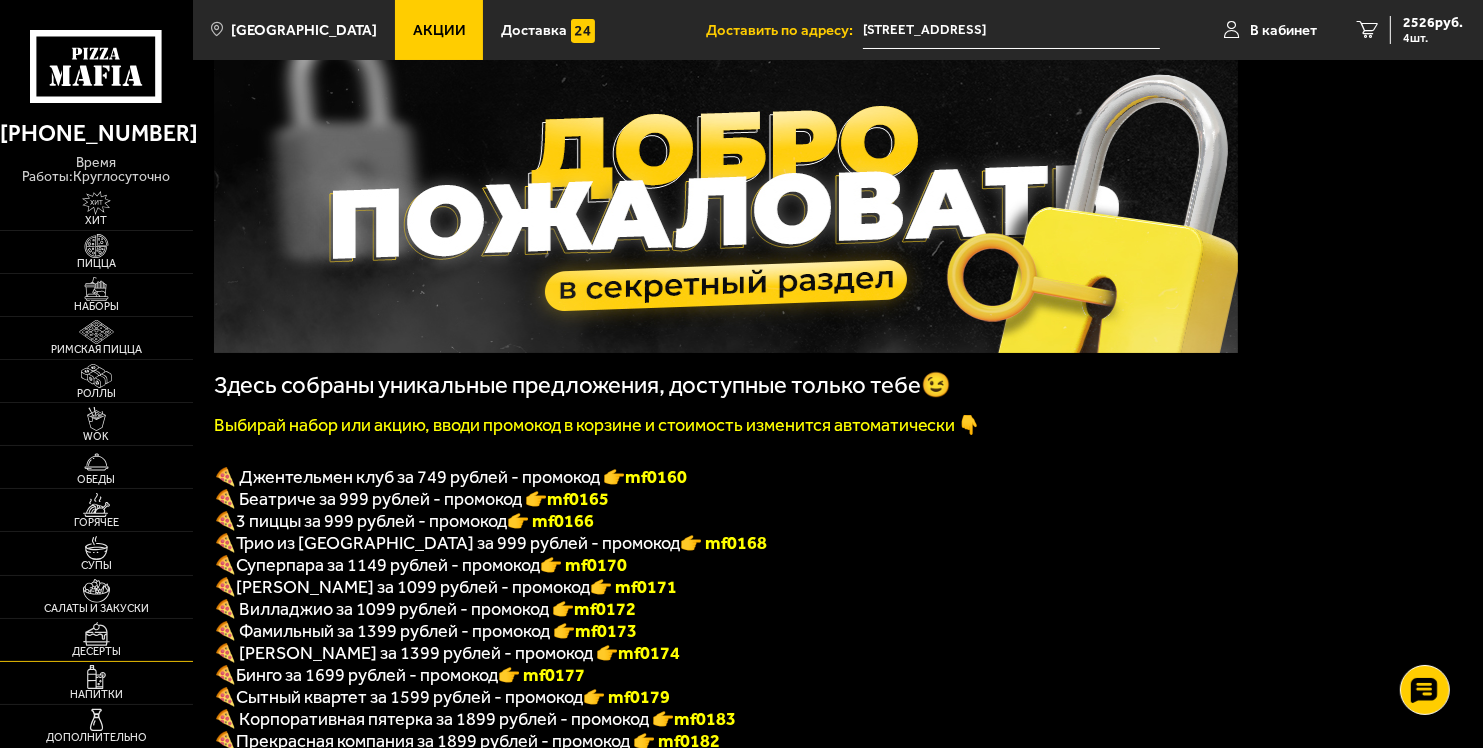 click on "Десерты" at bounding box center (96, 651) 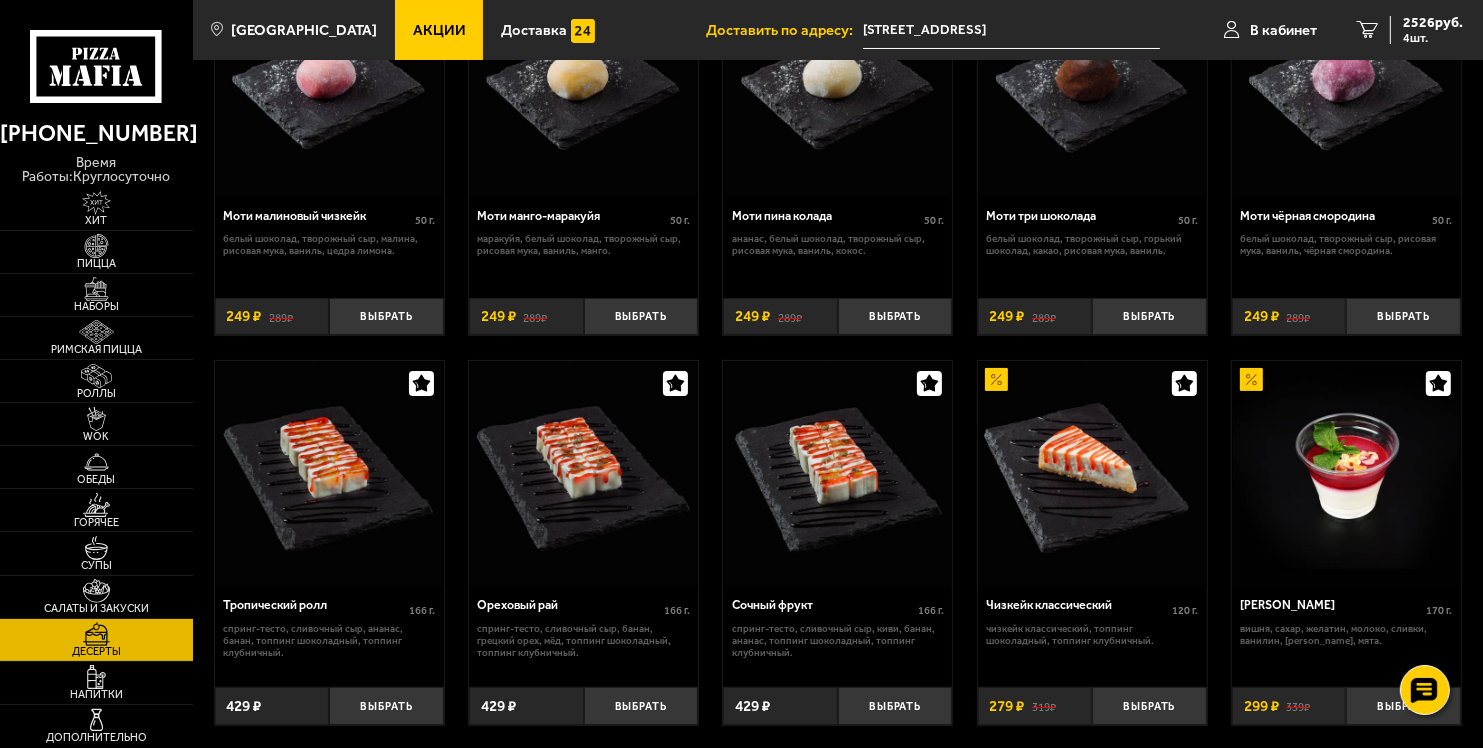 scroll, scrollTop: 300, scrollLeft: 0, axis: vertical 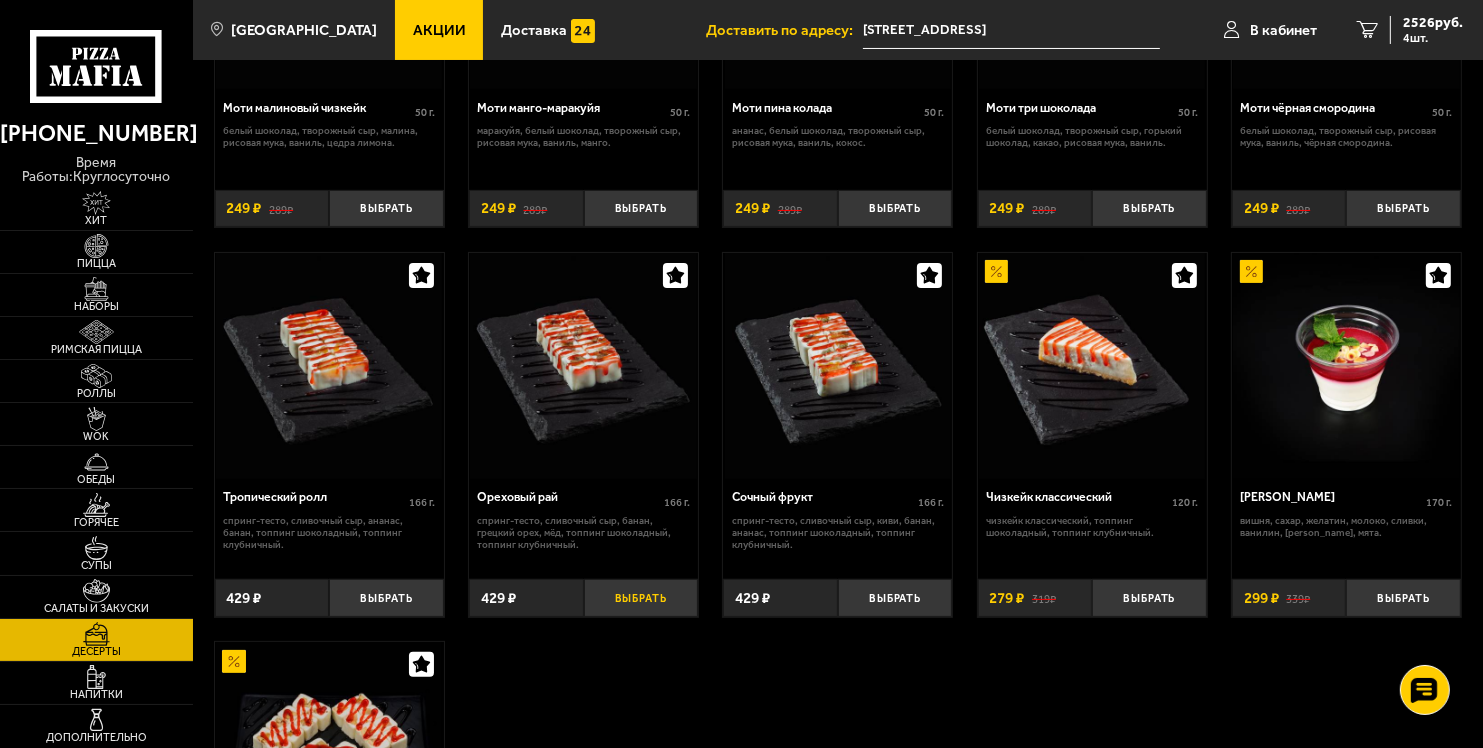 click on "Выбрать" at bounding box center (641, 598) 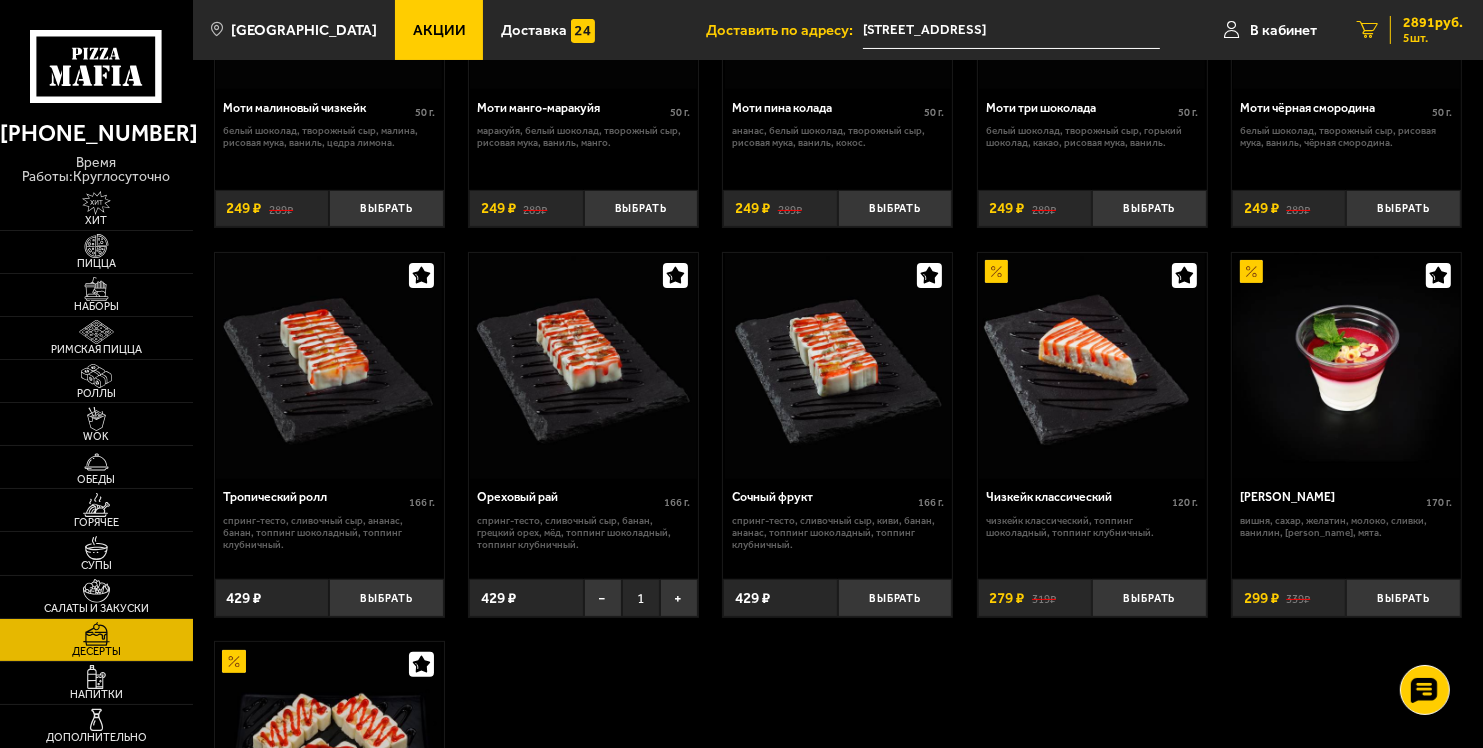click on "2891  руб." at bounding box center (1433, 23) 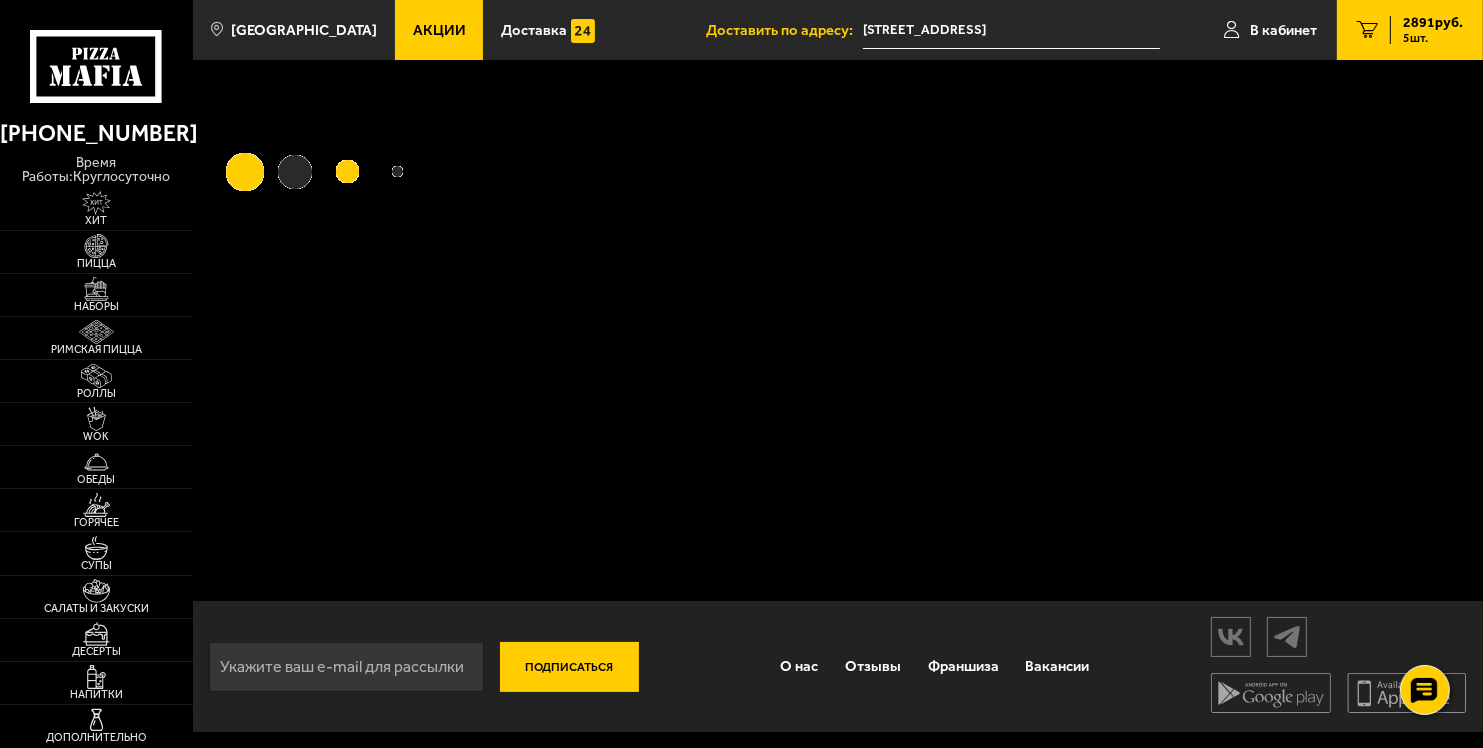 scroll, scrollTop: 0, scrollLeft: 0, axis: both 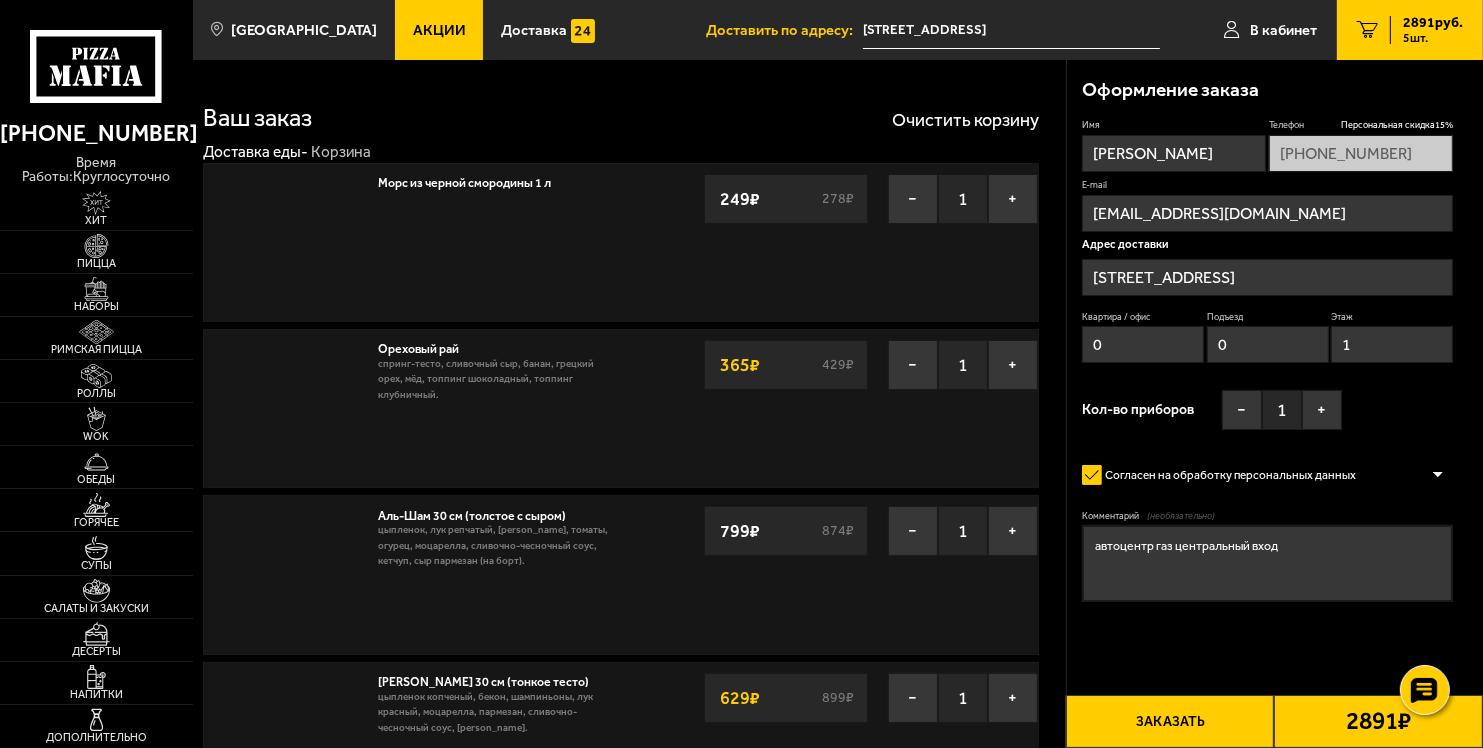 type on "дорога в Угольную Гавань, 2" 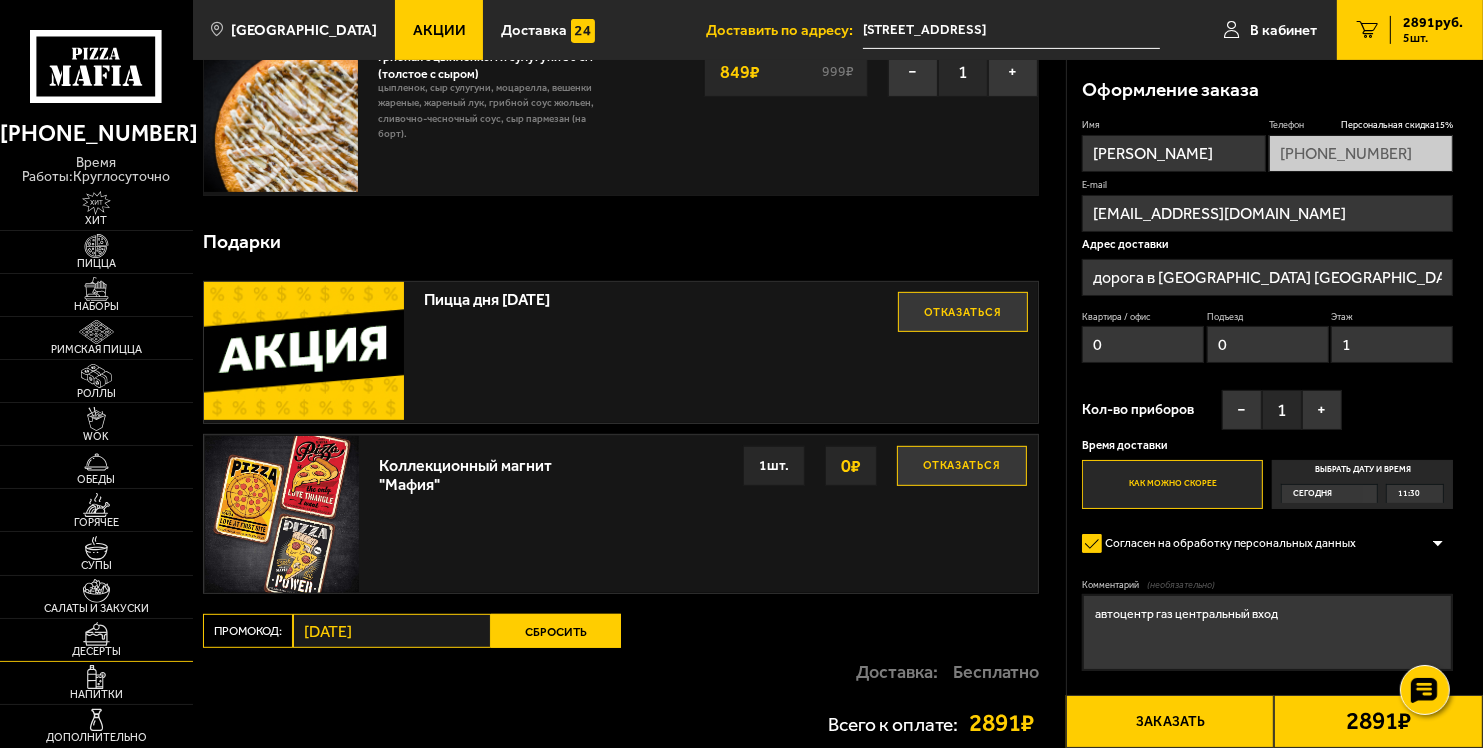 scroll, scrollTop: 1000, scrollLeft: 0, axis: vertical 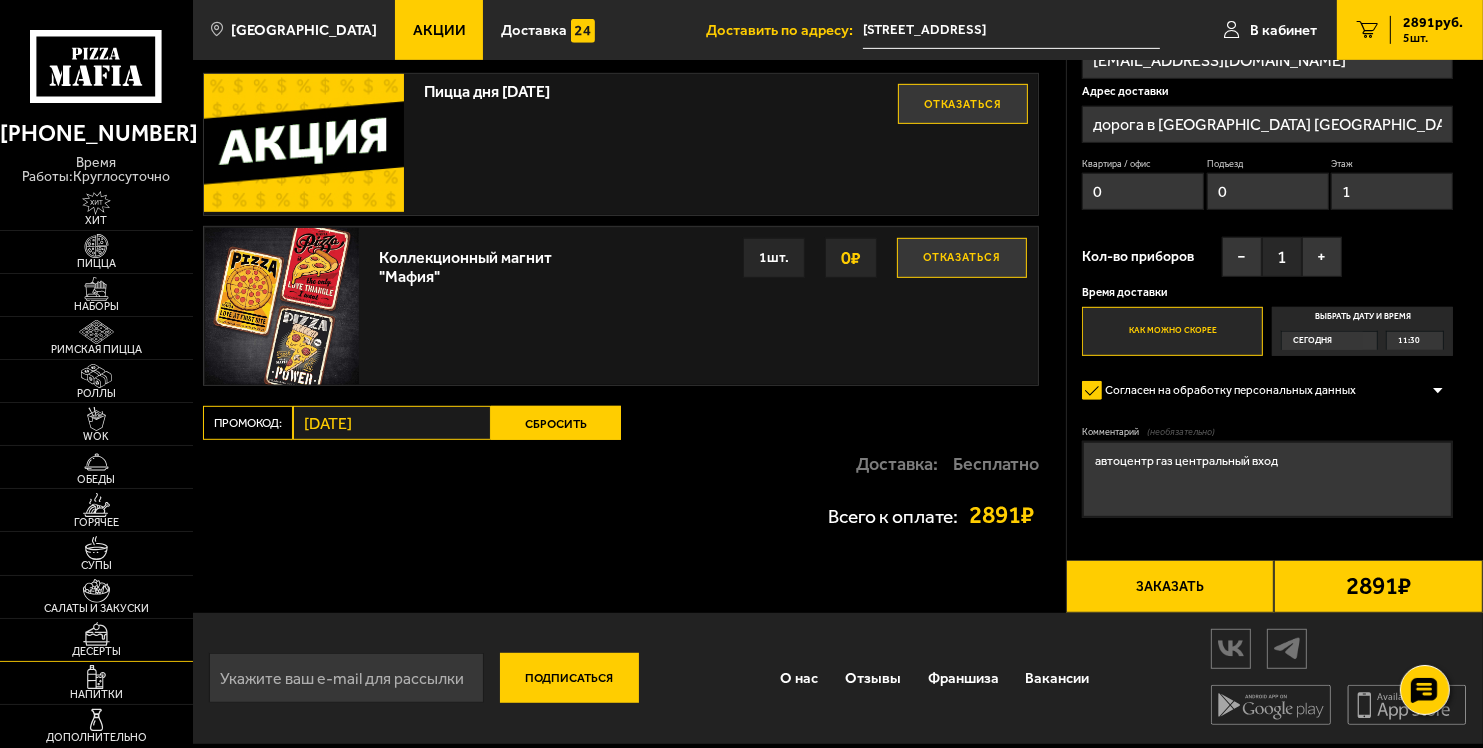click on "Десерты" at bounding box center (96, 651) 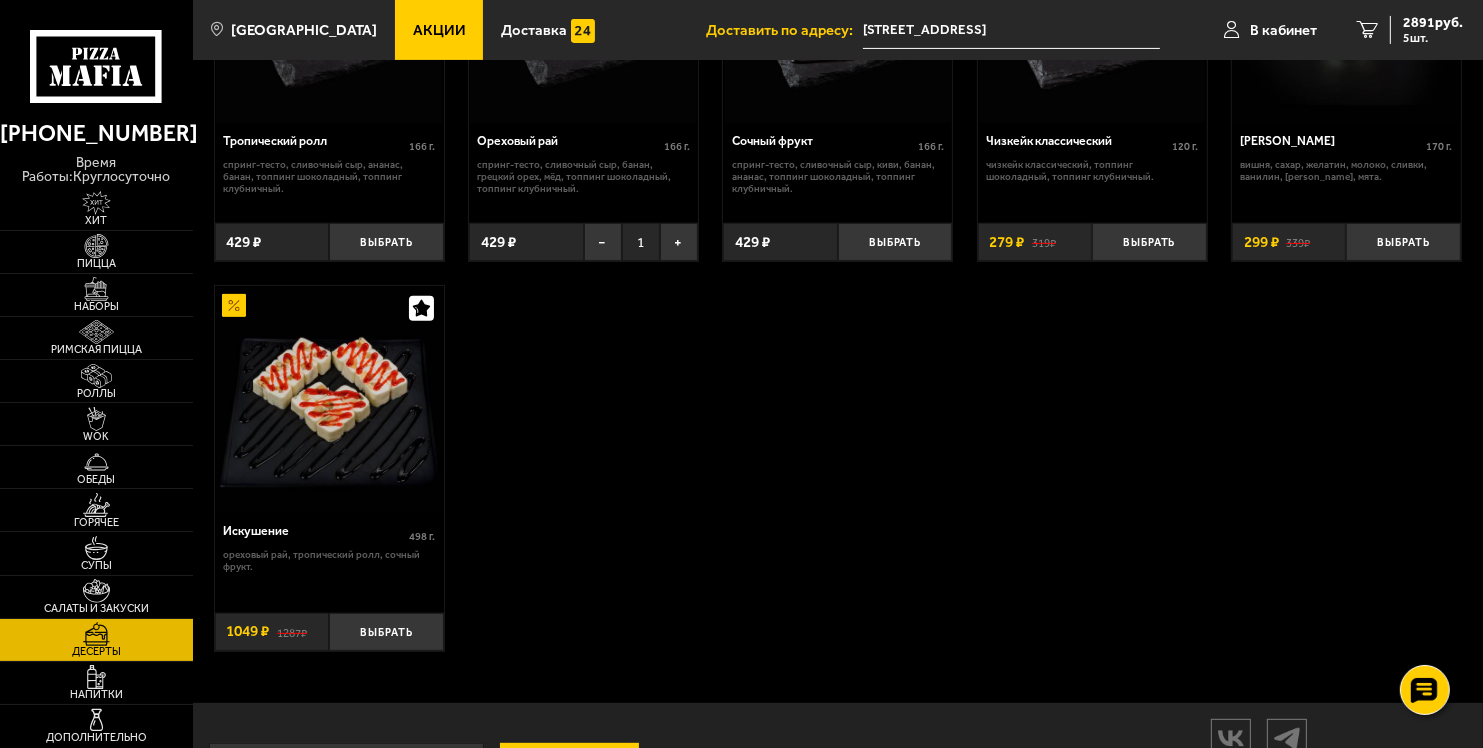 scroll, scrollTop: 760, scrollLeft: 0, axis: vertical 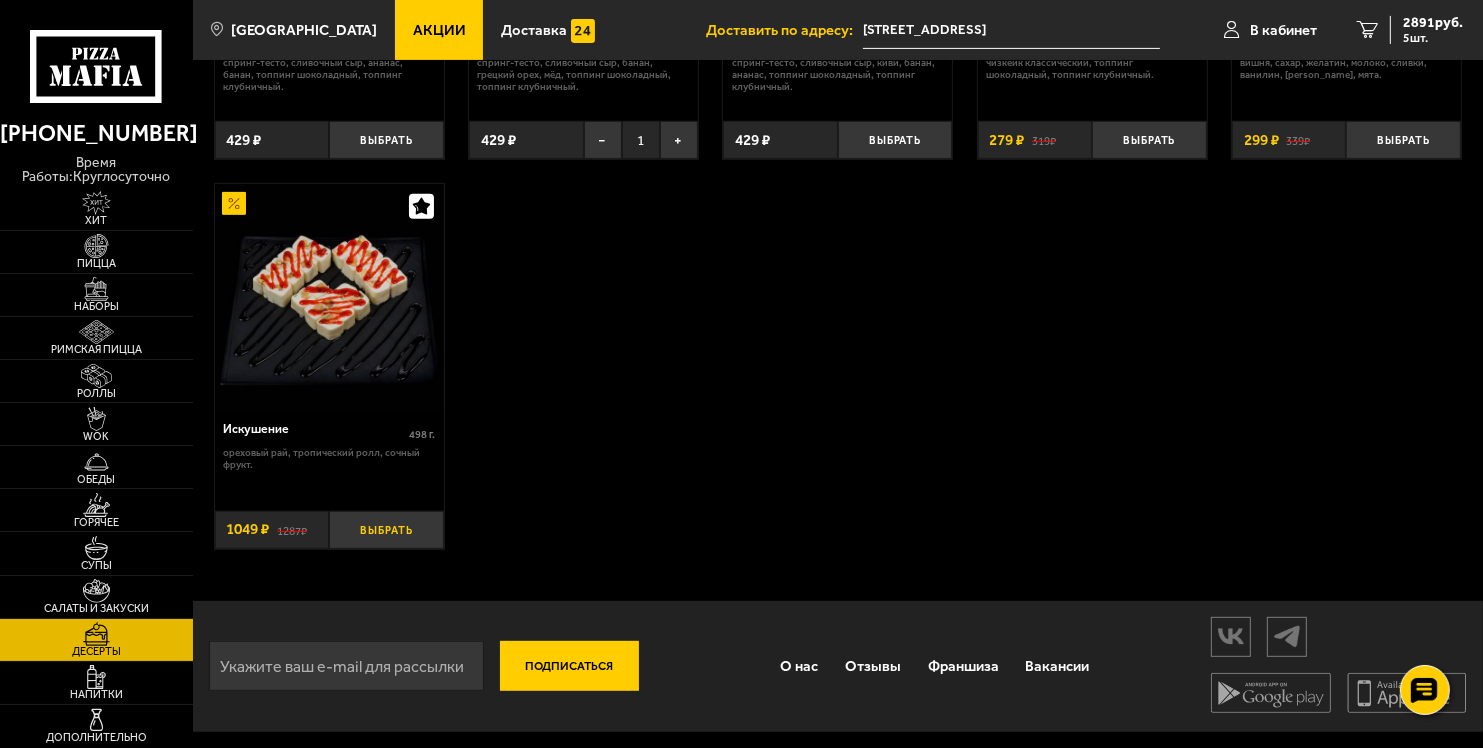 click on "Выбрать" at bounding box center [386, 530] 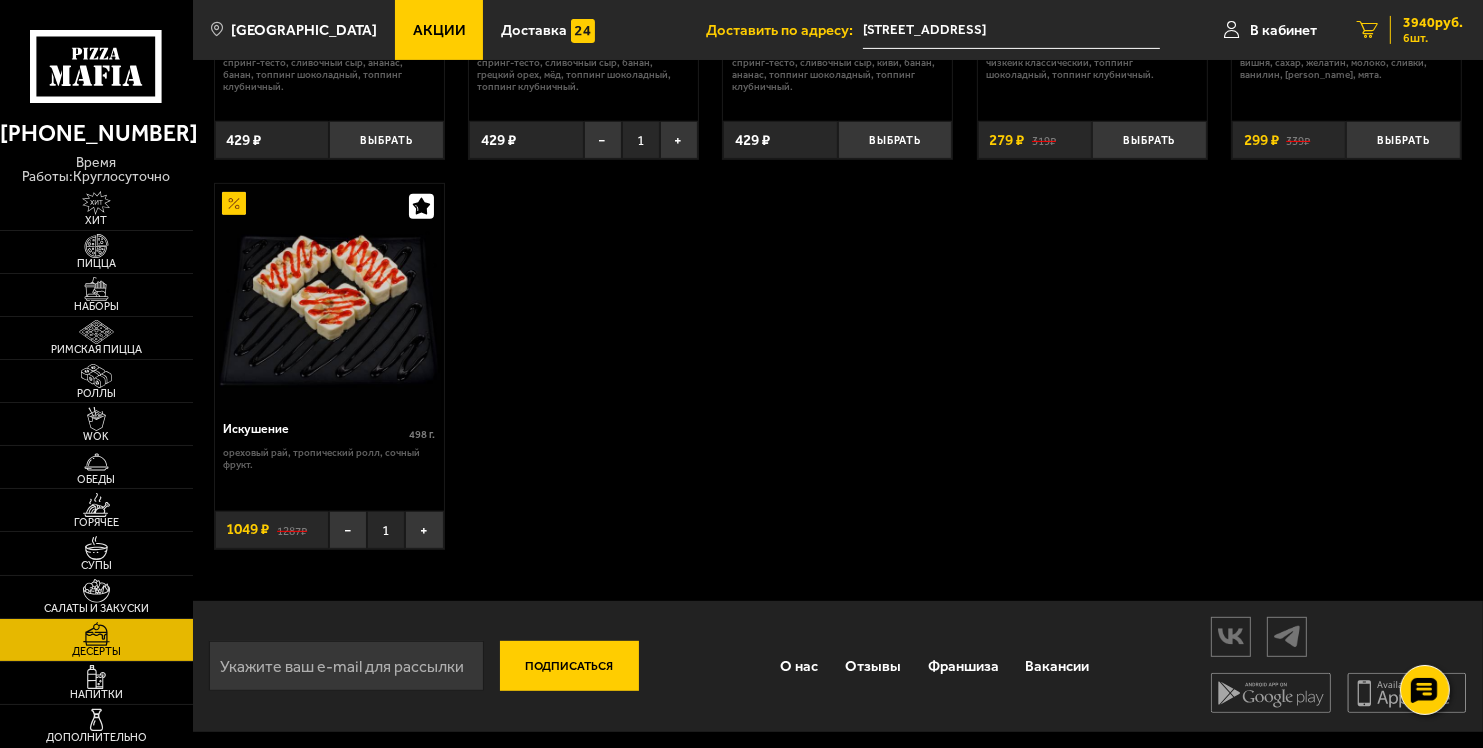 click on "6  шт." at bounding box center (1433, 38) 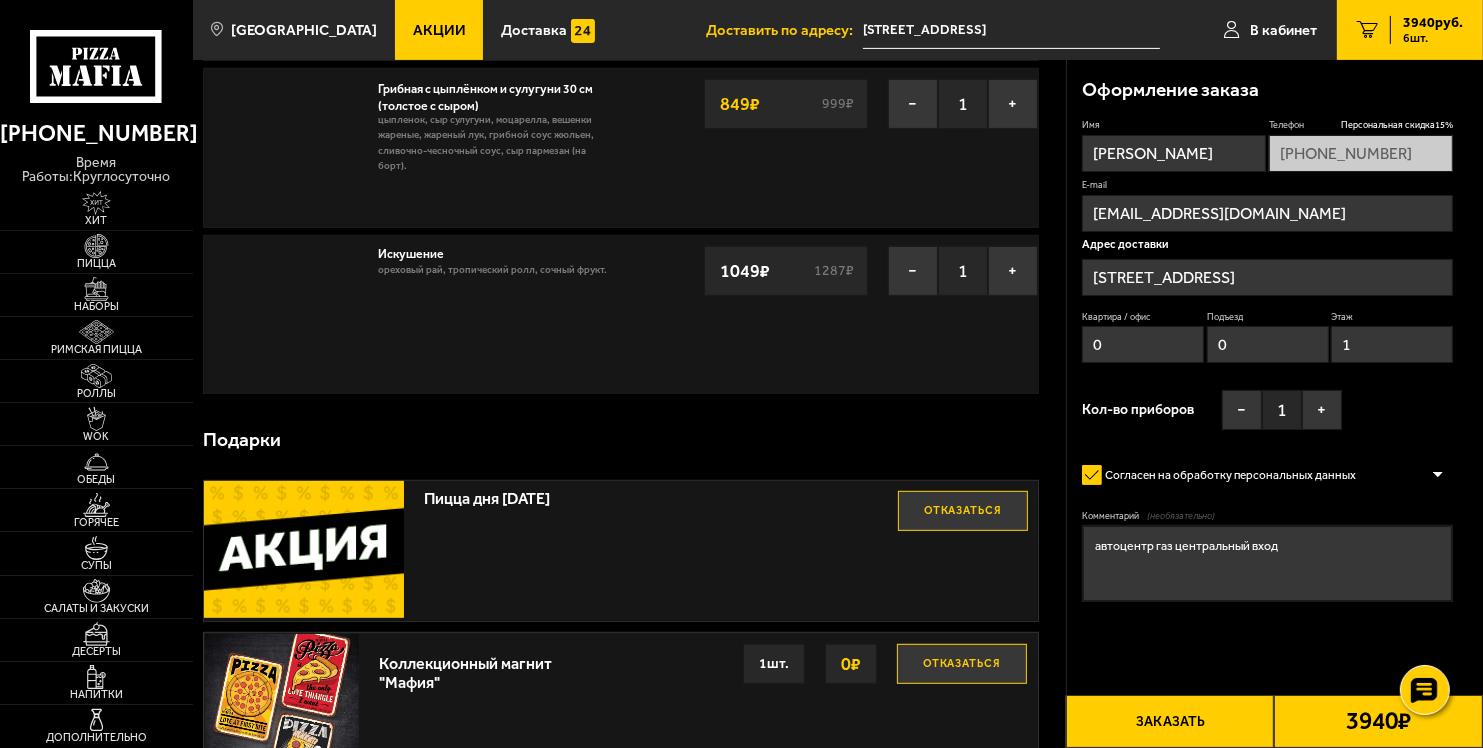 scroll, scrollTop: 0, scrollLeft: 0, axis: both 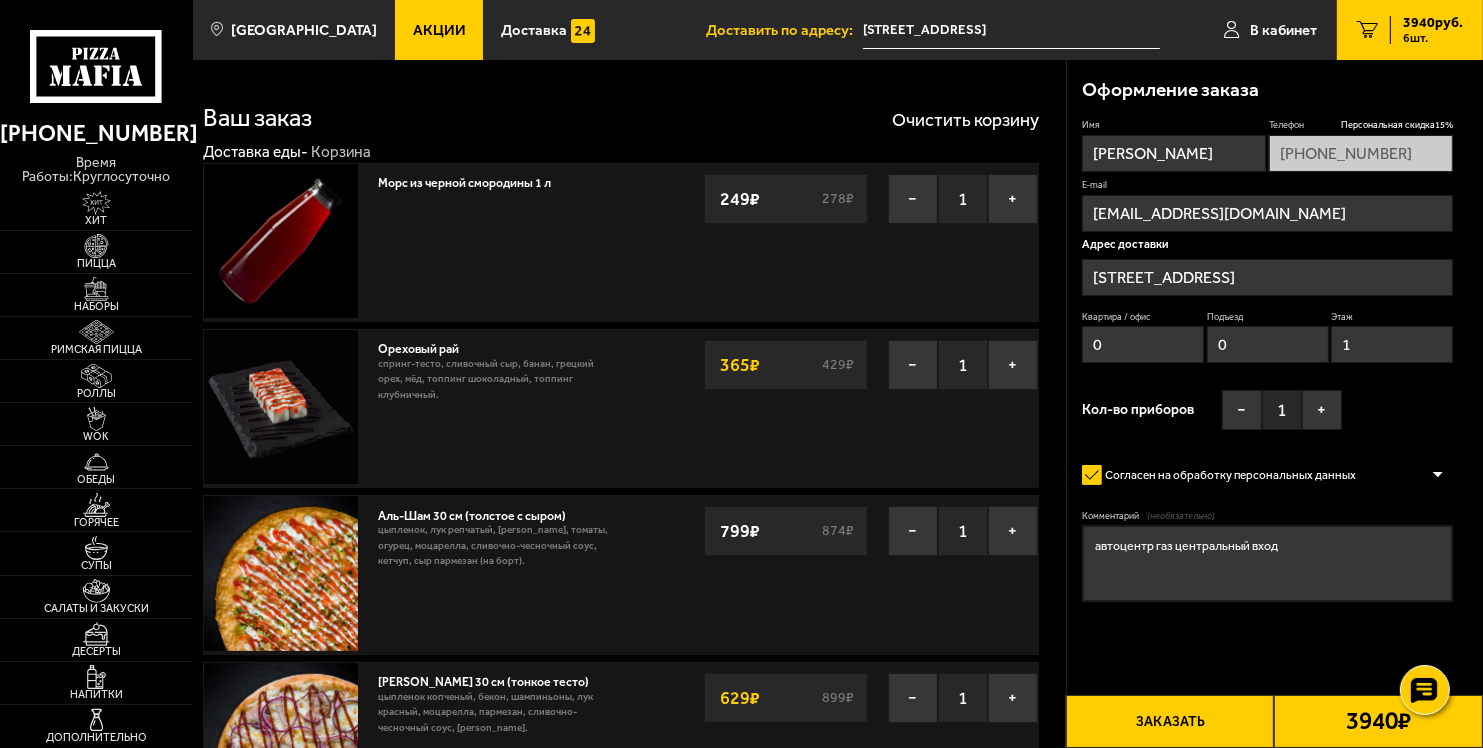 type on "дорога в Угольную Гавань, 2" 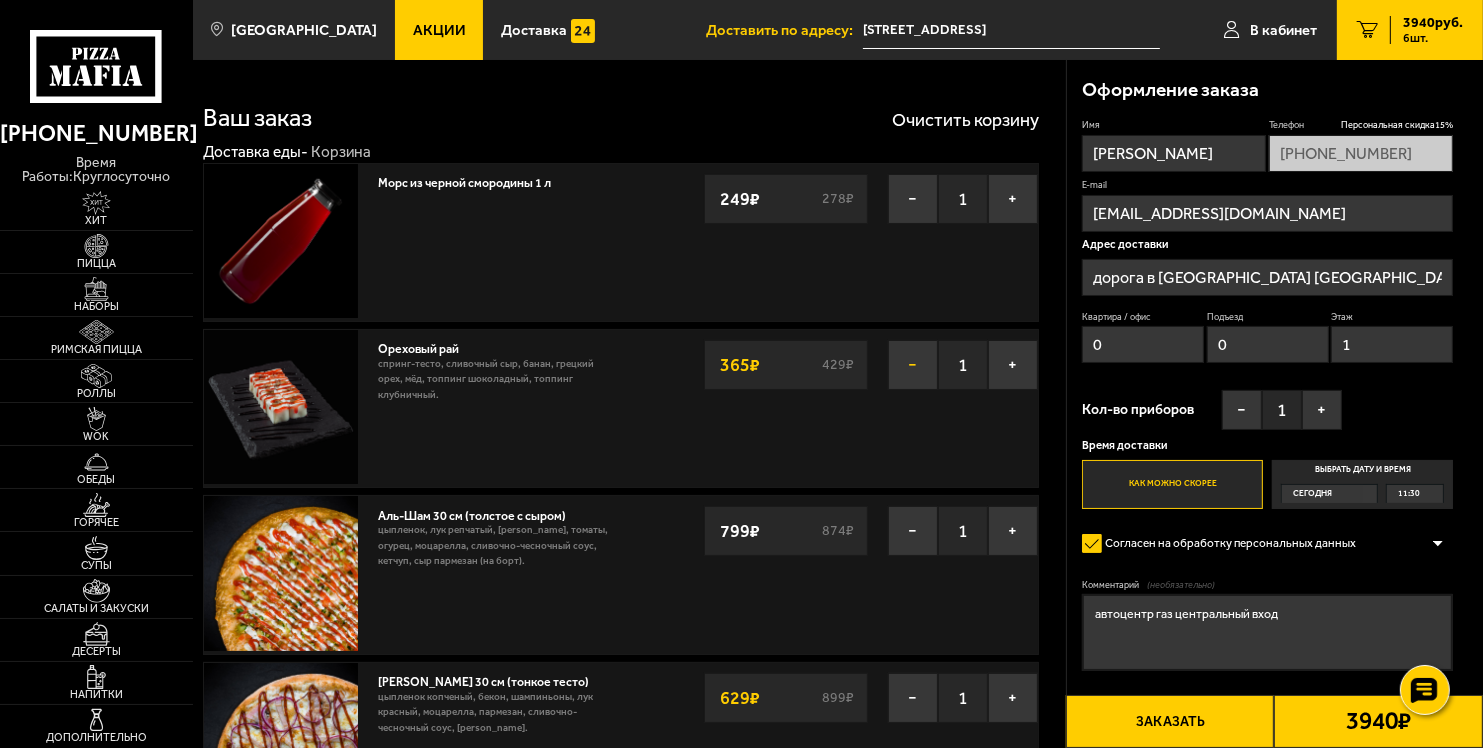 click on "−" at bounding box center [913, 365] 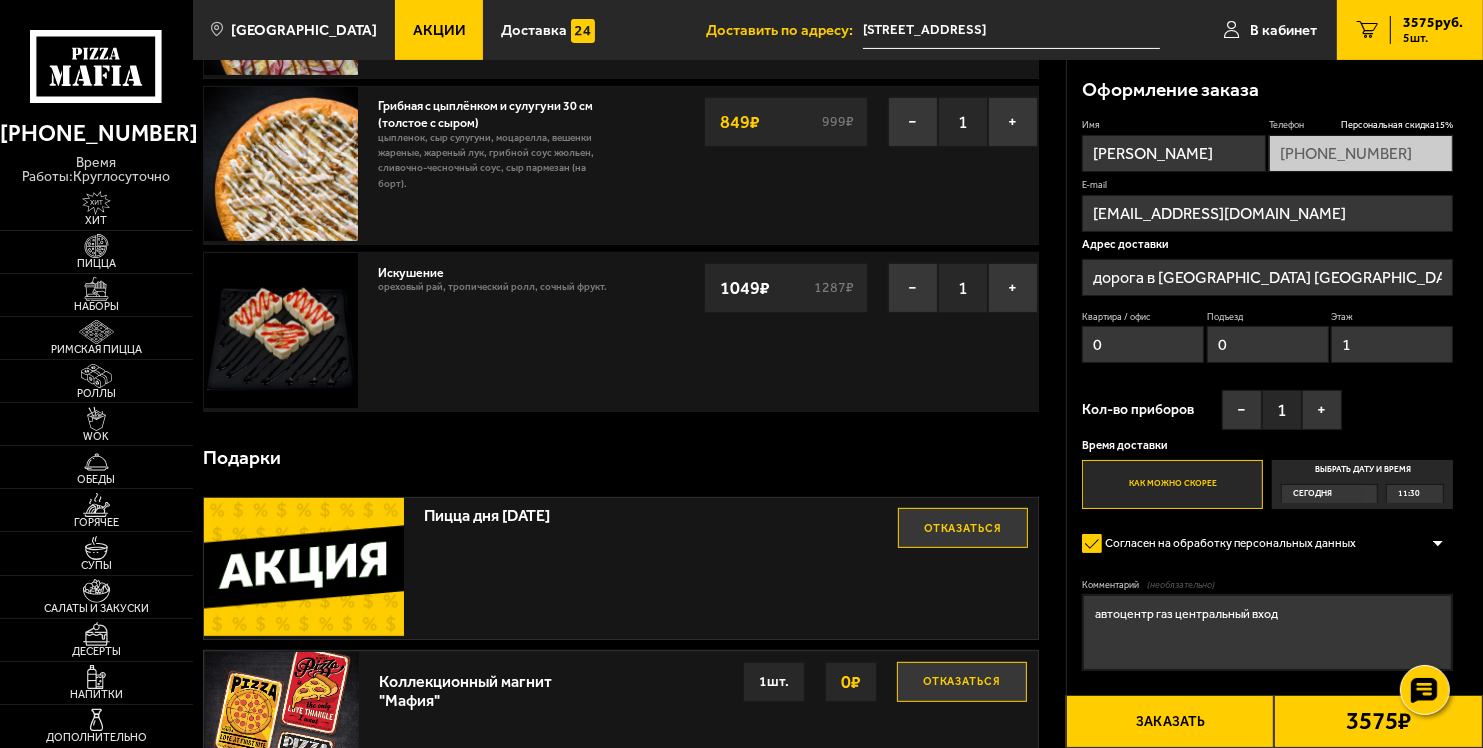 scroll, scrollTop: 508, scrollLeft: 0, axis: vertical 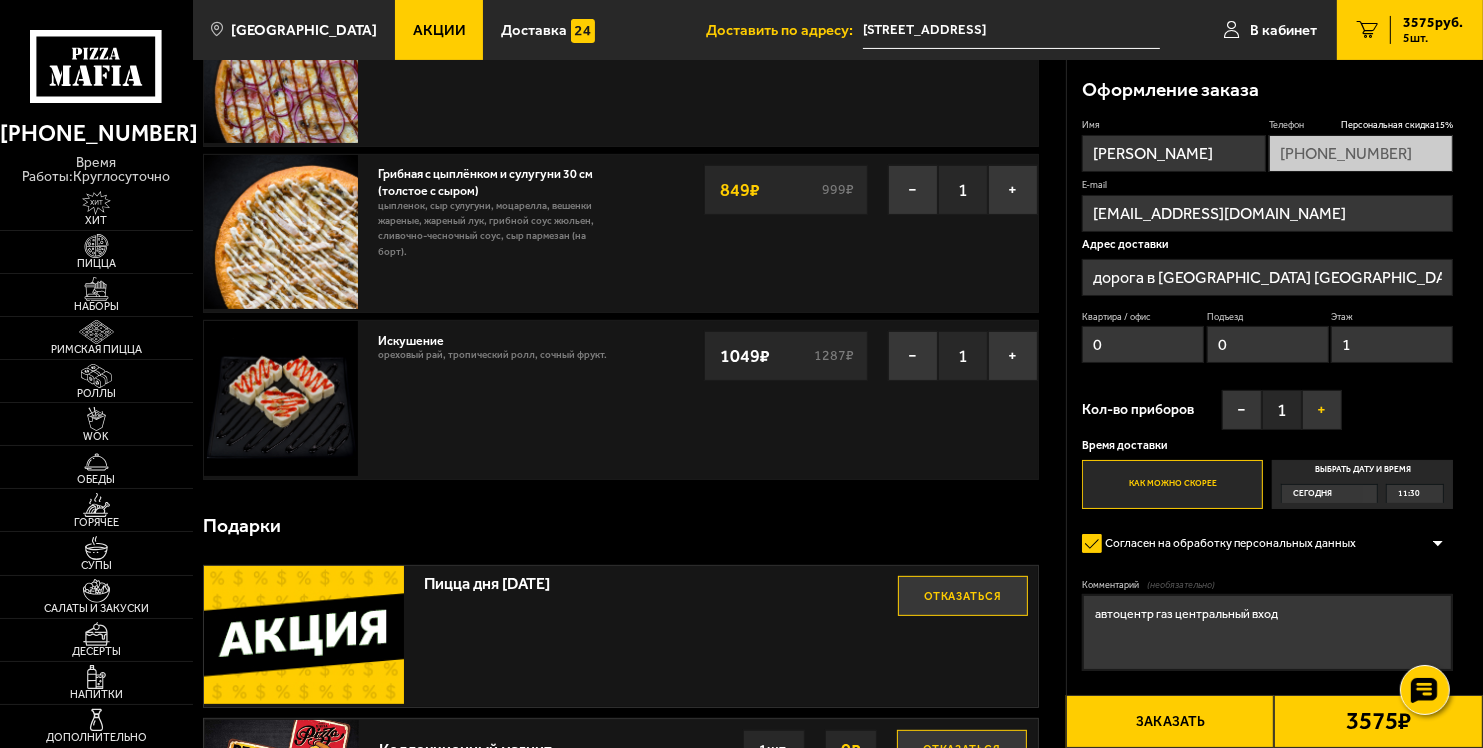 click on "+" at bounding box center [1322, 410] 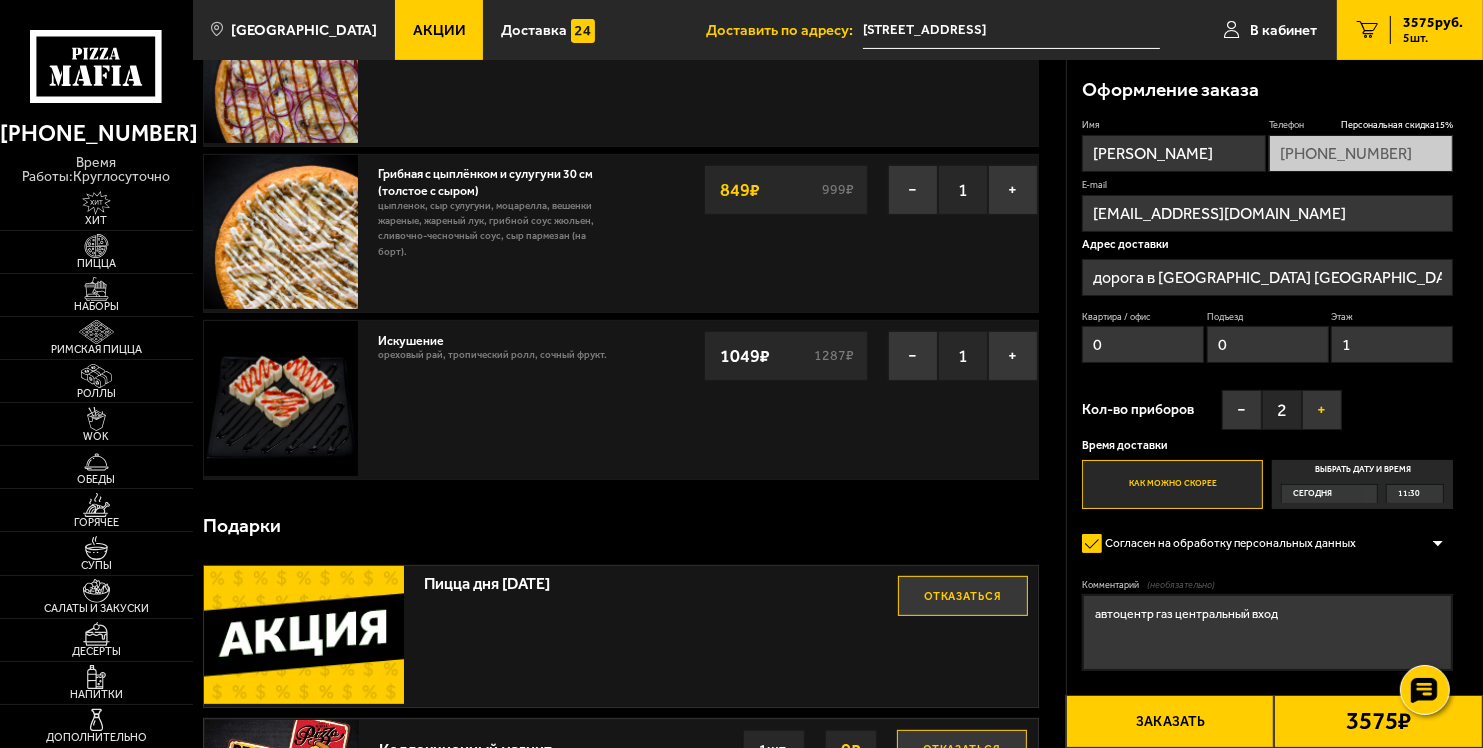 click on "+" at bounding box center [1322, 410] 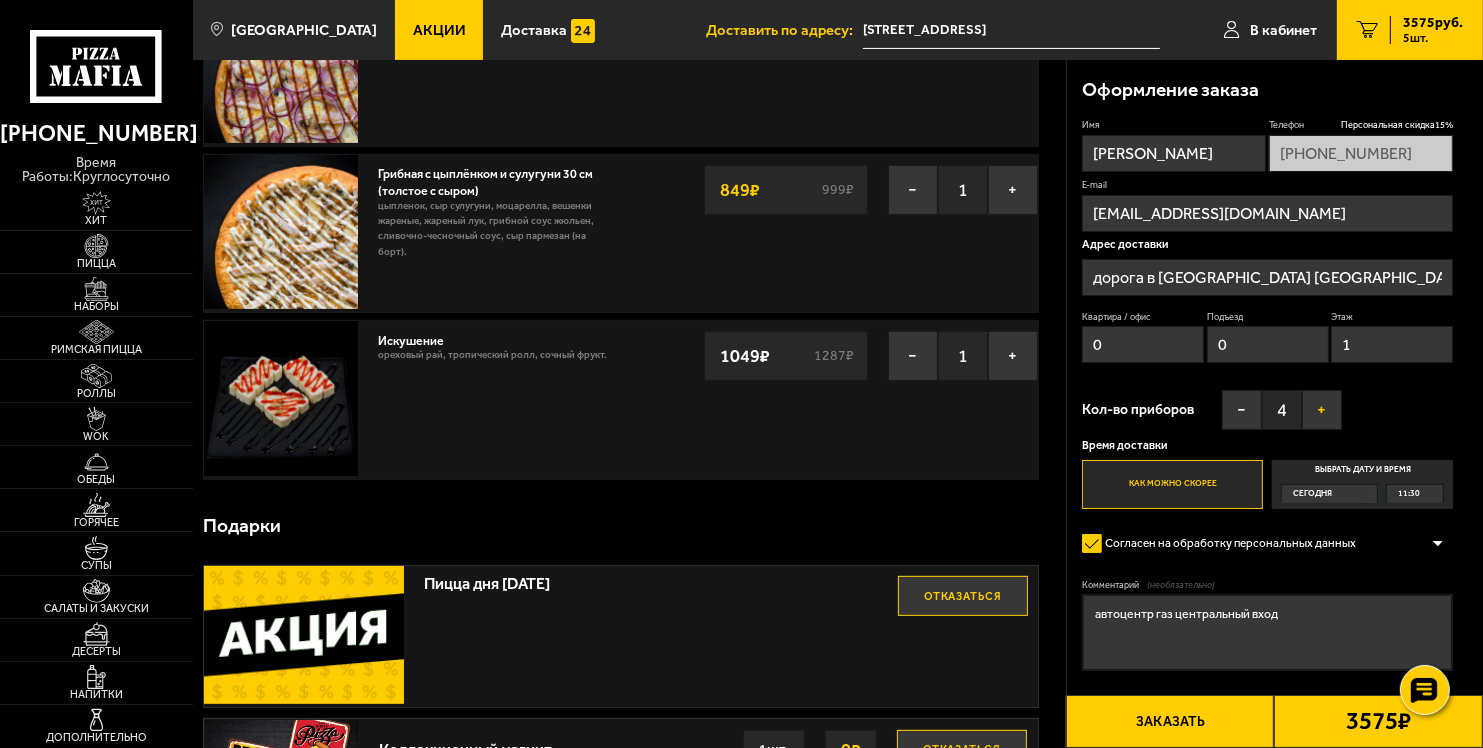 click on "+" at bounding box center (1322, 410) 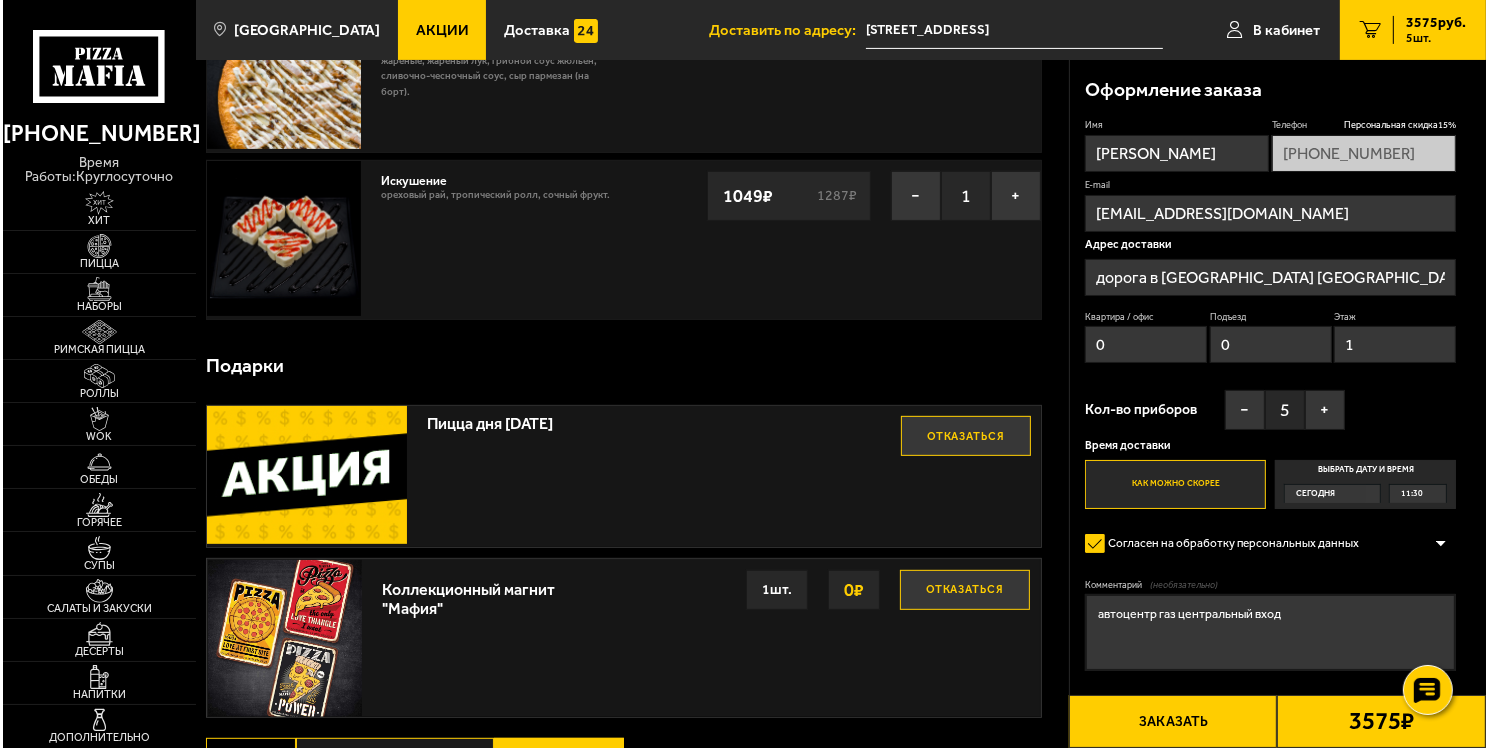scroll, scrollTop: 808, scrollLeft: 0, axis: vertical 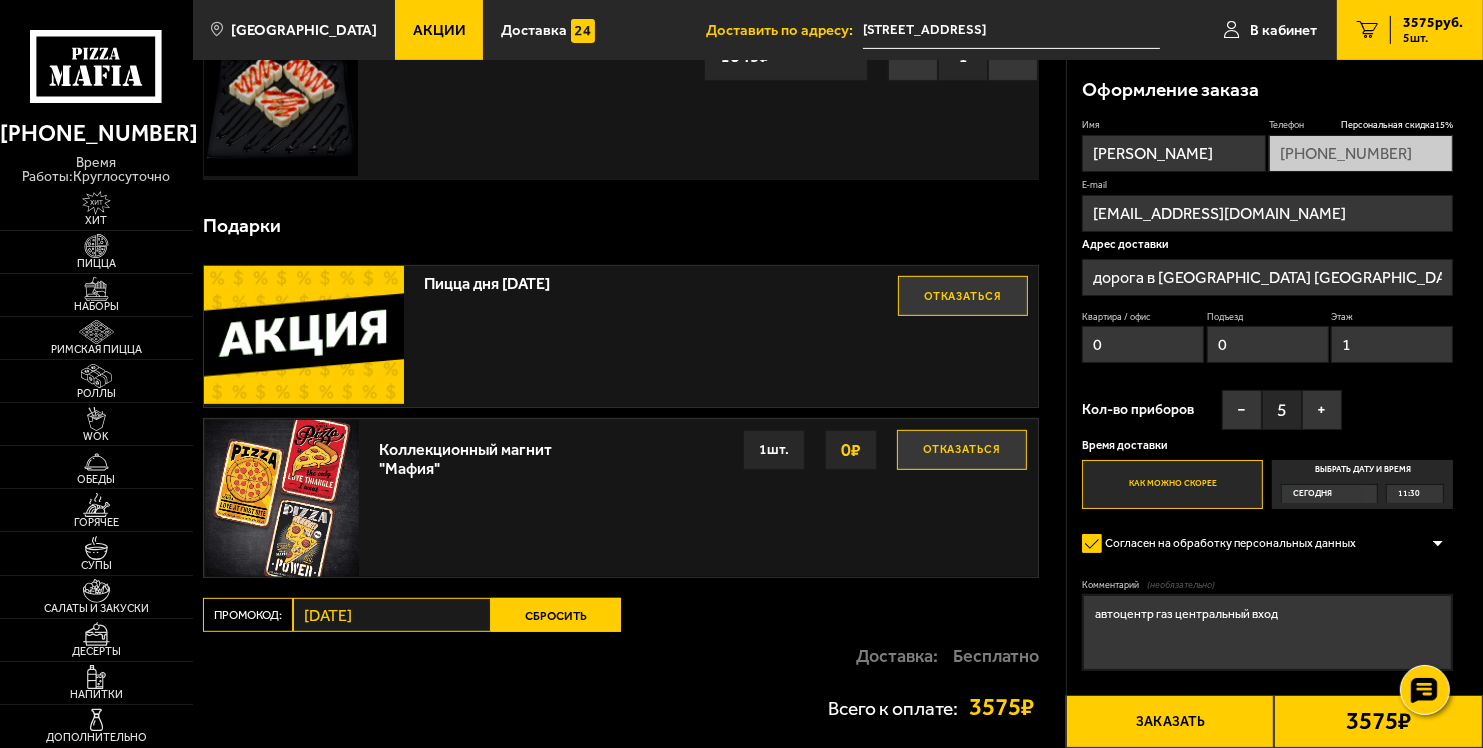 click on "Заказать" at bounding box center [1170, 721] 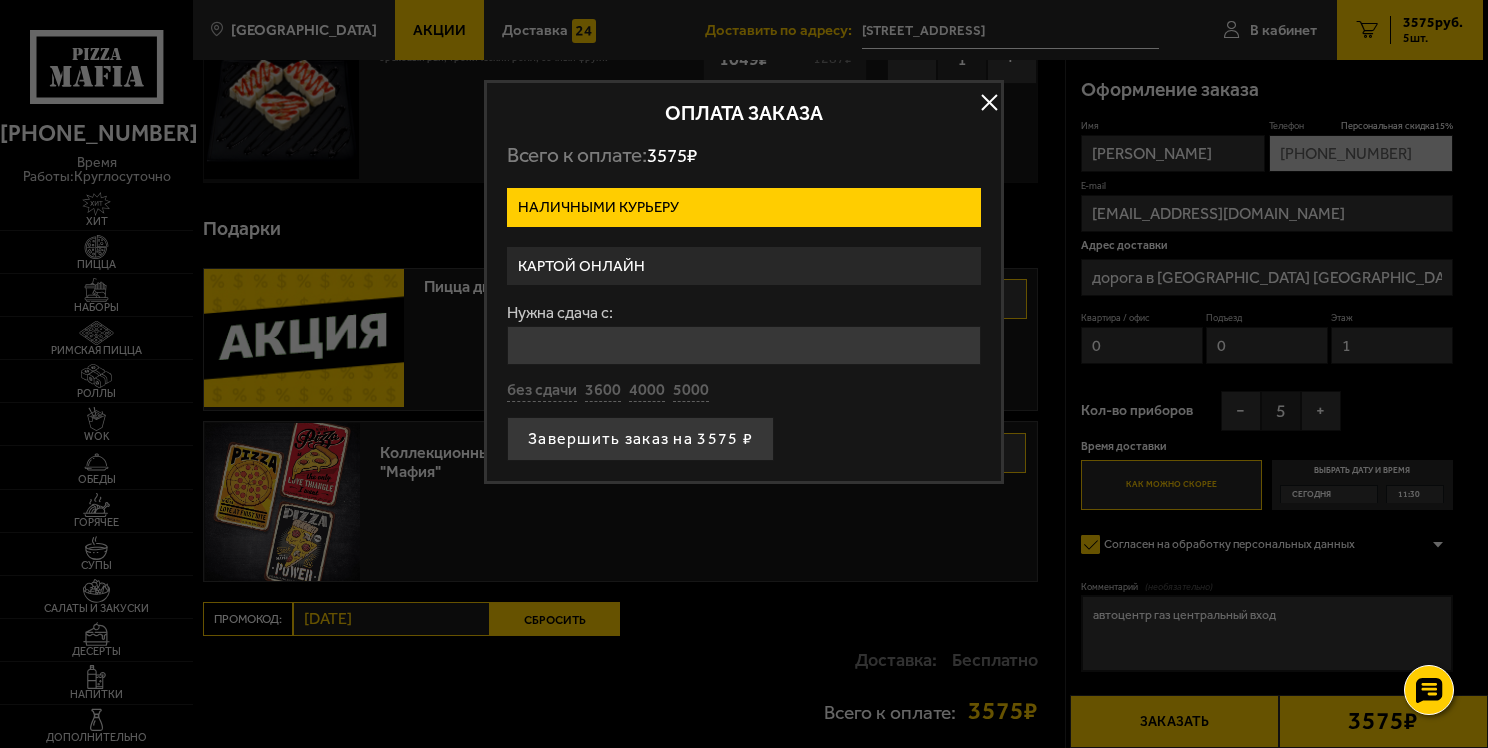 click on "Наличными курьеру" at bounding box center [744, 207] 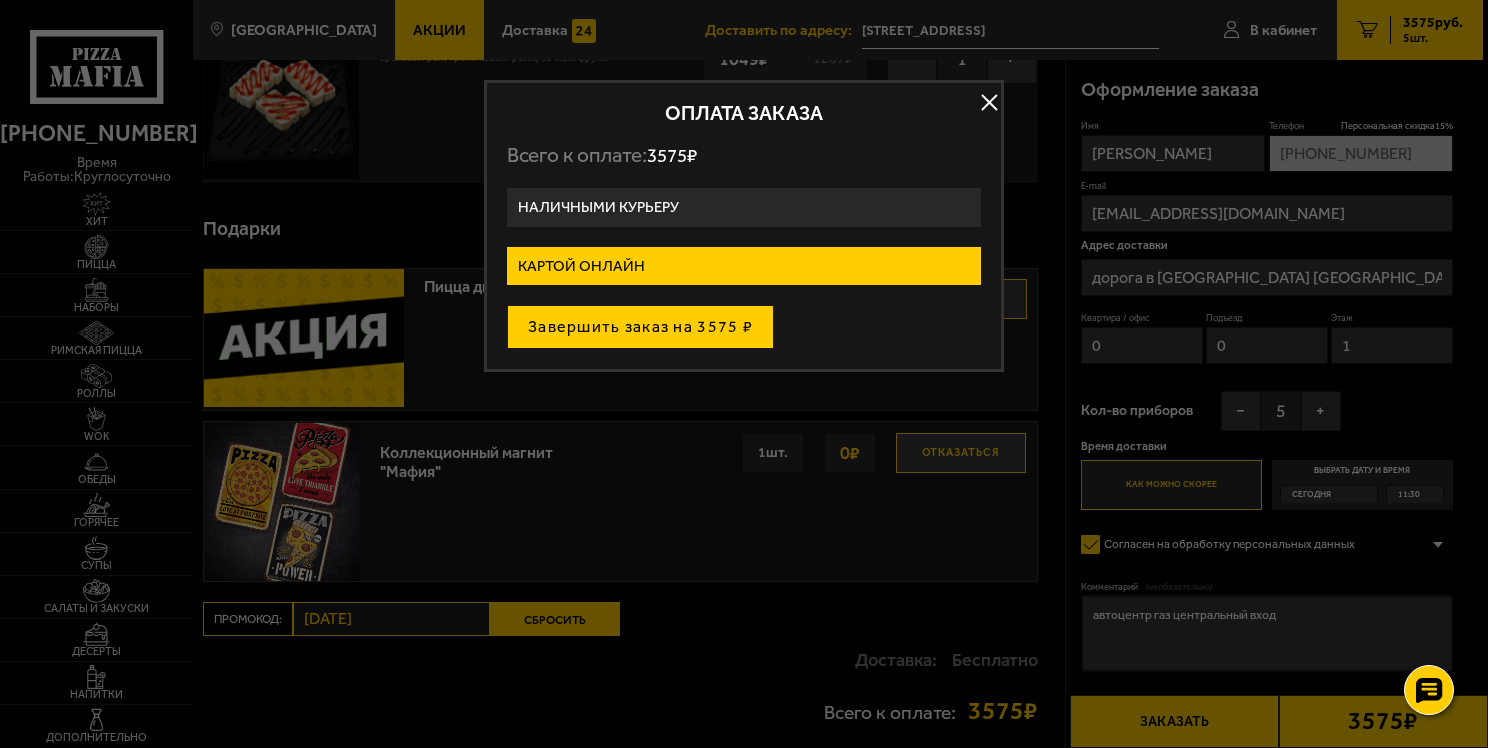 click on "Завершить заказ на 3575 ₽" at bounding box center [640, 327] 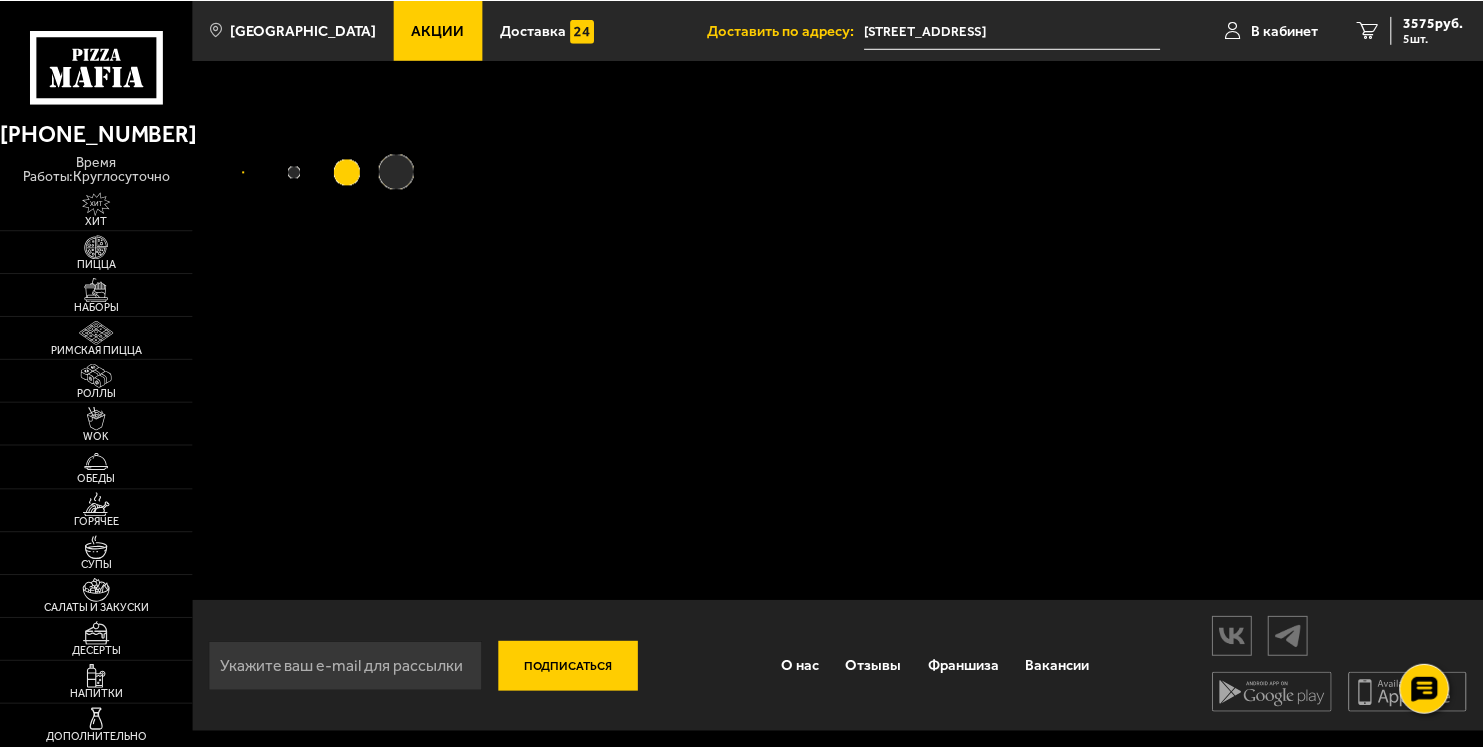 scroll, scrollTop: 0, scrollLeft: 0, axis: both 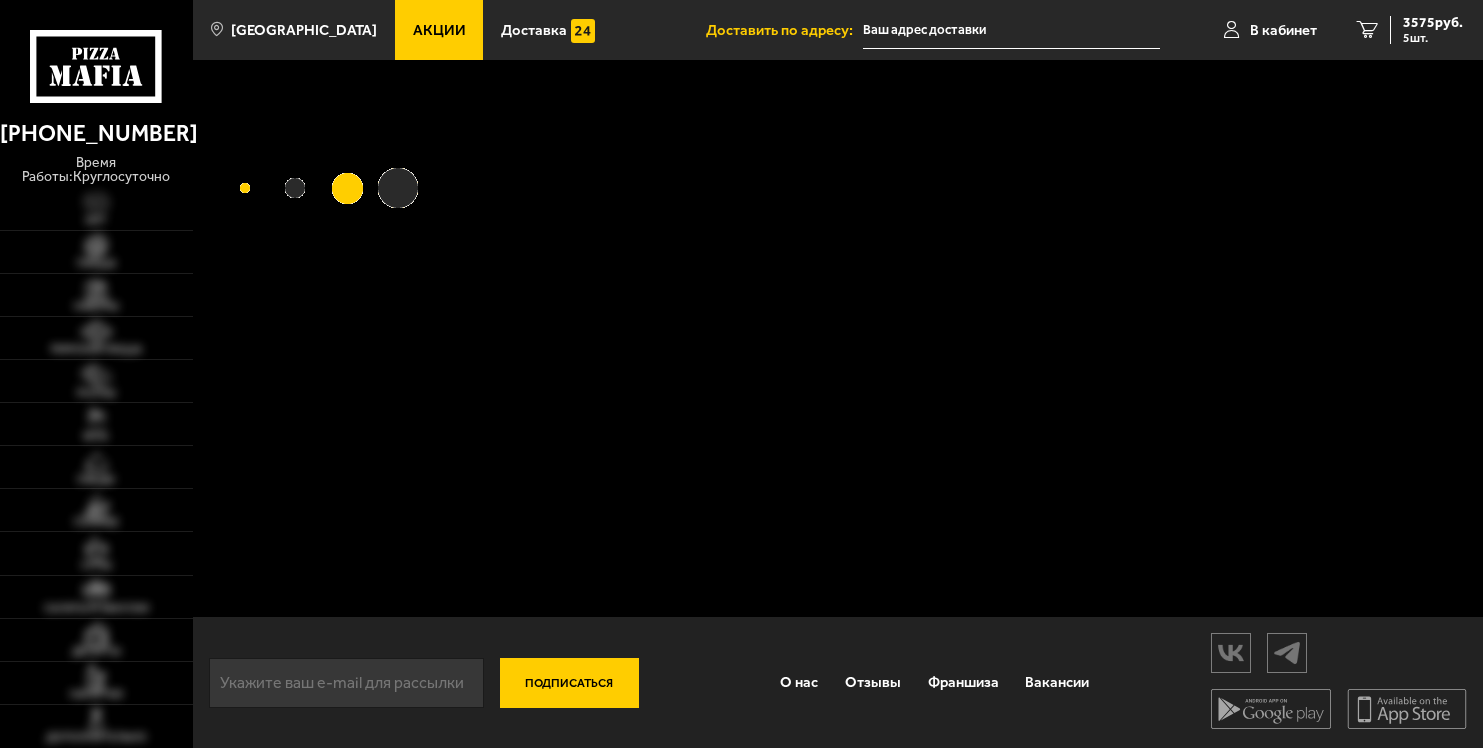 type on "[STREET_ADDRESS]" 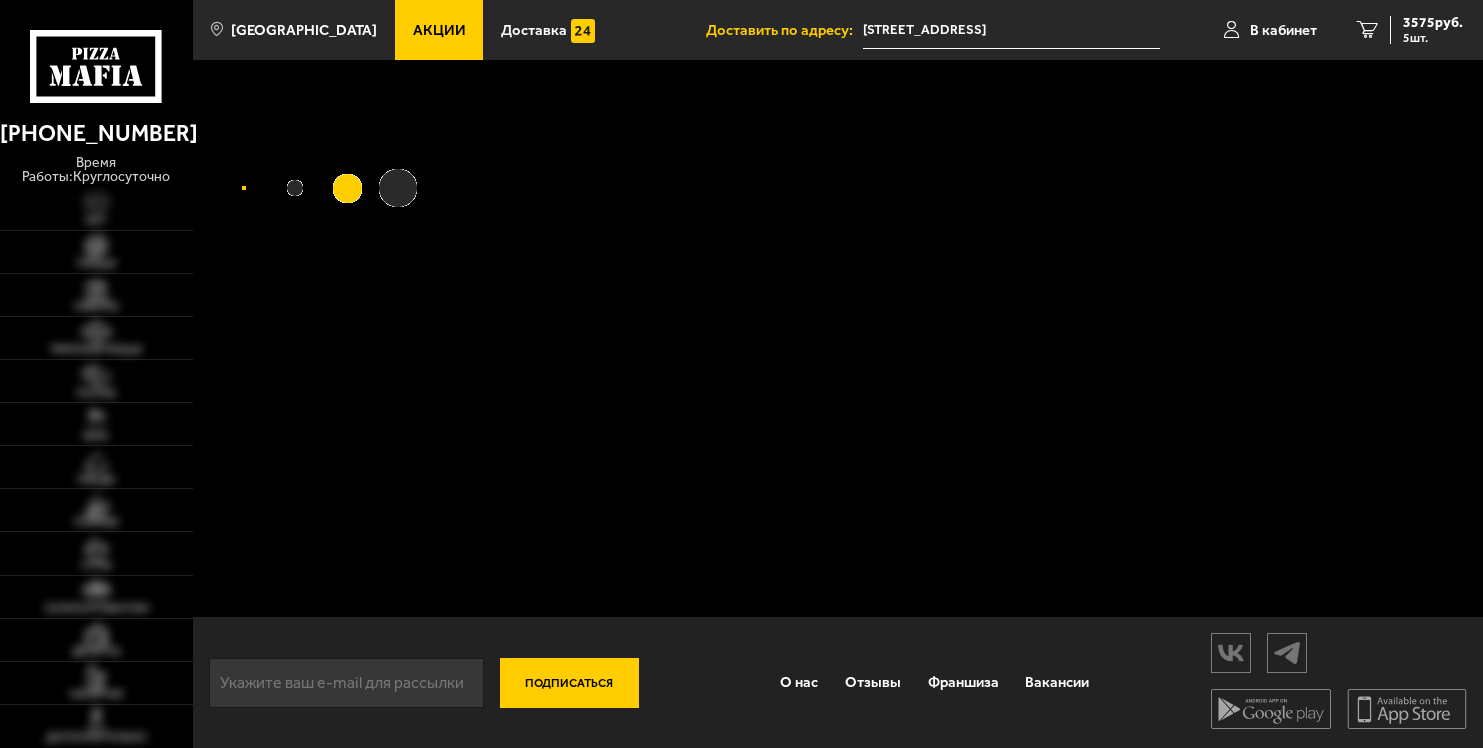 scroll, scrollTop: 0, scrollLeft: 0, axis: both 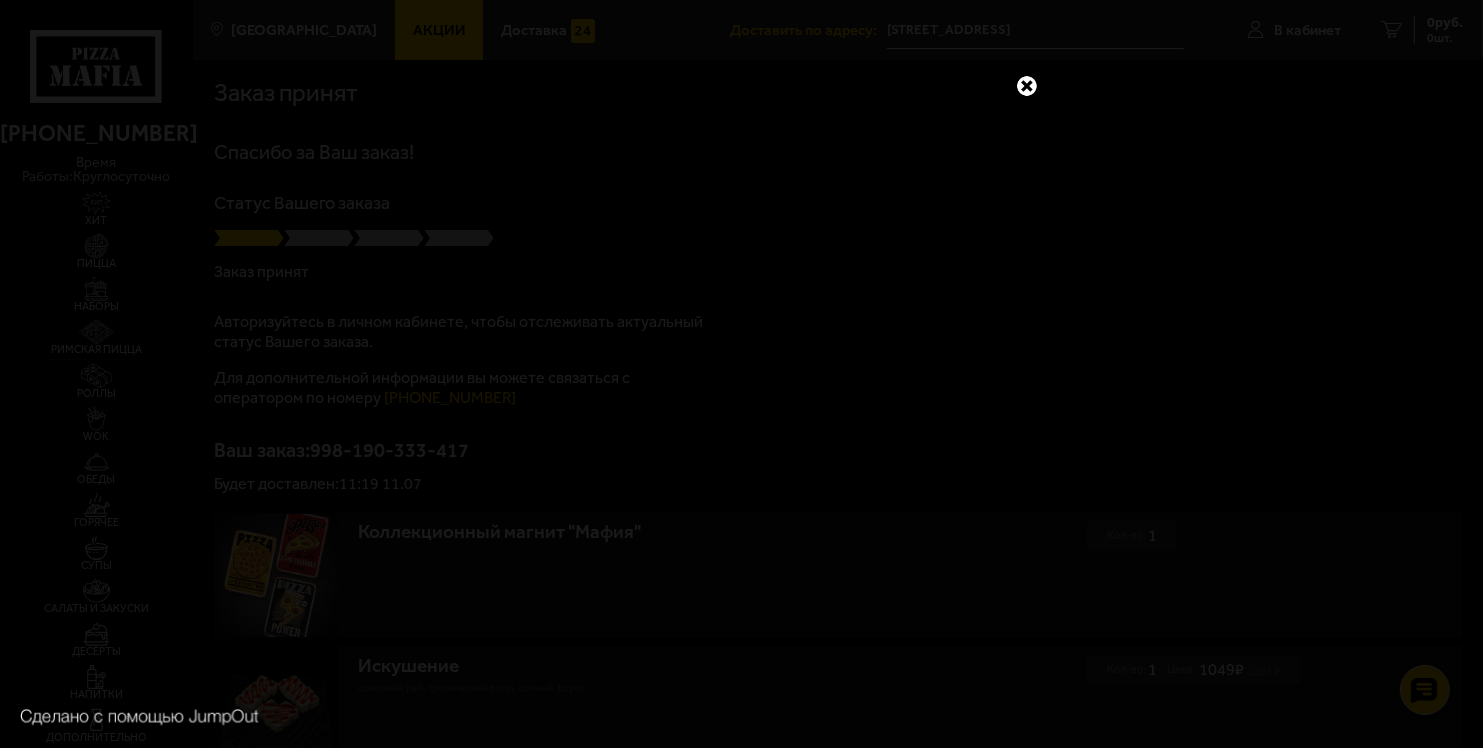 click at bounding box center [741, 374] 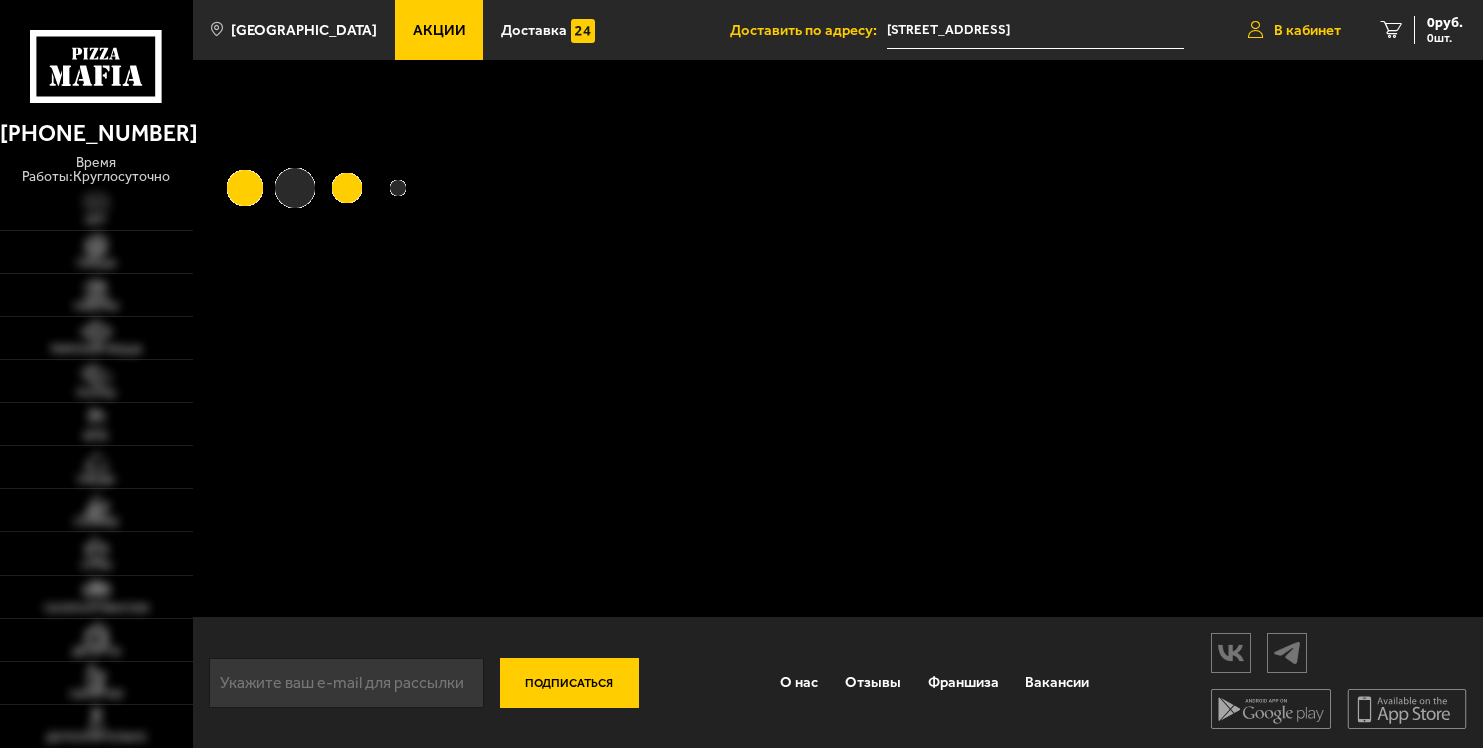 scroll, scrollTop: 0, scrollLeft: 0, axis: both 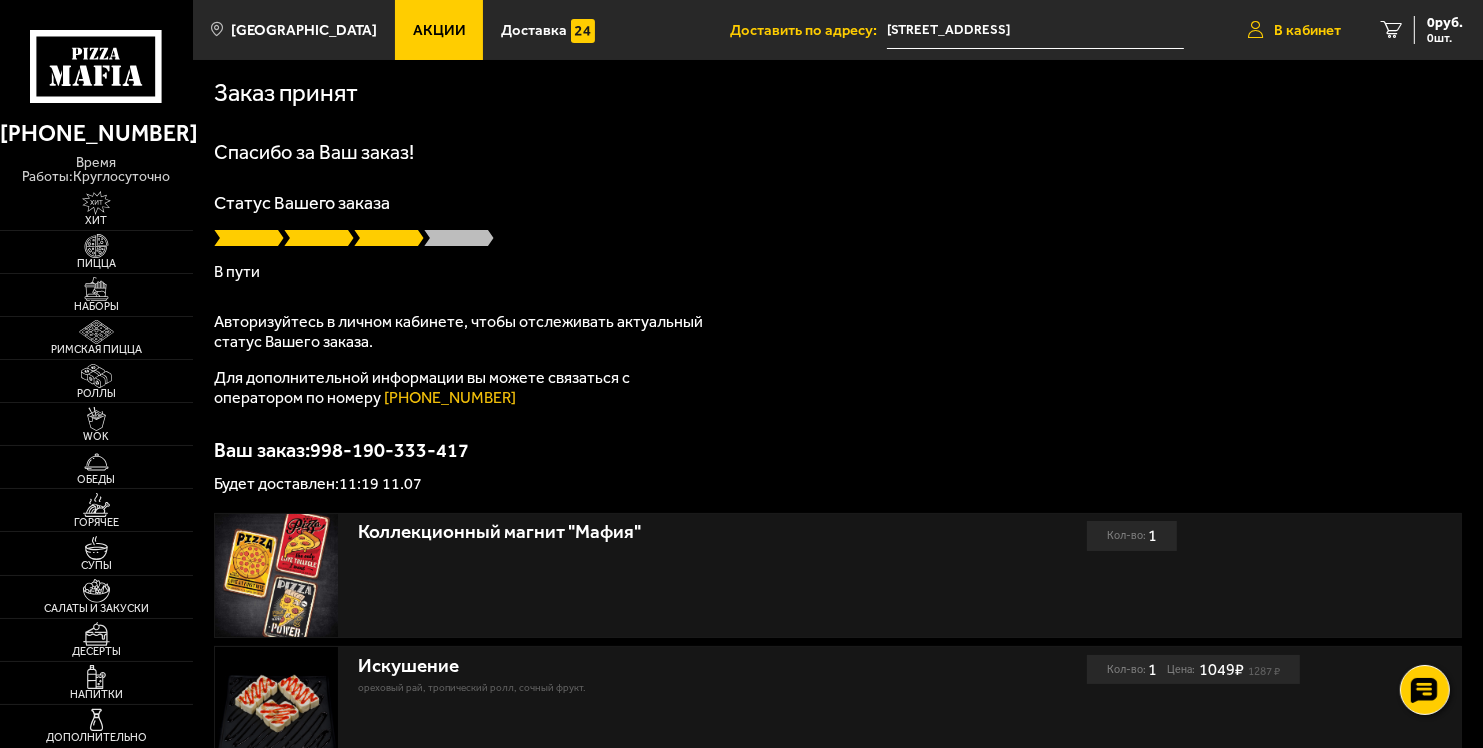 click on "В кабинет" at bounding box center (1307, 30) 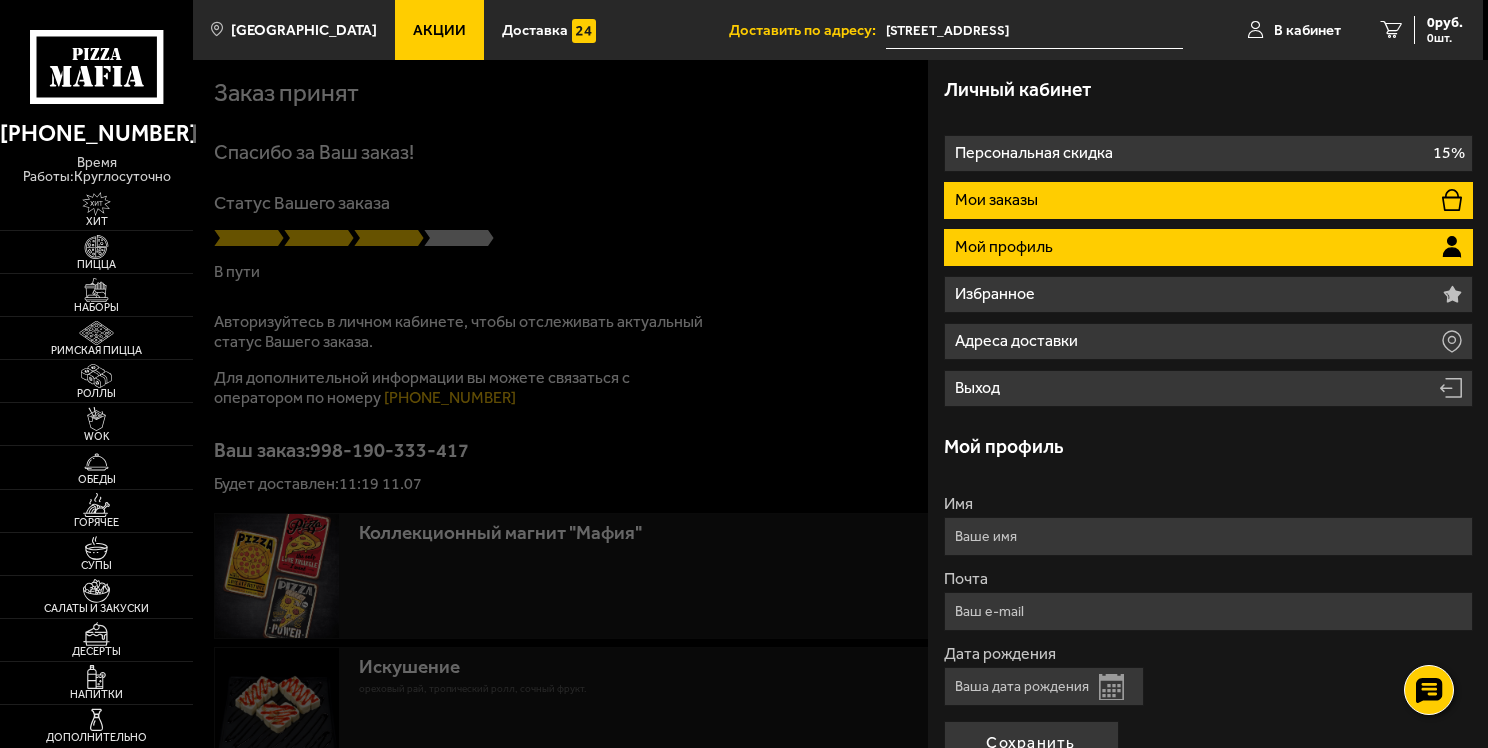 click on "Мои заказы" at bounding box center (998, 200) 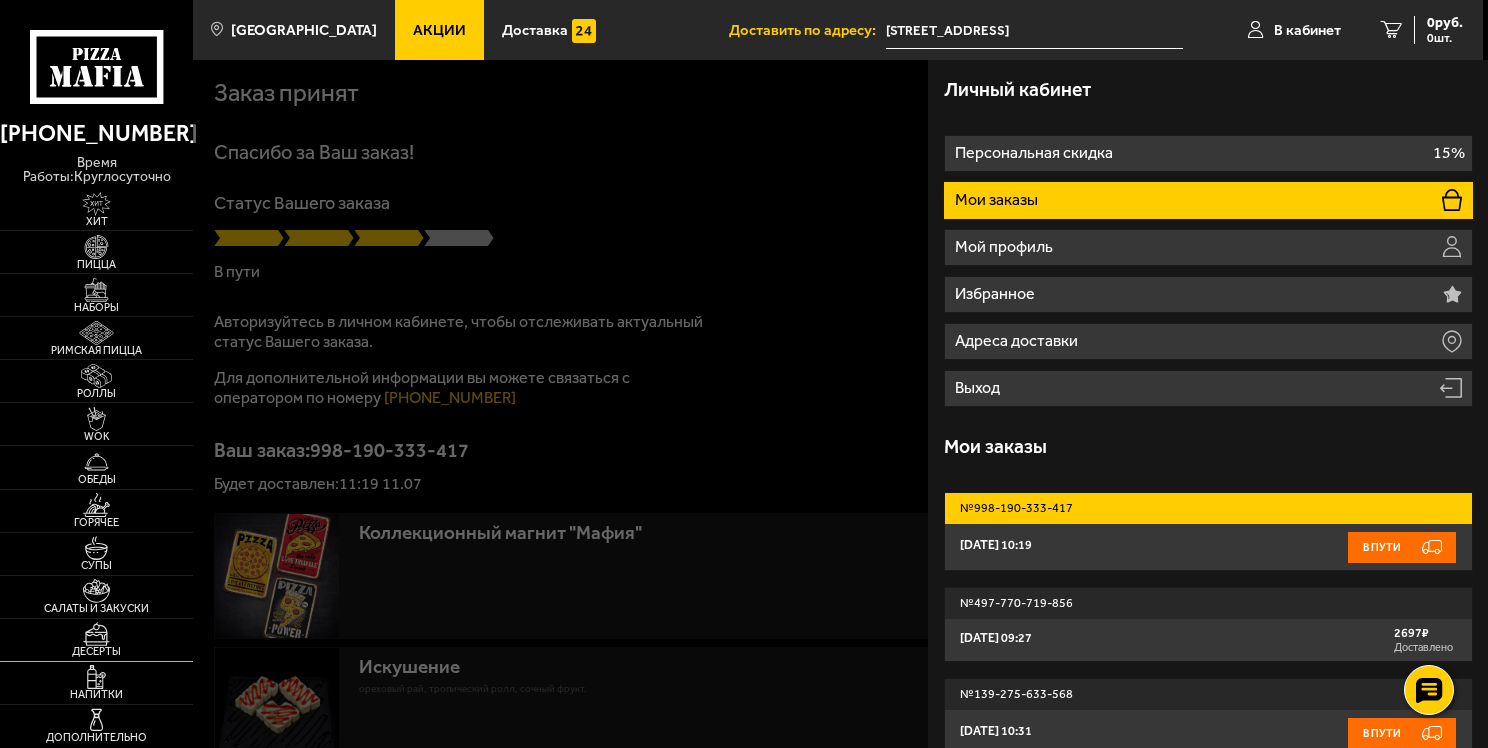 click on "Десерты" at bounding box center [96, 651] 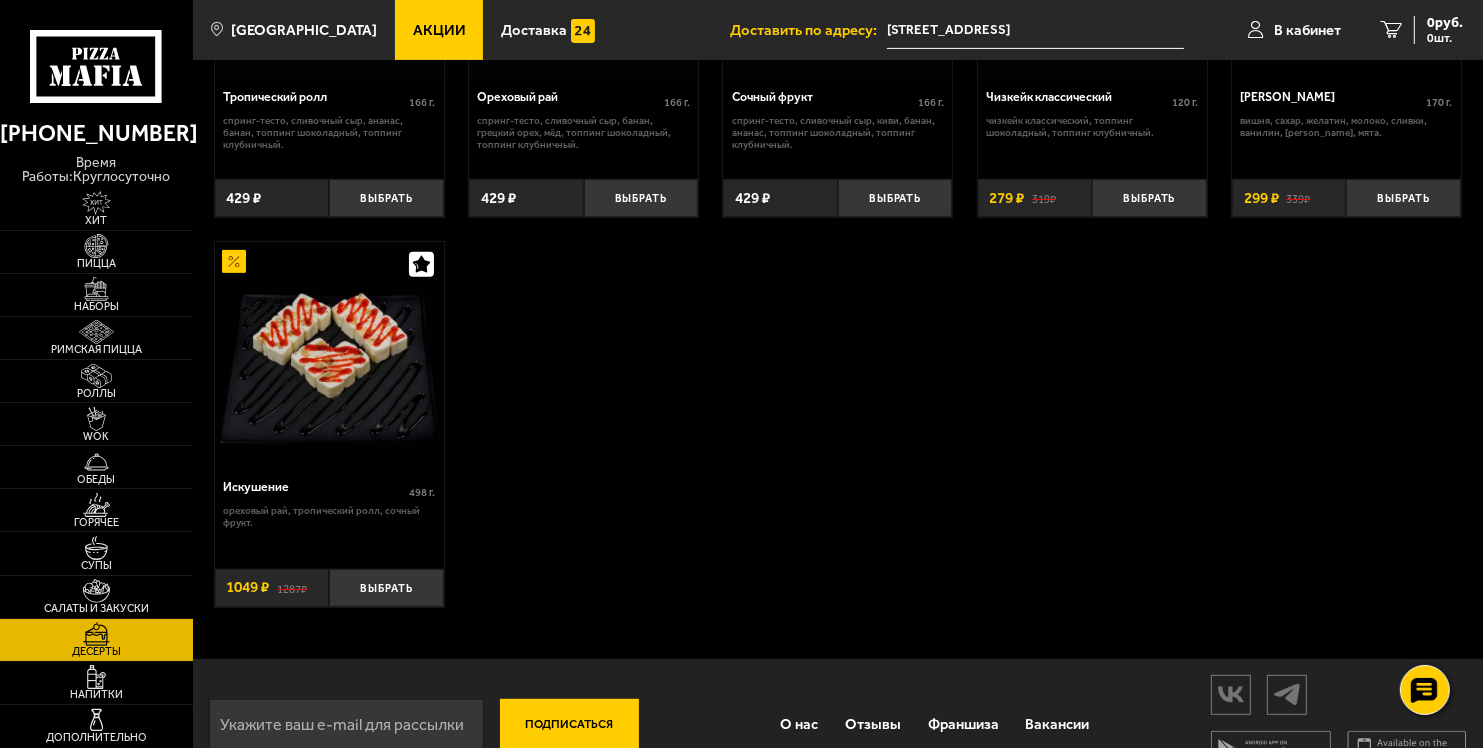 scroll, scrollTop: 760, scrollLeft: 0, axis: vertical 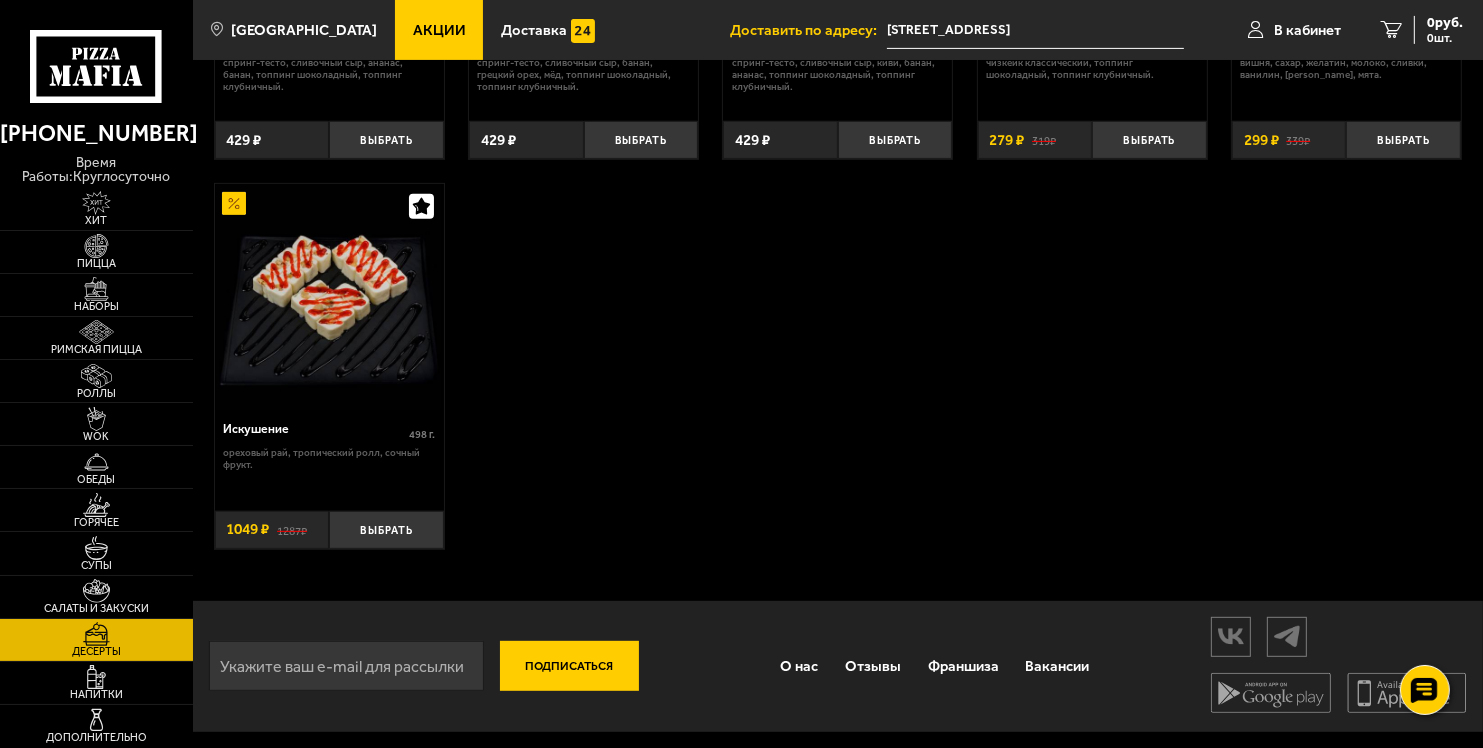 click at bounding box center [329, 297] 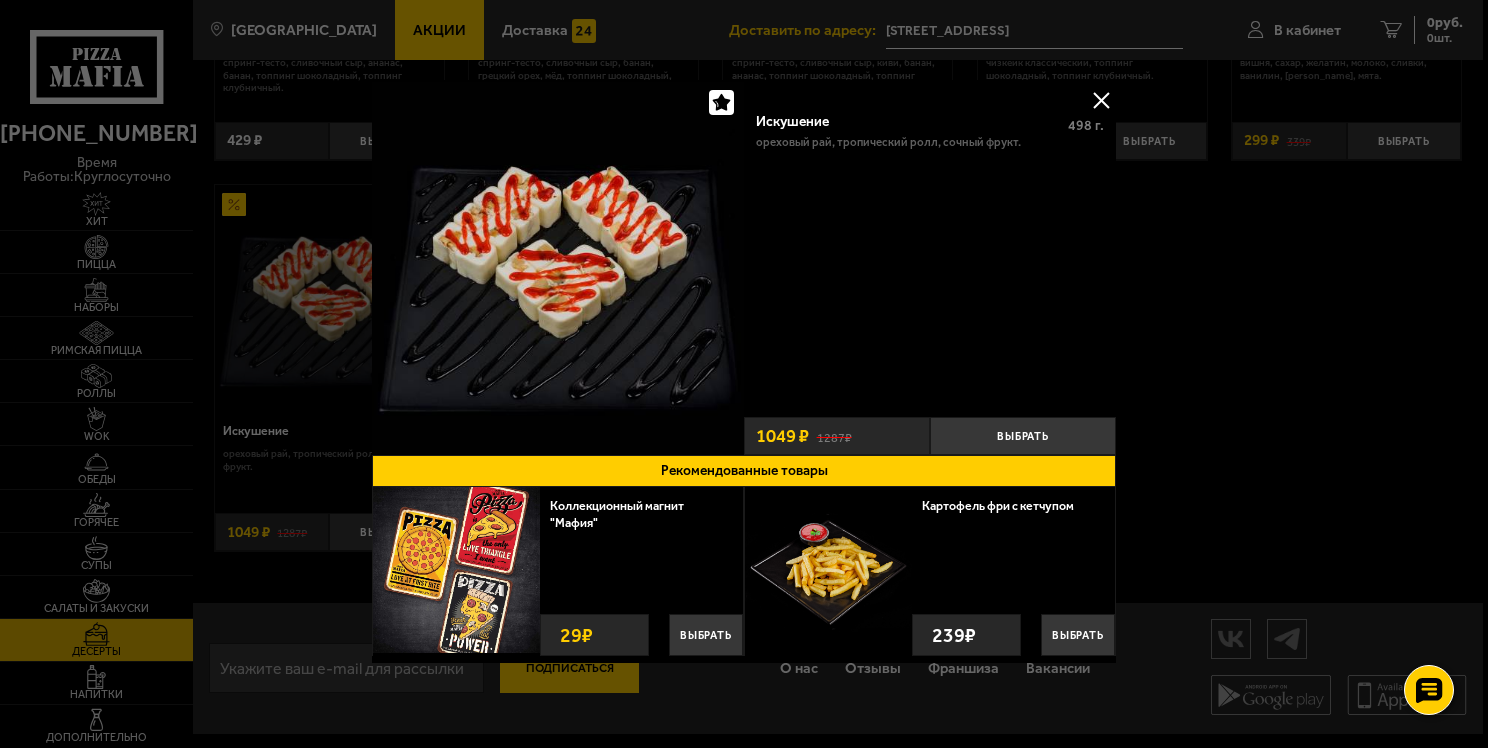 click at bounding box center (558, 267) 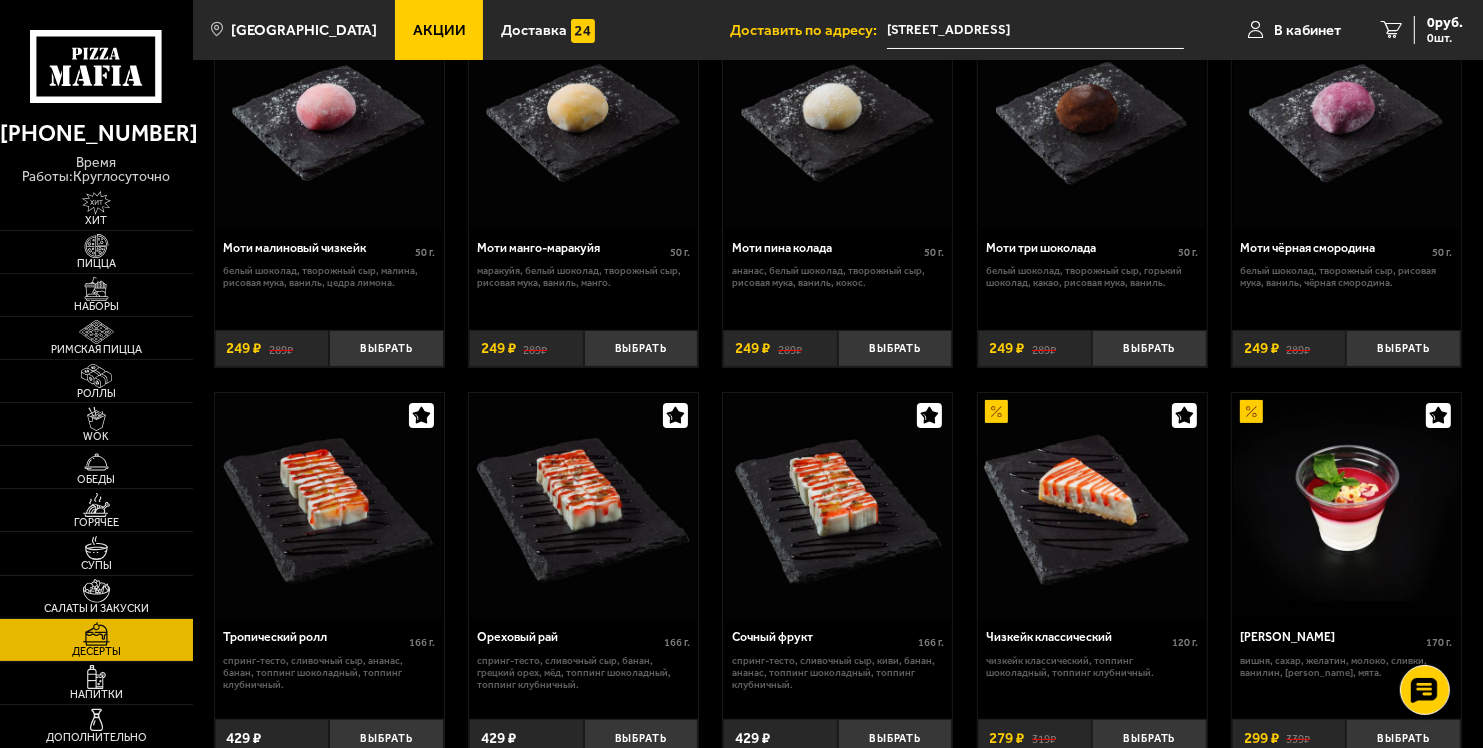 scroll, scrollTop: 0, scrollLeft: 0, axis: both 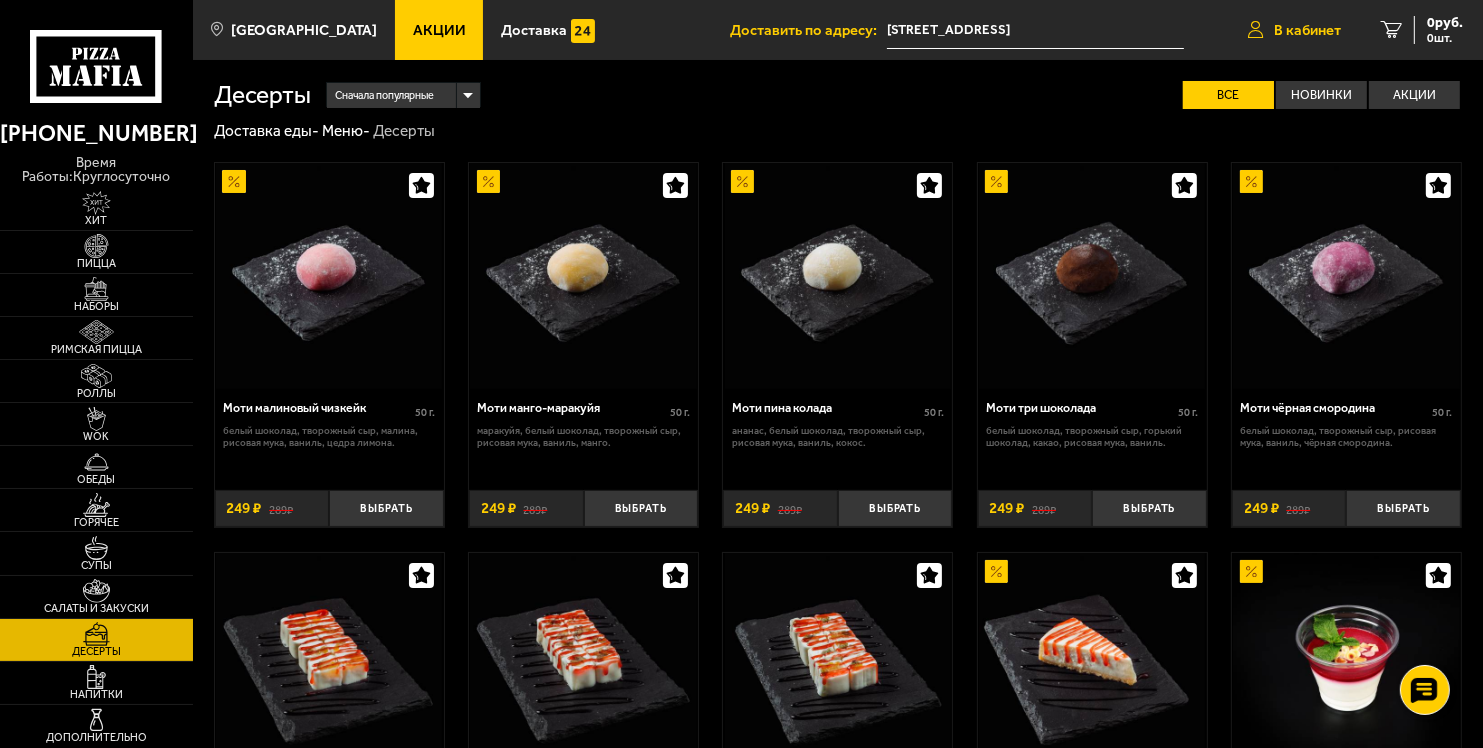 click on "В кабинет" at bounding box center (1294, 30) 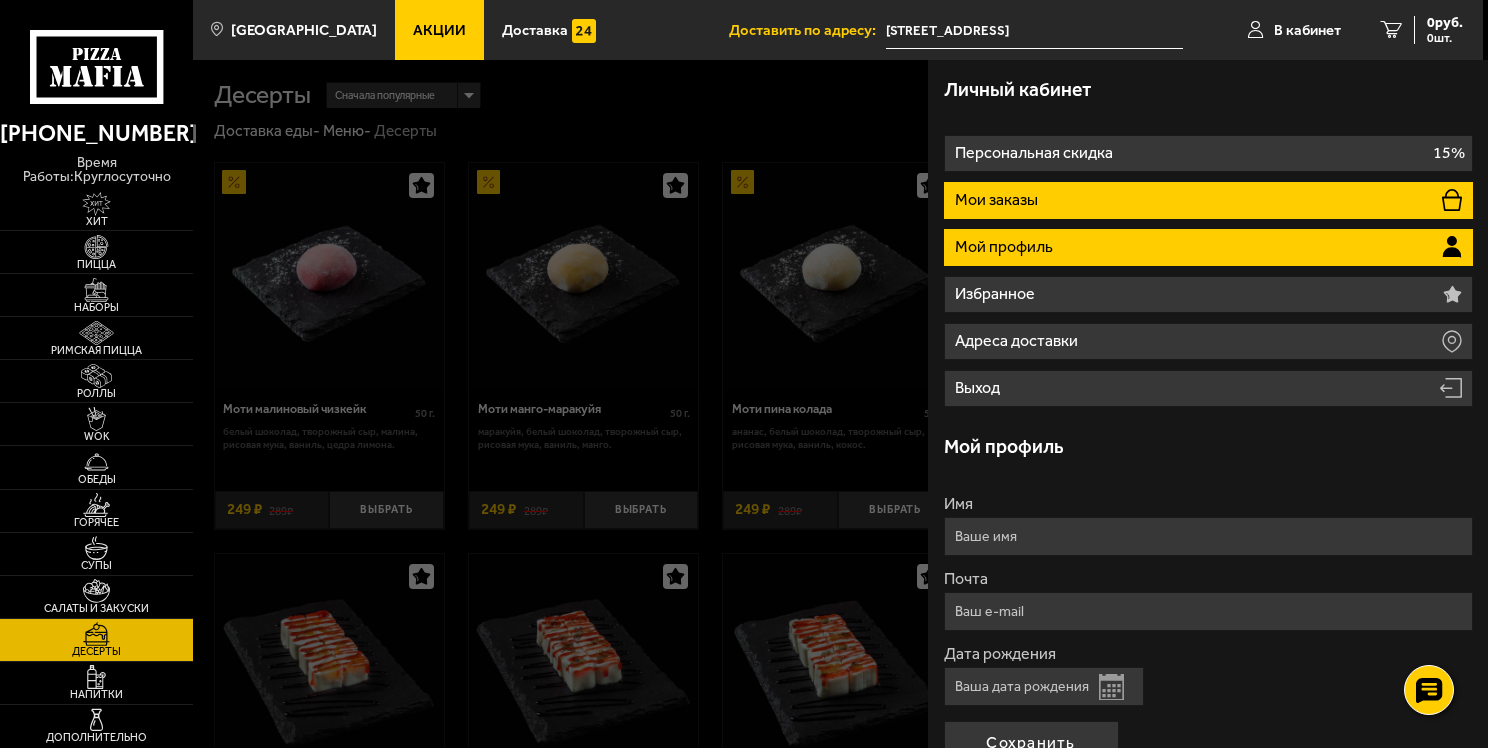 click on "Мои заказы" at bounding box center (998, 200) 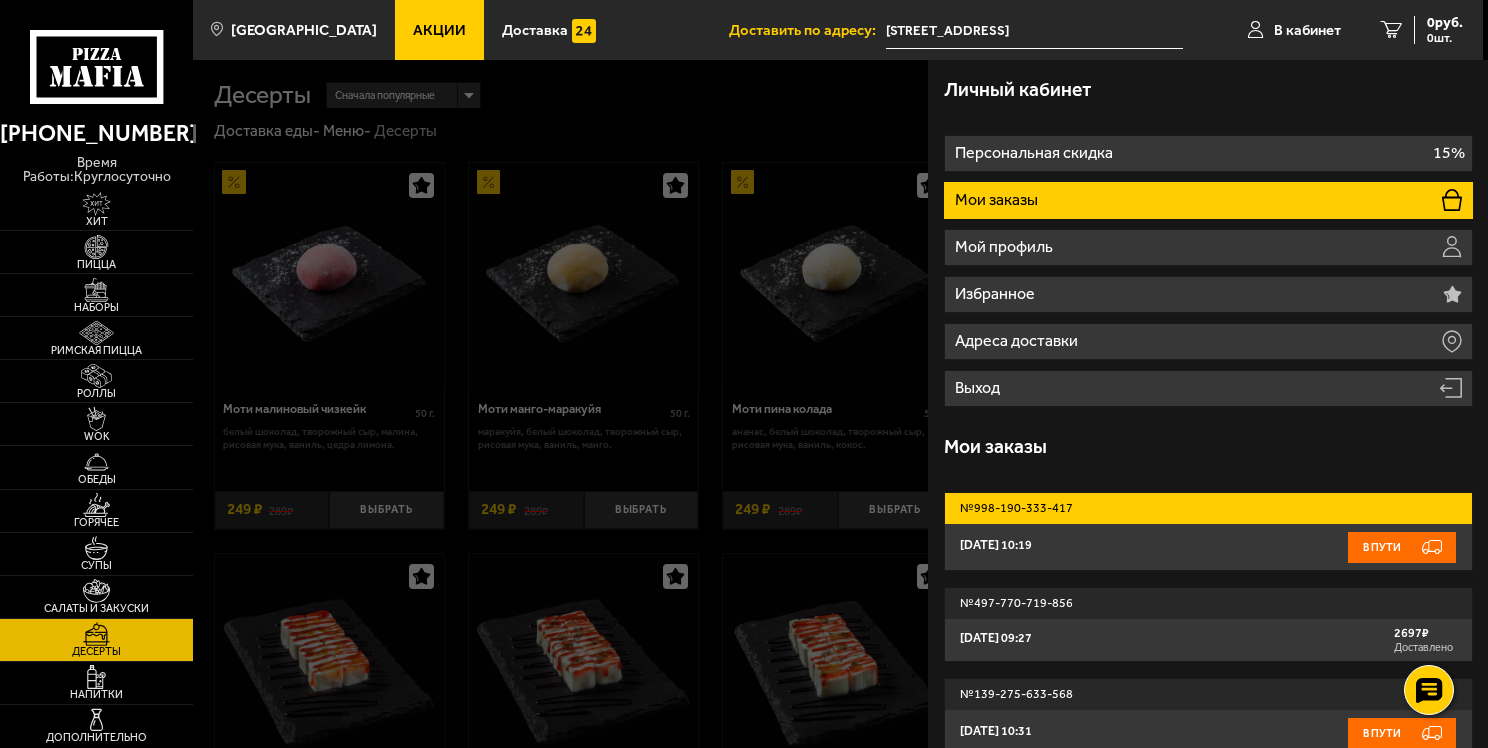 click on "№  998-190-333-417" at bounding box center (1208, 508) 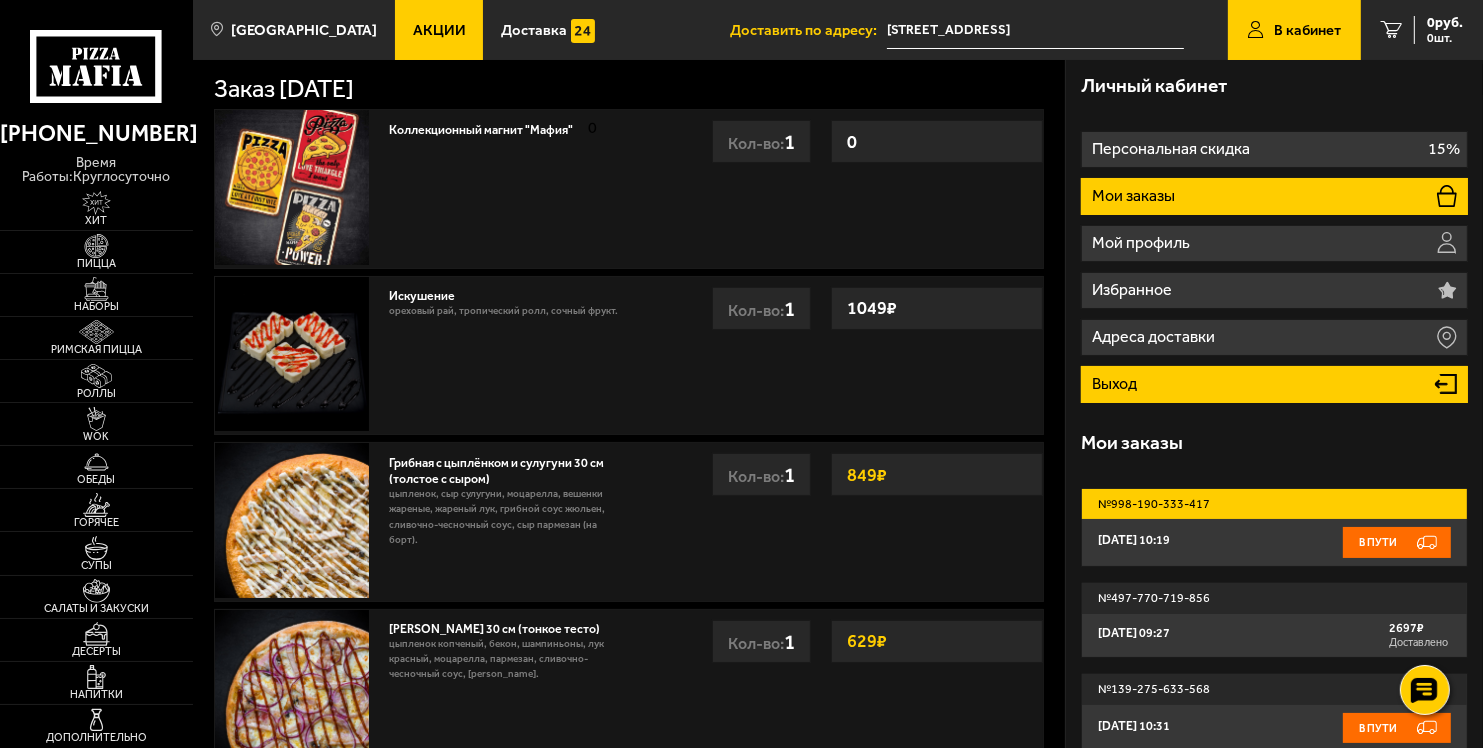 scroll, scrollTop: 0, scrollLeft: 0, axis: both 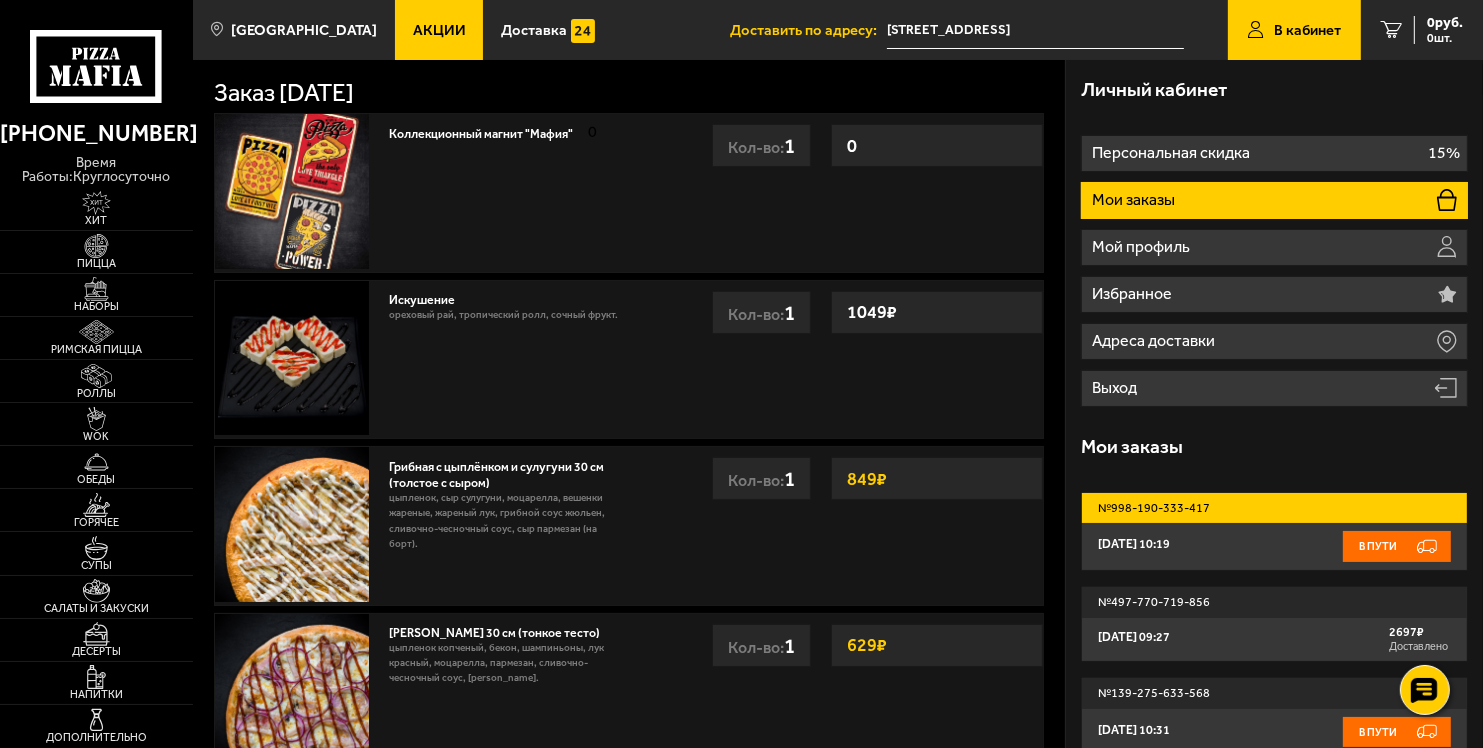 click on "[DATE] 10:19" at bounding box center [1134, 544] 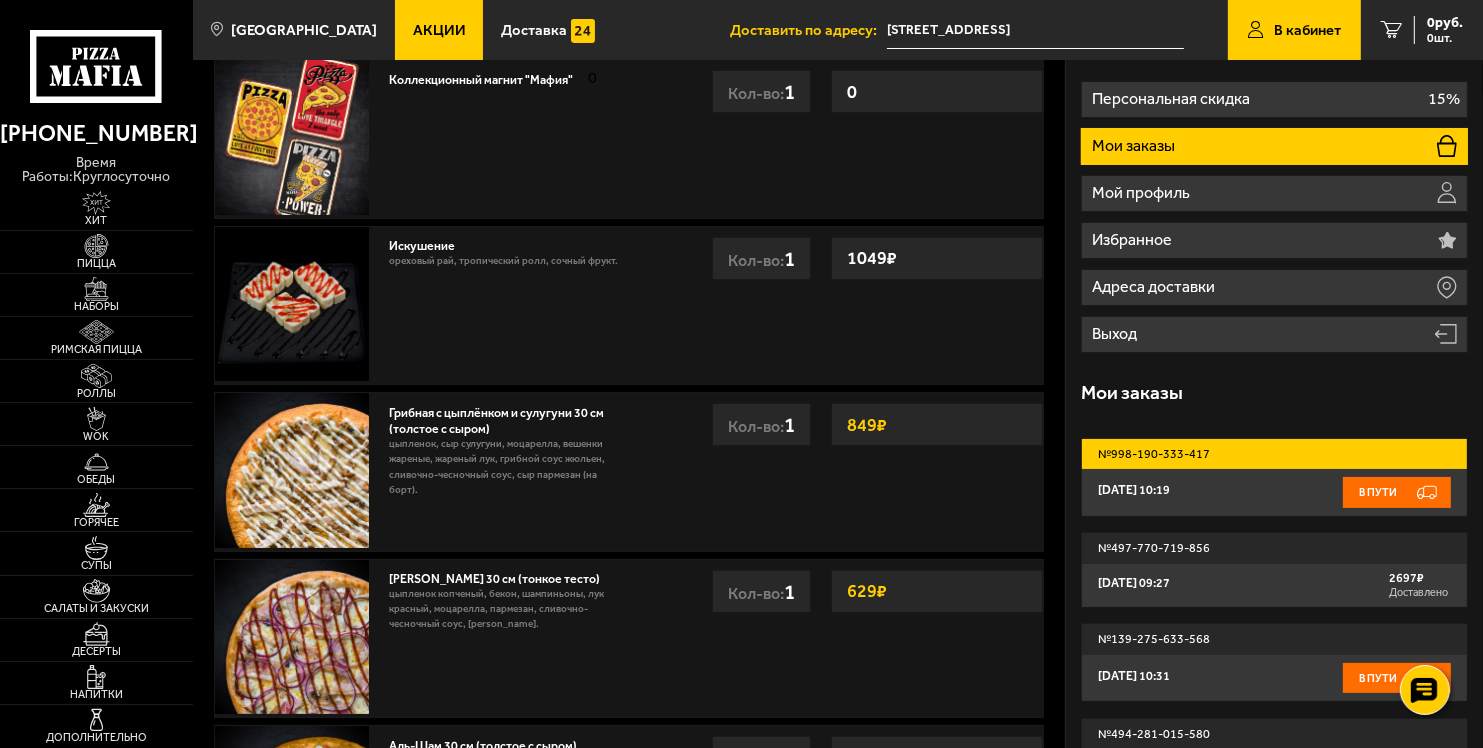 scroll, scrollTop: 0, scrollLeft: 0, axis: both 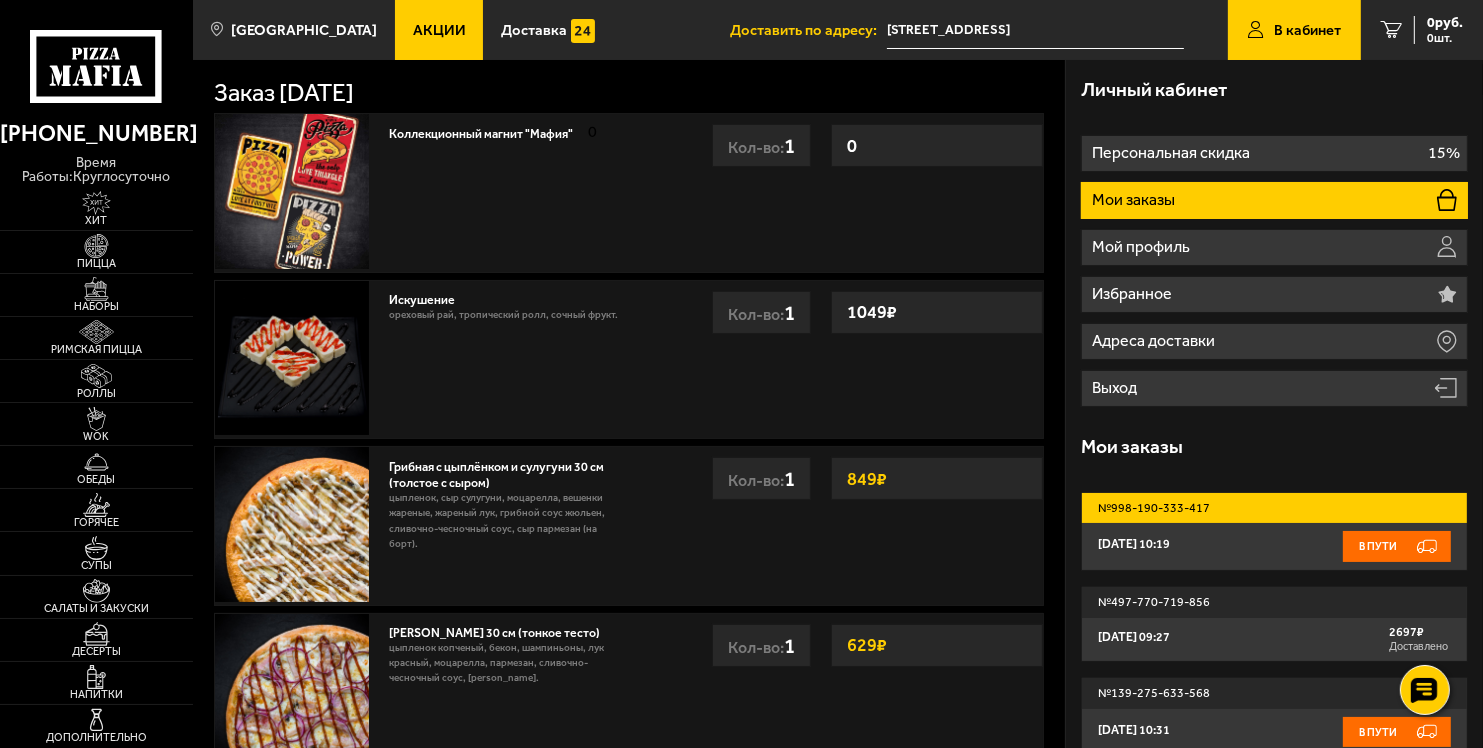 click on "Мои заказы" at bounding box center (1274, 200) 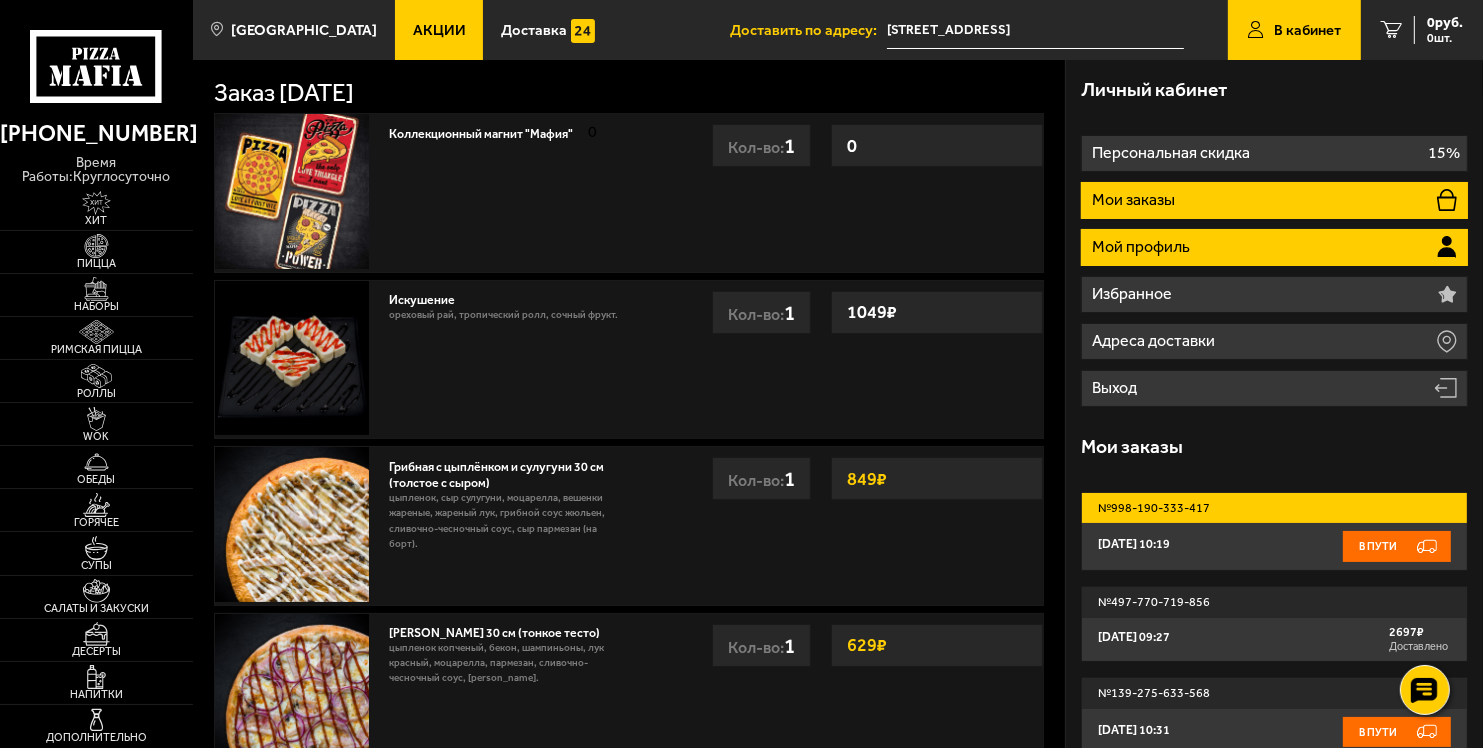 click on "Мой профиль" at bounding box center [1274, 247] 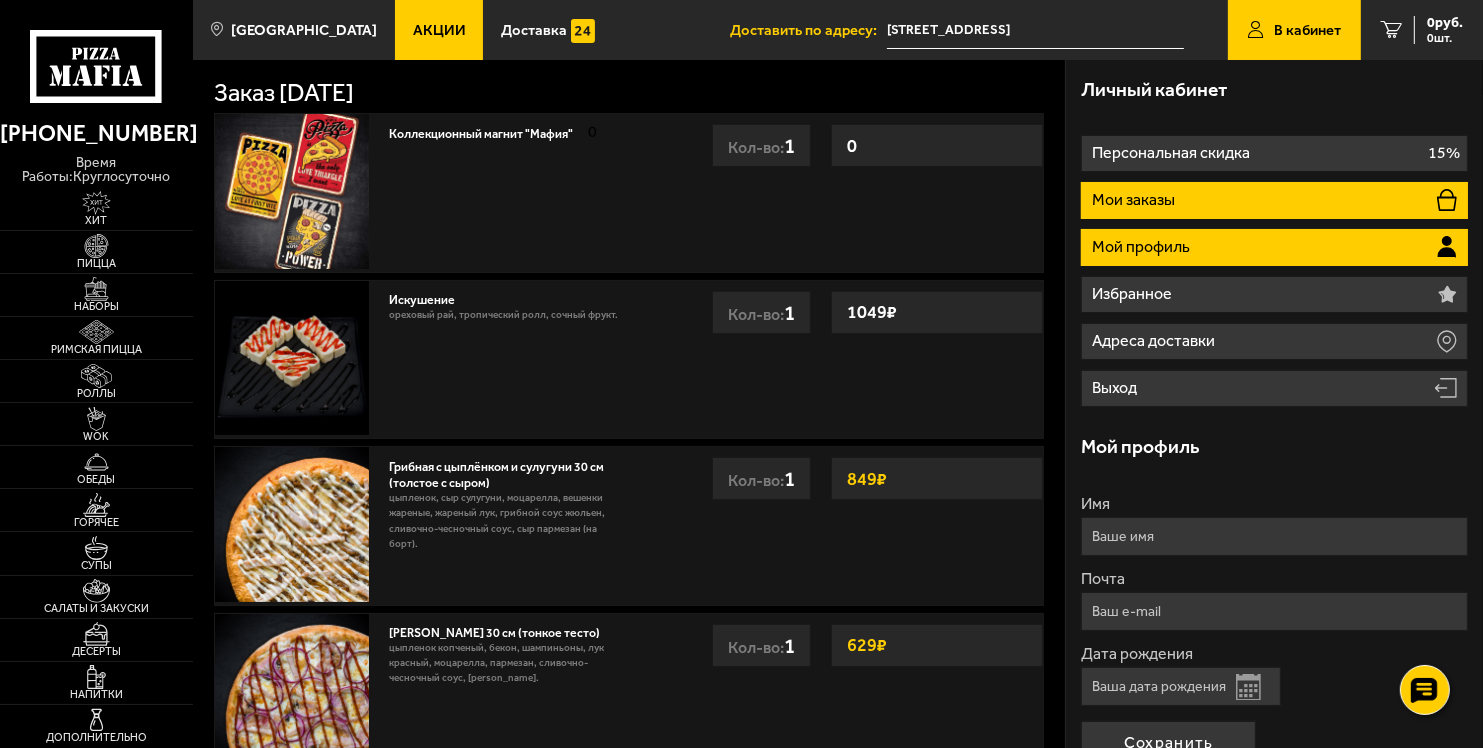 click on "Мои заказы" at bounding box center (1135, 200) 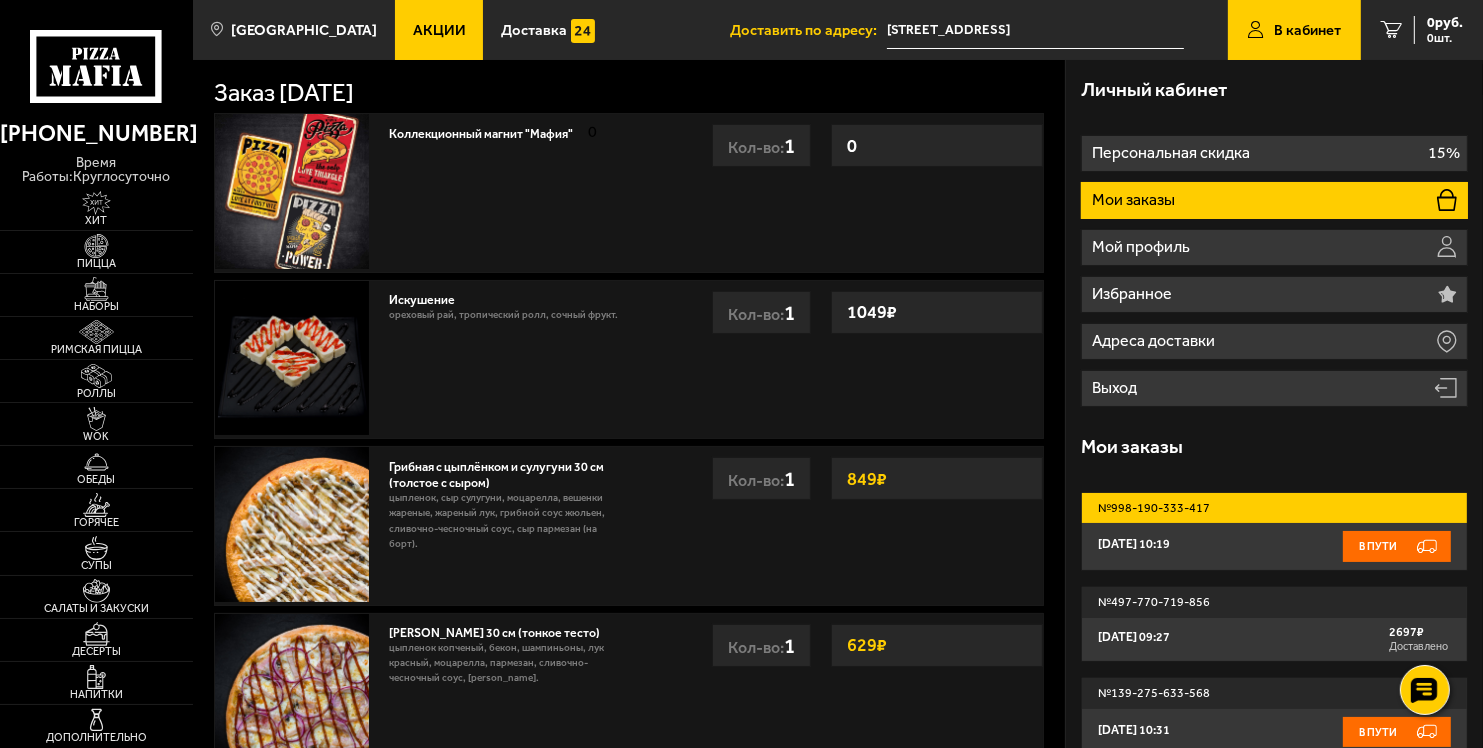 click on "[DATE] 10:19 В пути" at bounding box center (1274, 546) 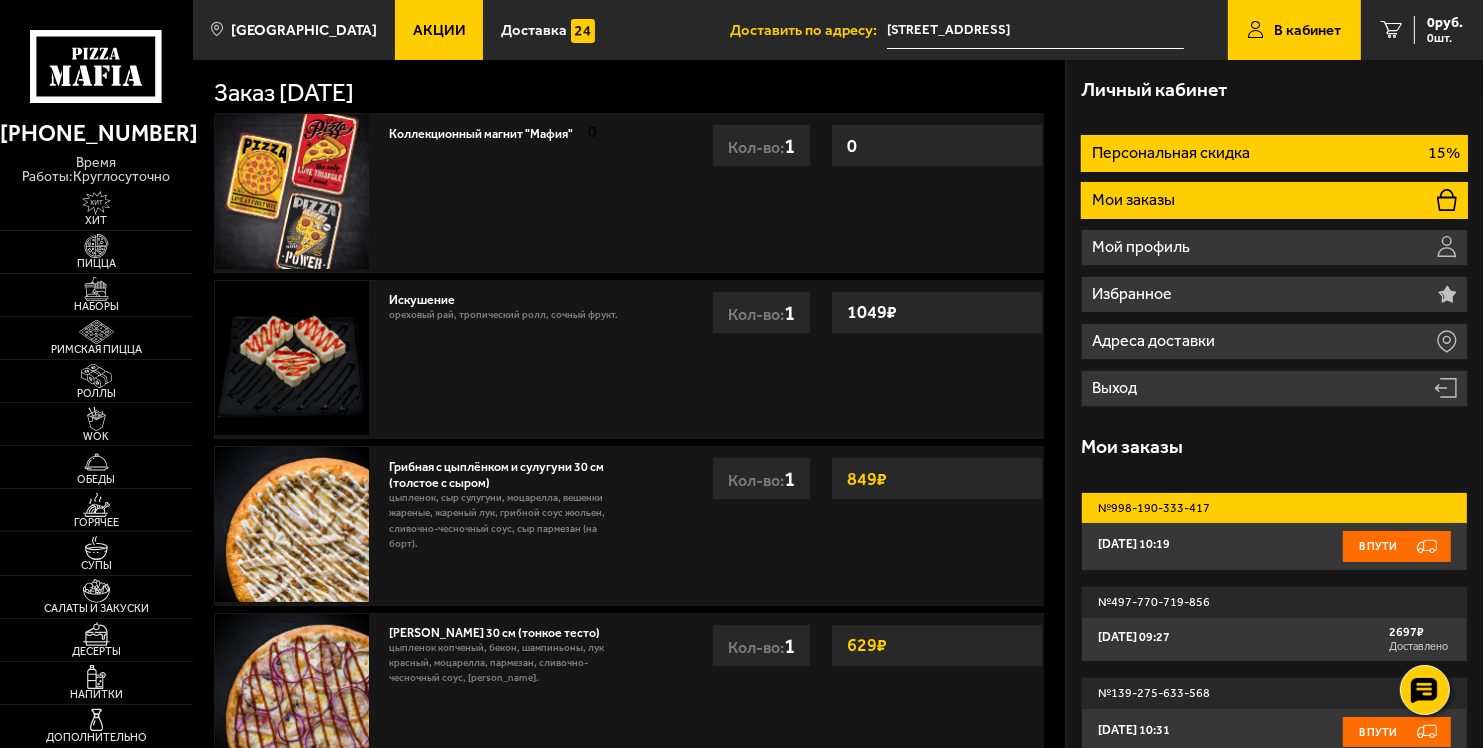 click on "Персональная скидка" at bounding box center (1173, 153) 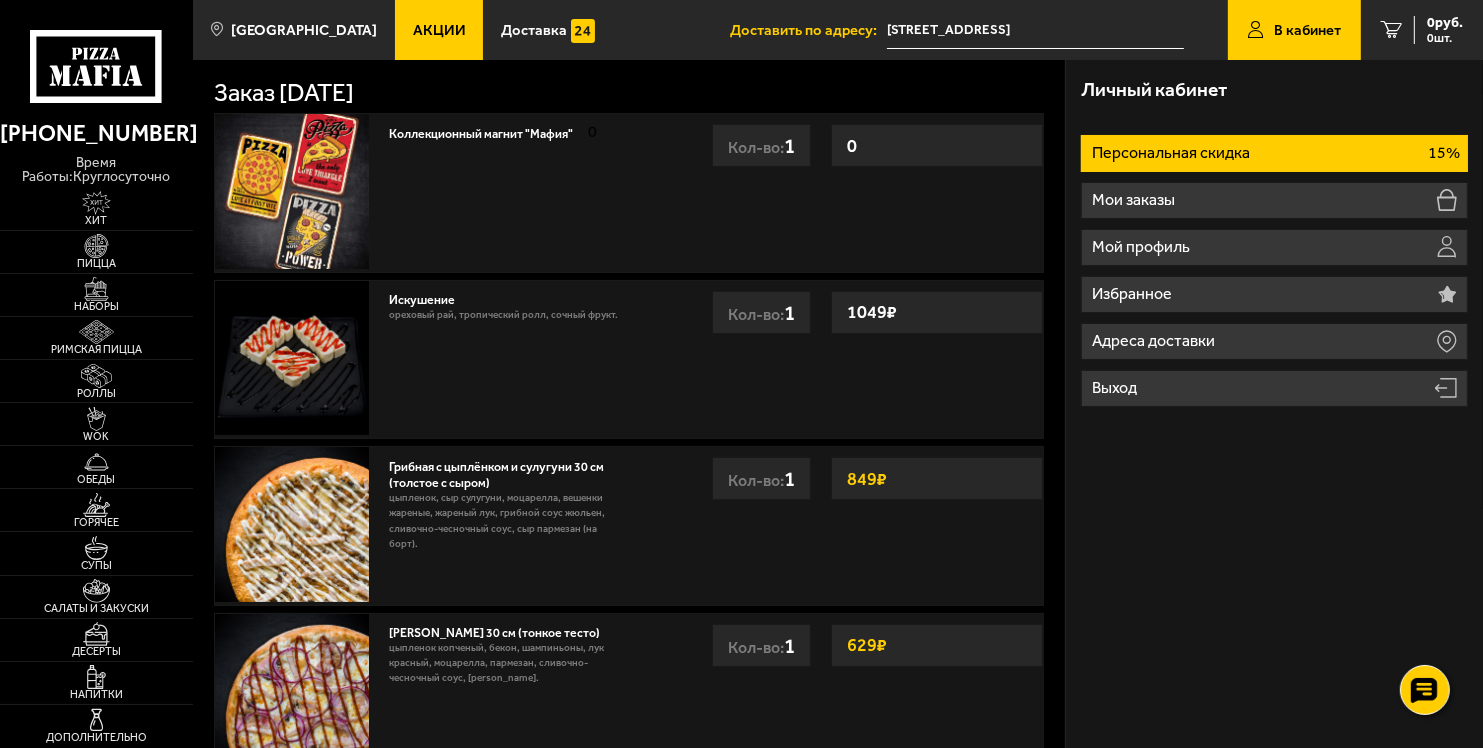 click on "Персональная скидка" at bounding box center (1173, 153) 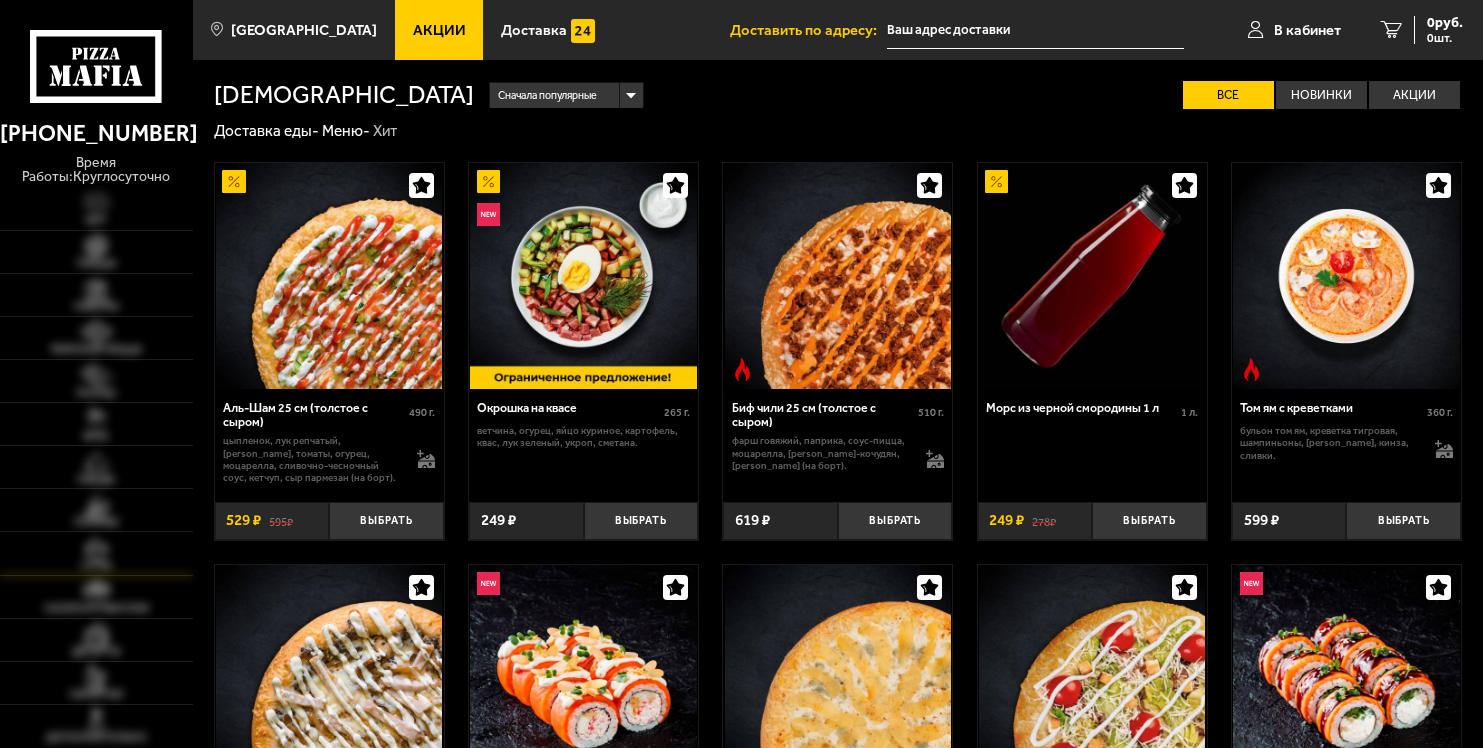 scroll, scrollTop: 0, scrollLeft: 0, axis: both 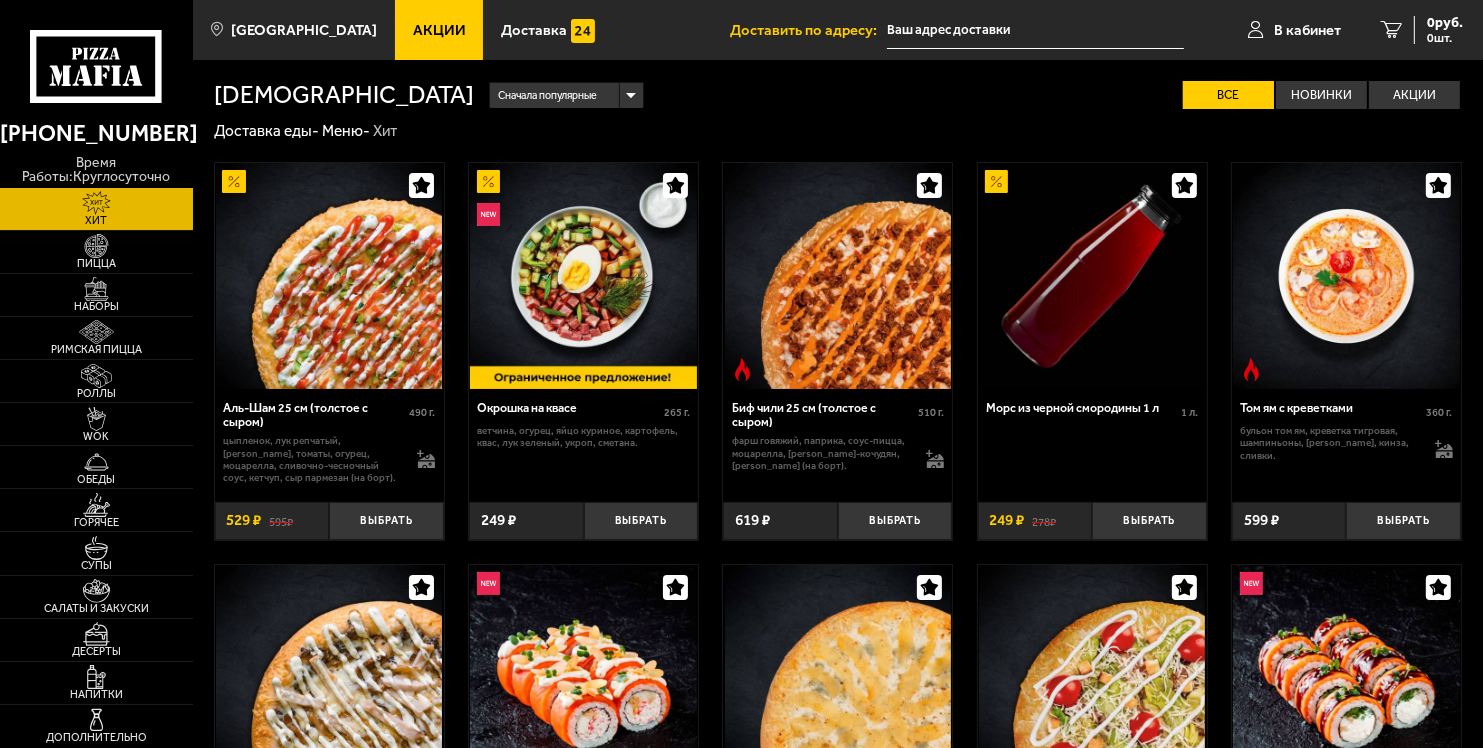 type on "[STREET_ADDRESS]" 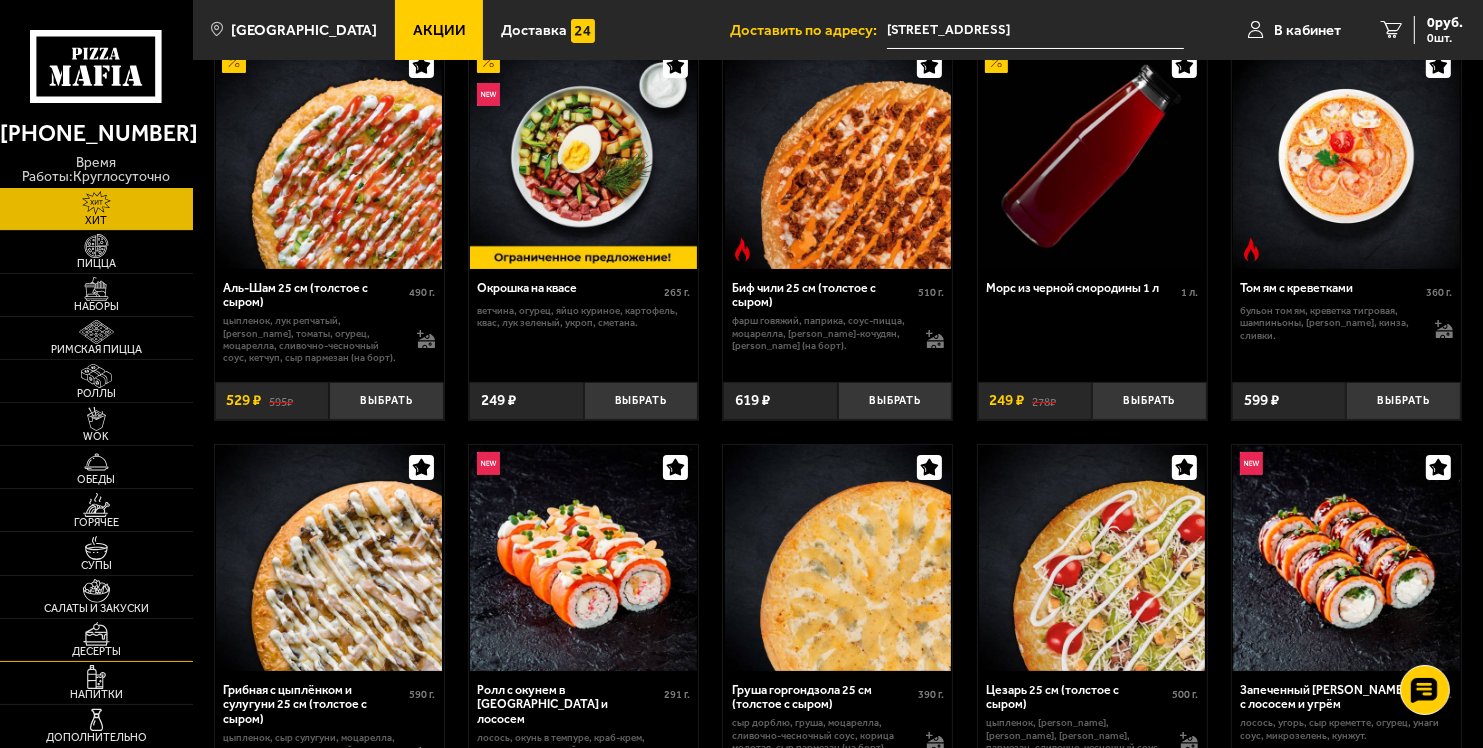 scroll, scrollTop: 200, scrollLeft: 0, axis: vertical 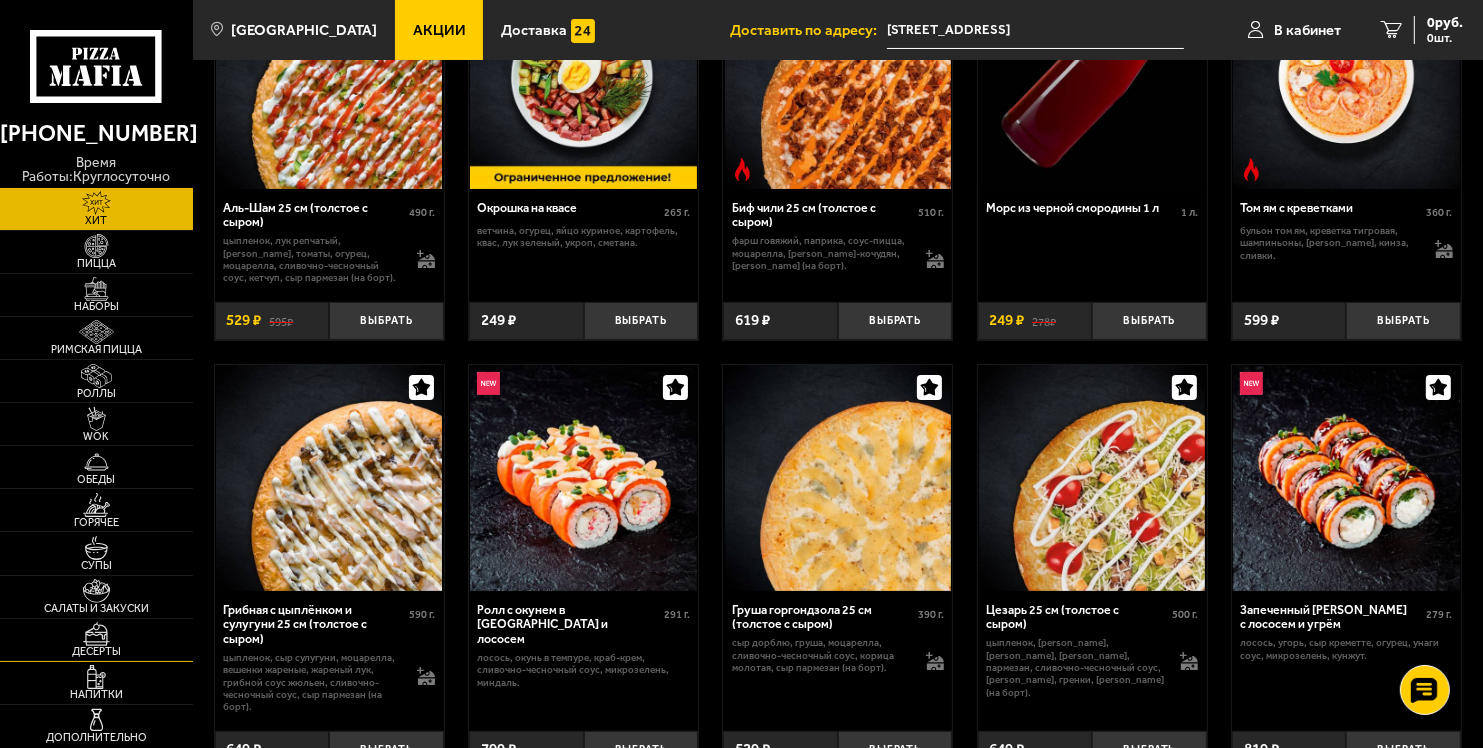 click at bounding box center [96, 634] 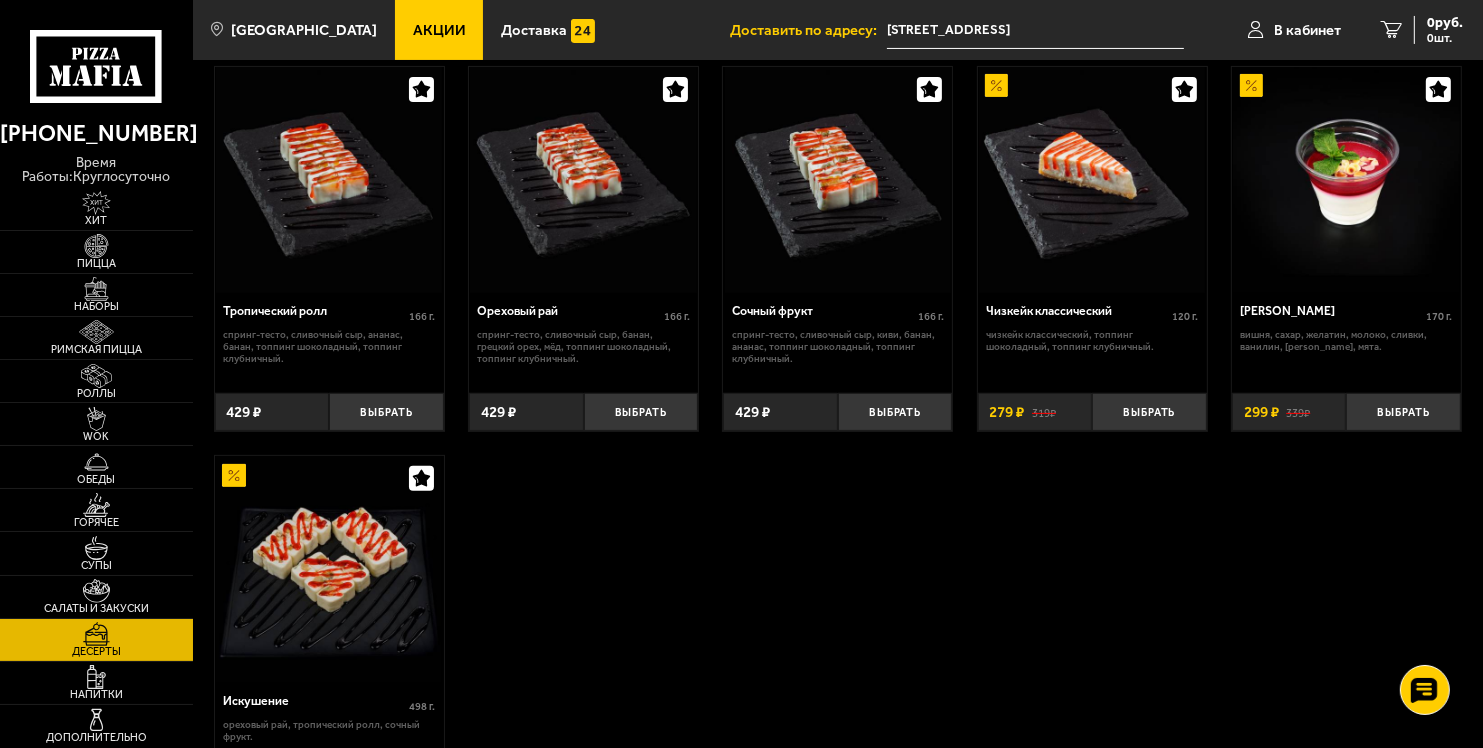 scroll, scrollTop: 400, scrollLeft: 0, axis: vertical 